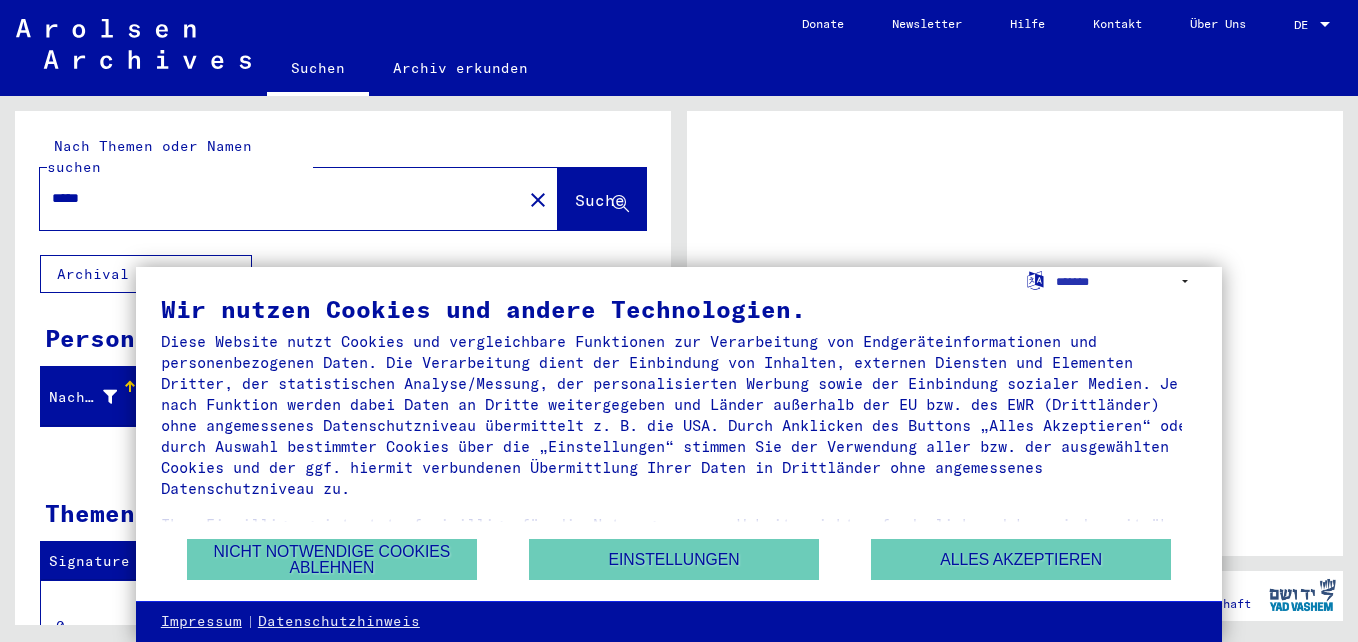 scroll, scrollTop: 0, scrollLeft: 0, axis: both 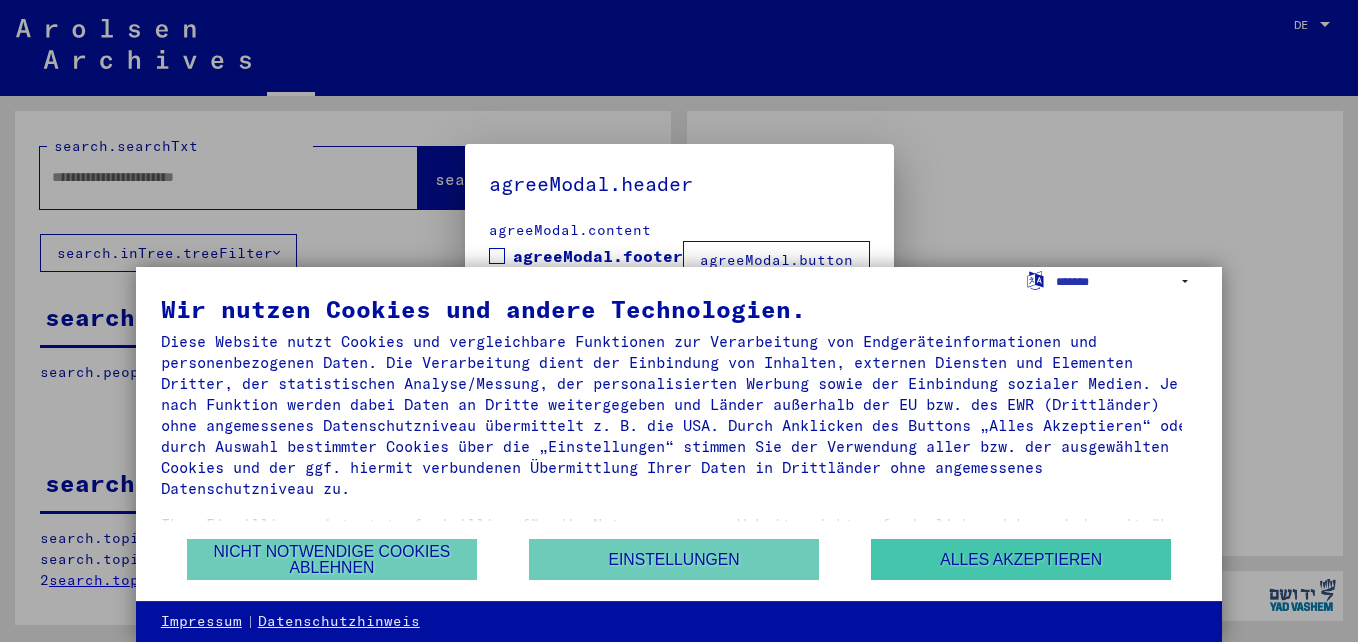 type on "*****" 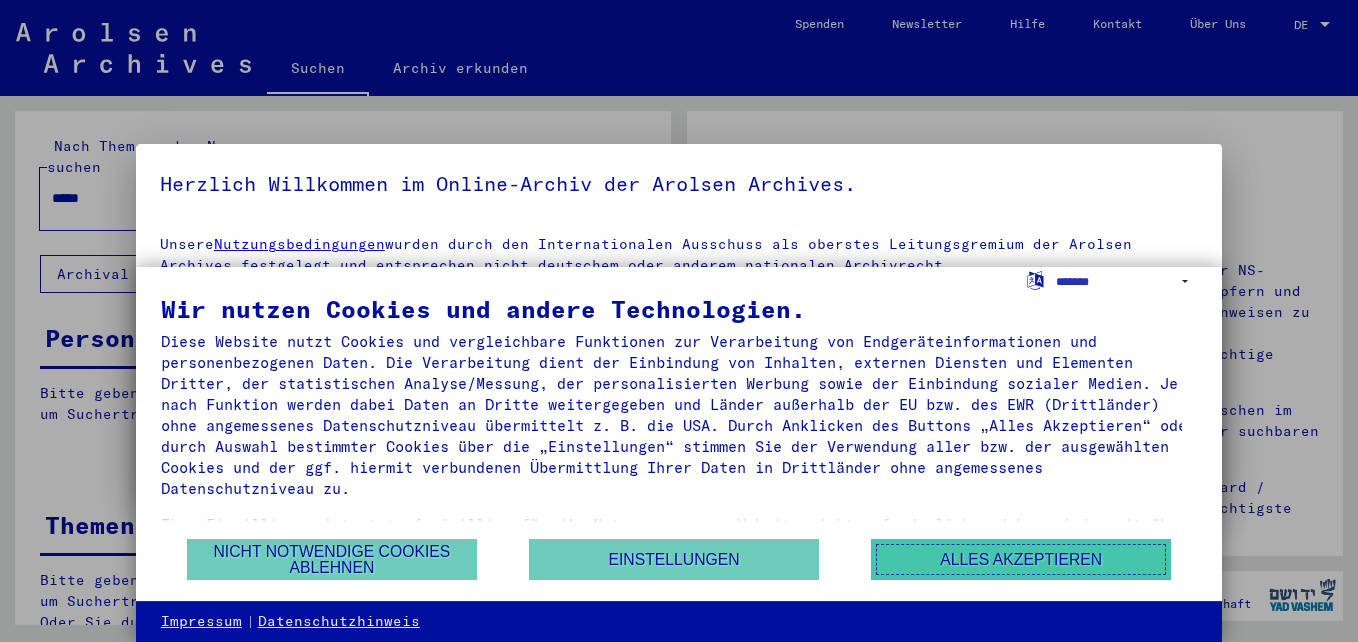 click on "Alles akzeptieren" at bounding box center (1021, 559) 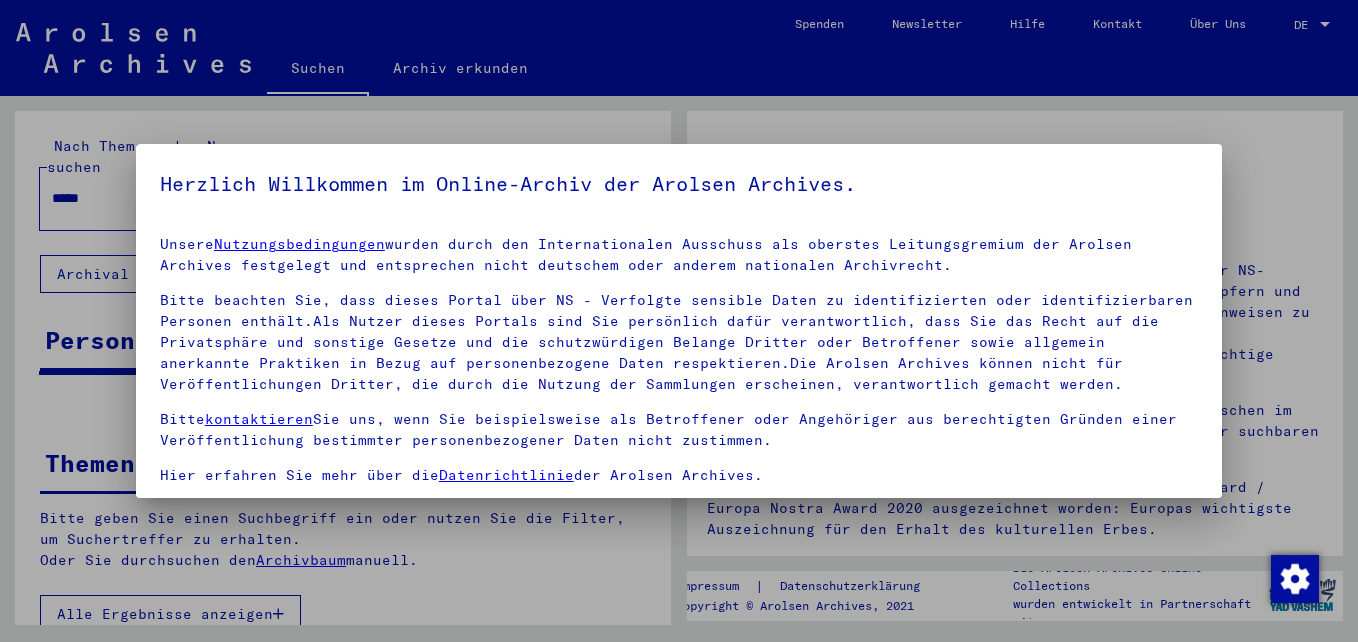 scroll, scrollTop: 83, scrollLeft: 0, axis: vertical 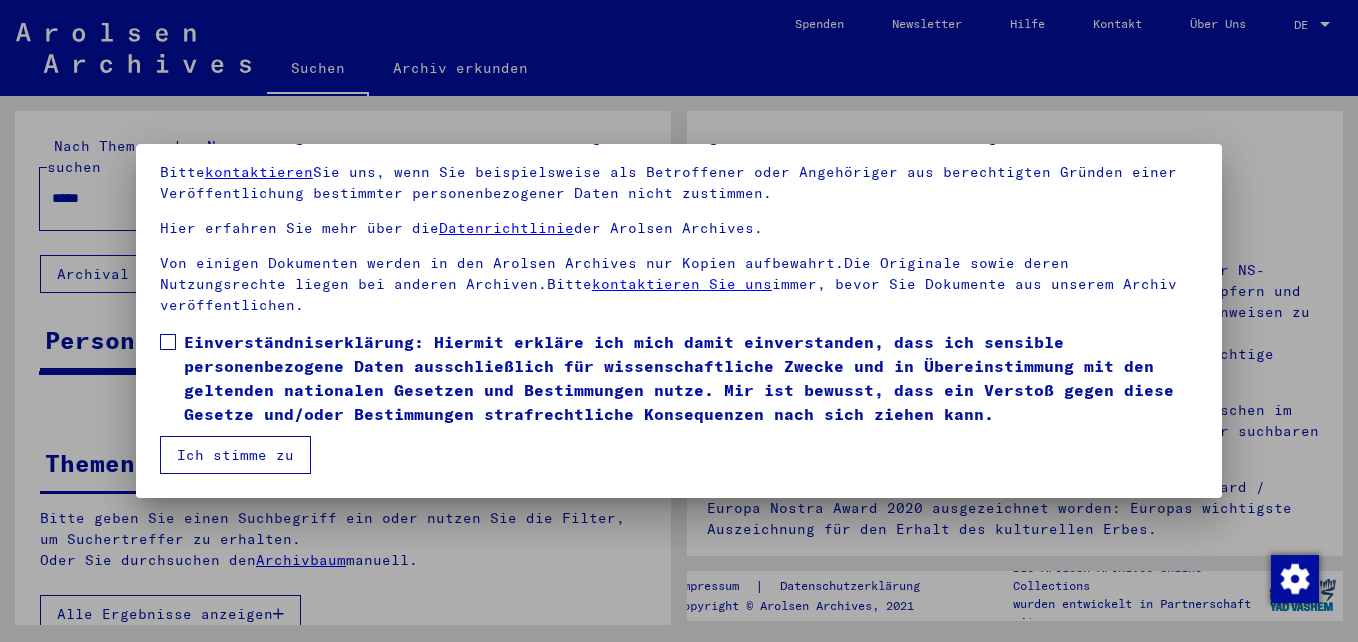 click on "Ich stimme zu" at bounding box center (235, 455) 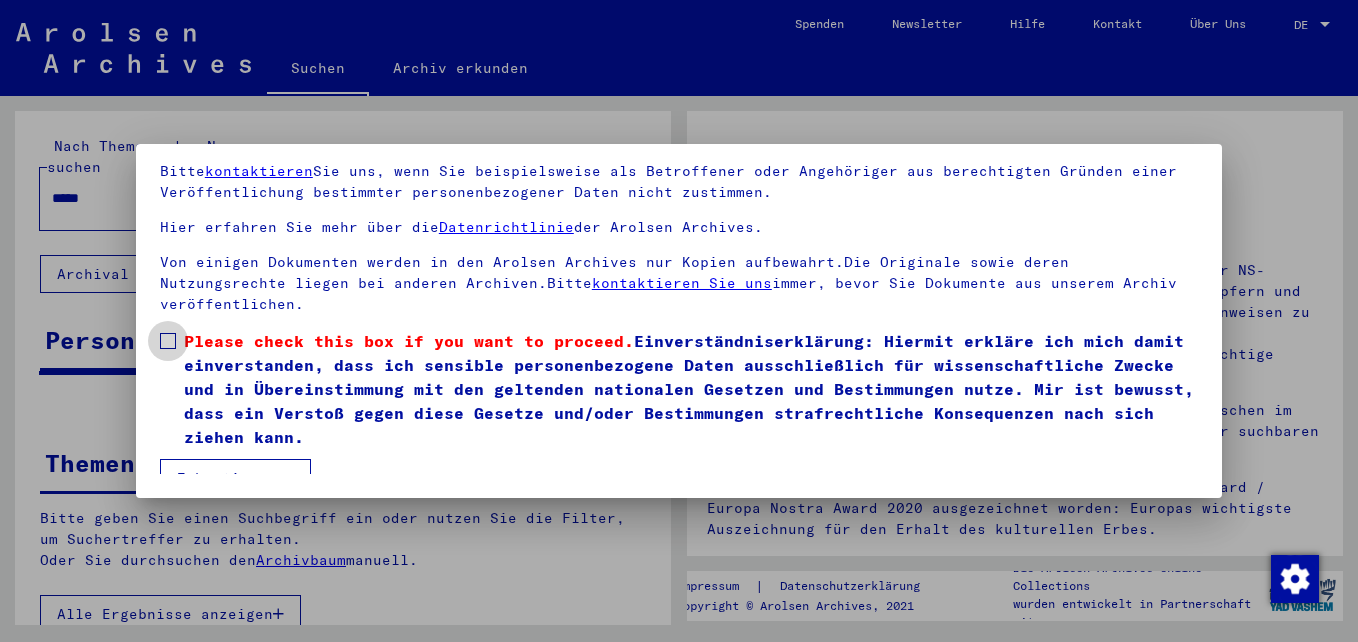 click at bounding box center (168, 341) 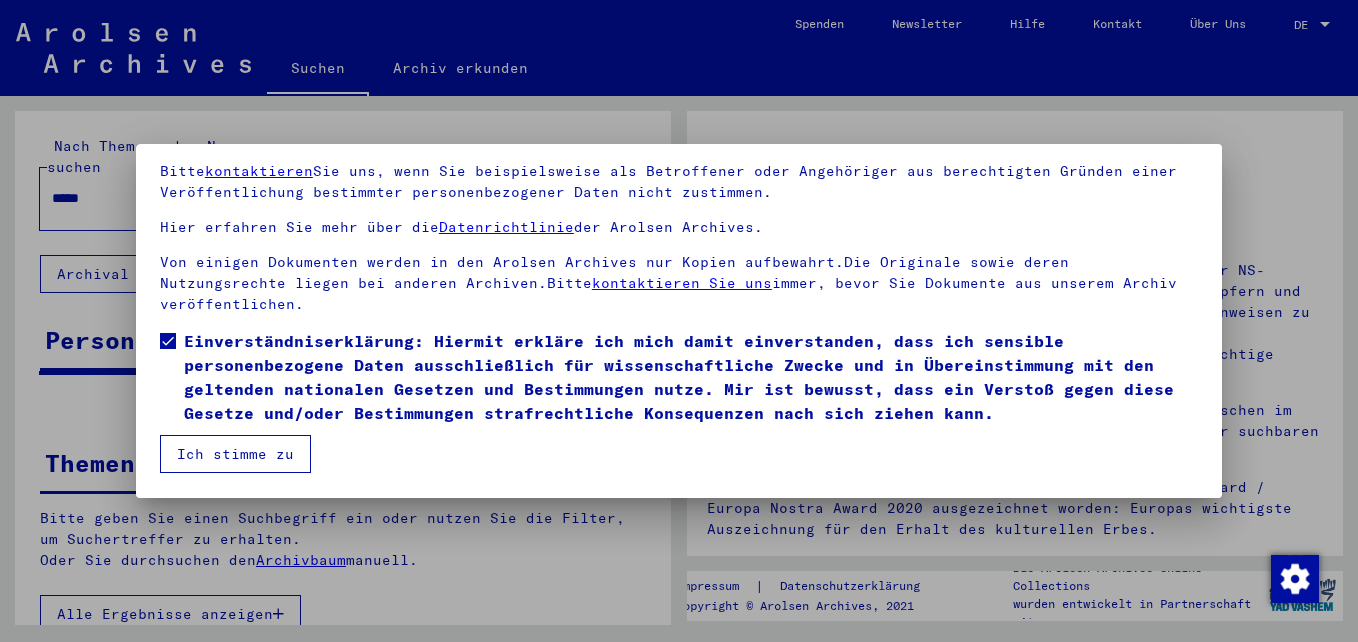 scroll, scrollTop: 83, scrollLeft: 0, axis: vertical 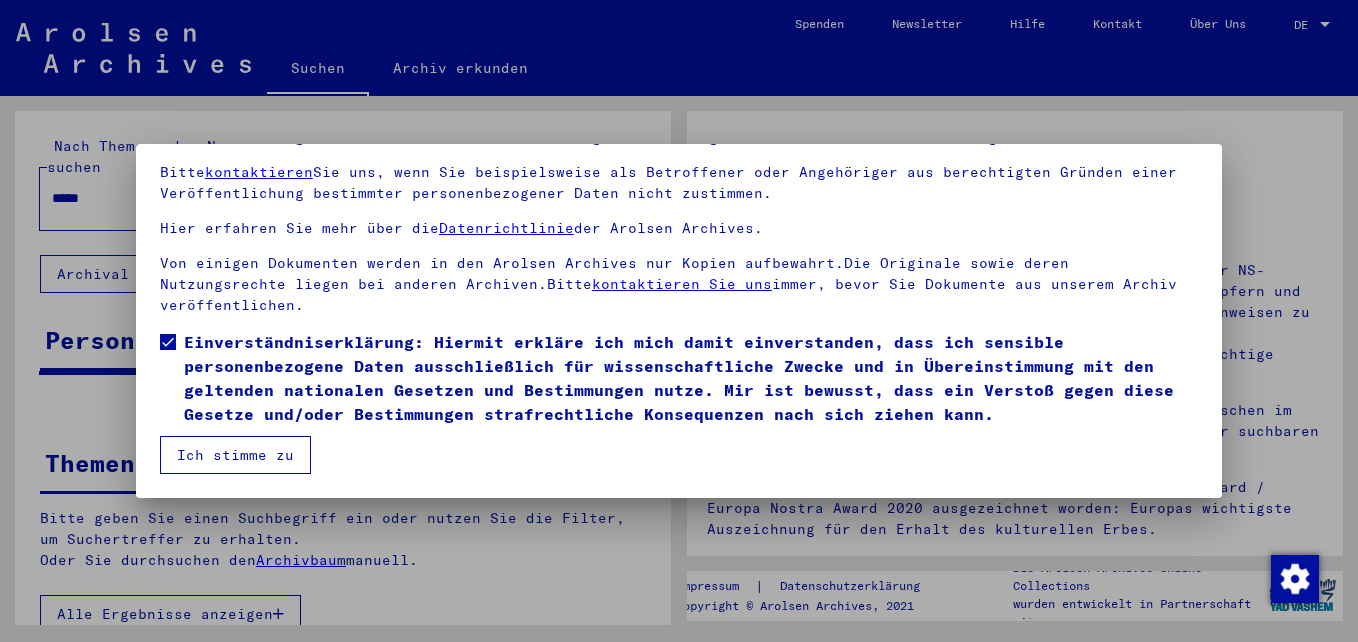 click on "Ich stimme zu" at bounding box center (235, 455) 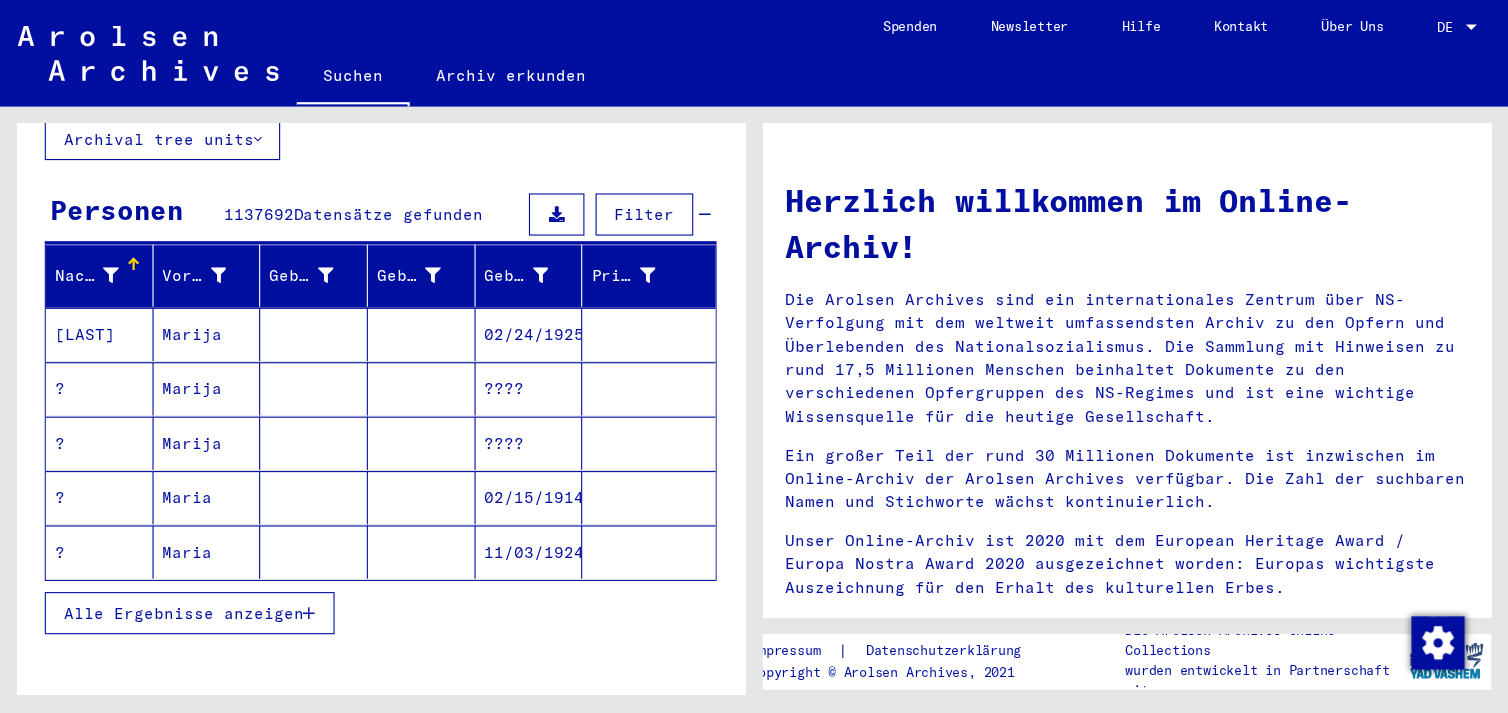 scroll, scrollTop: 154, scrollLeft: 0, axis: vertical 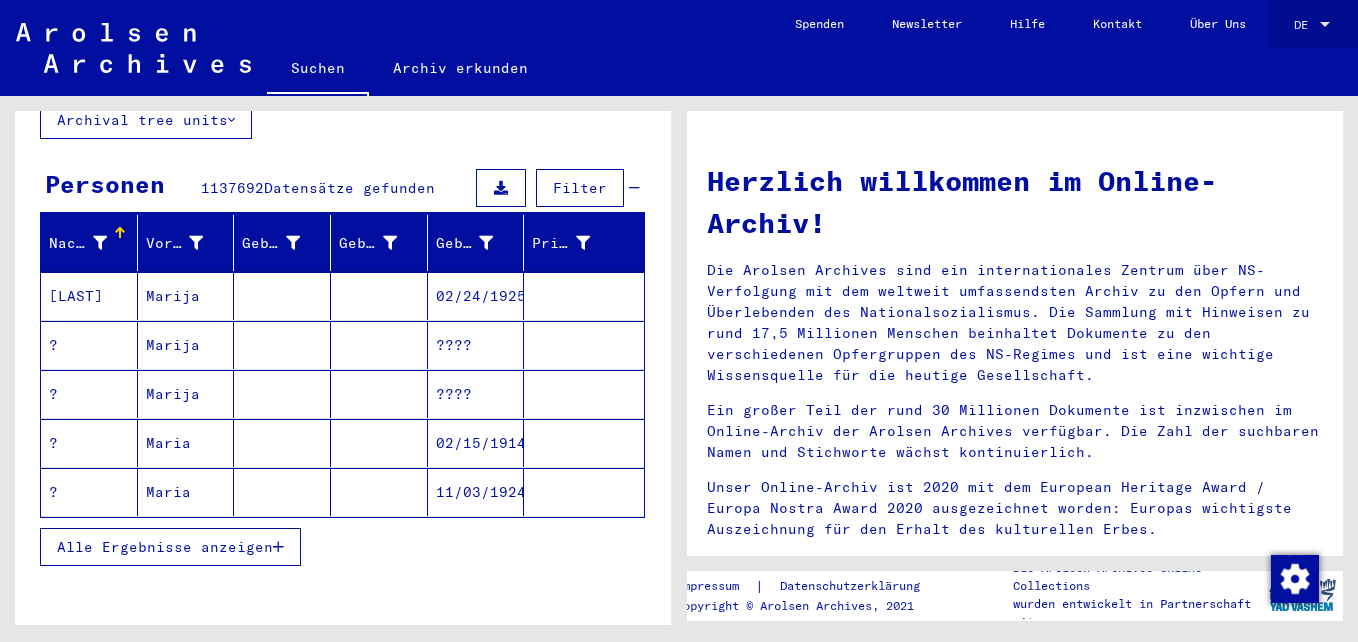 click at bounding box center [1325, 24] 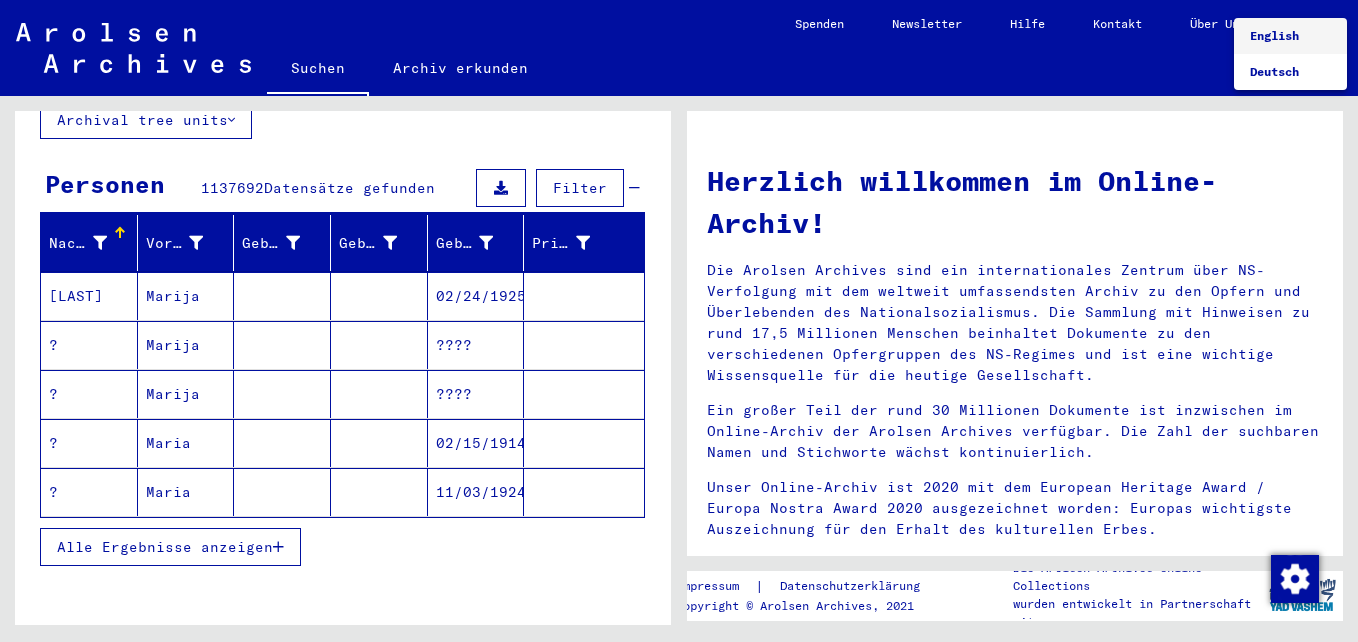 click on "English" at bounding box center [1274, 35] 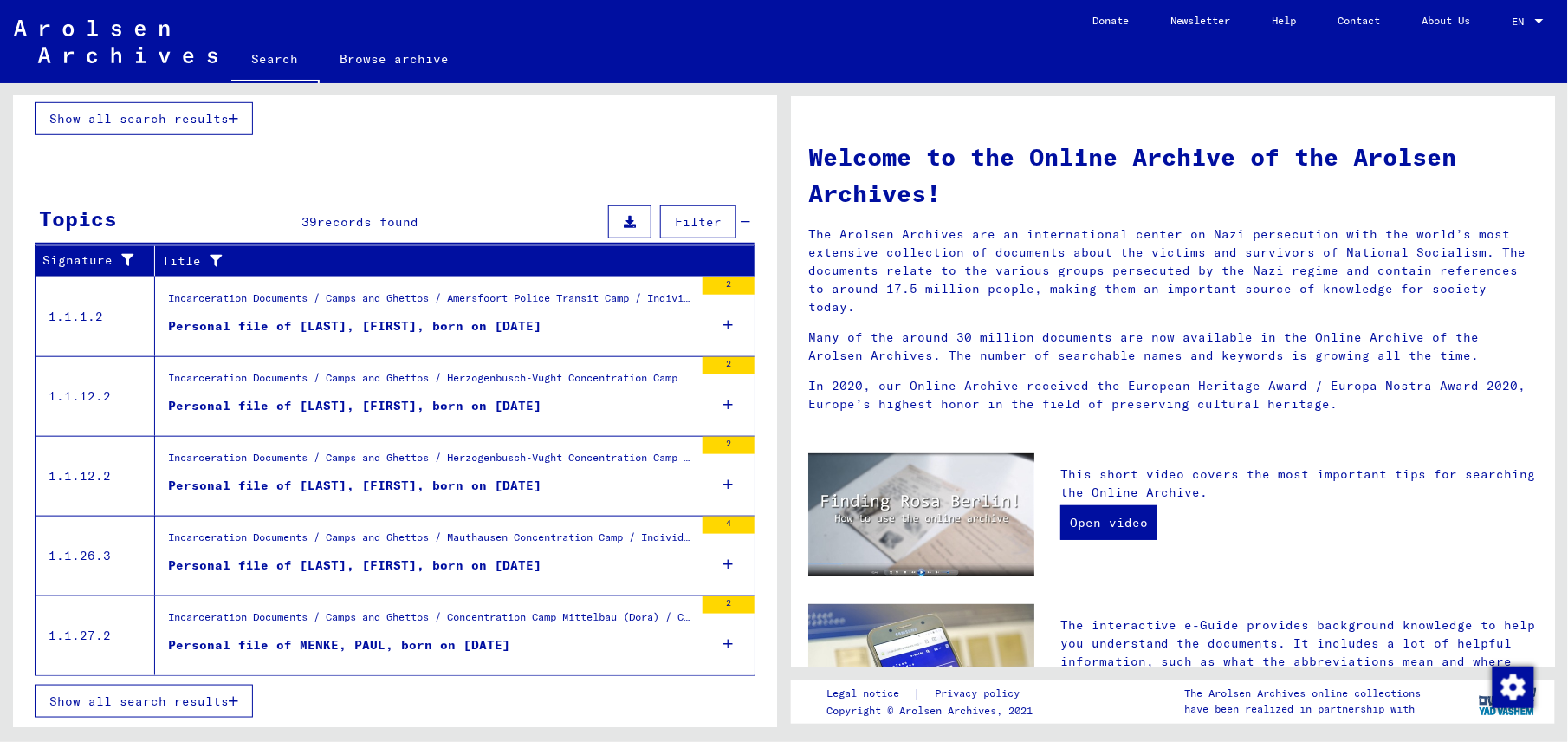 scroll, scrollTop: 0, scrollLeft: 0, axis: both 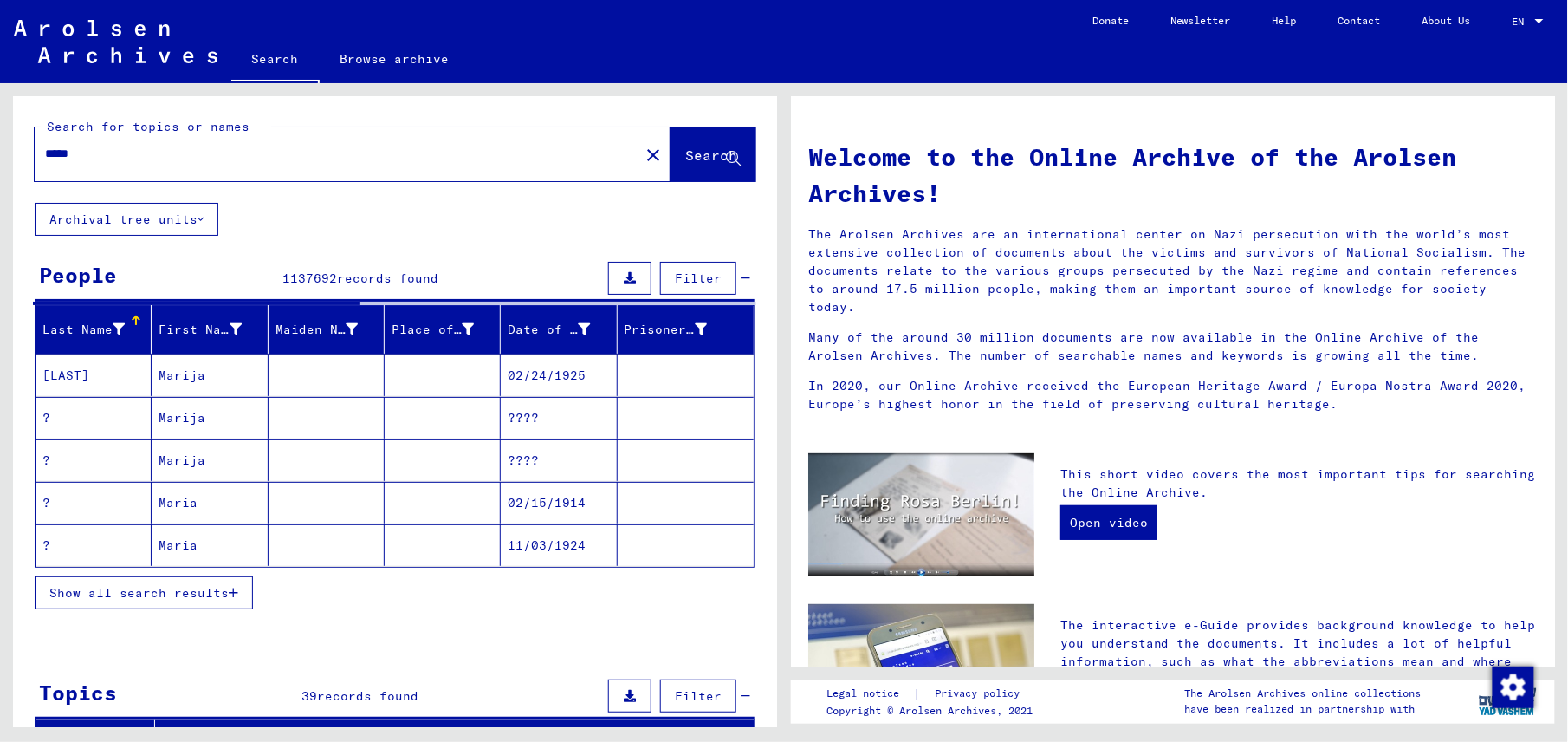 click on "close" 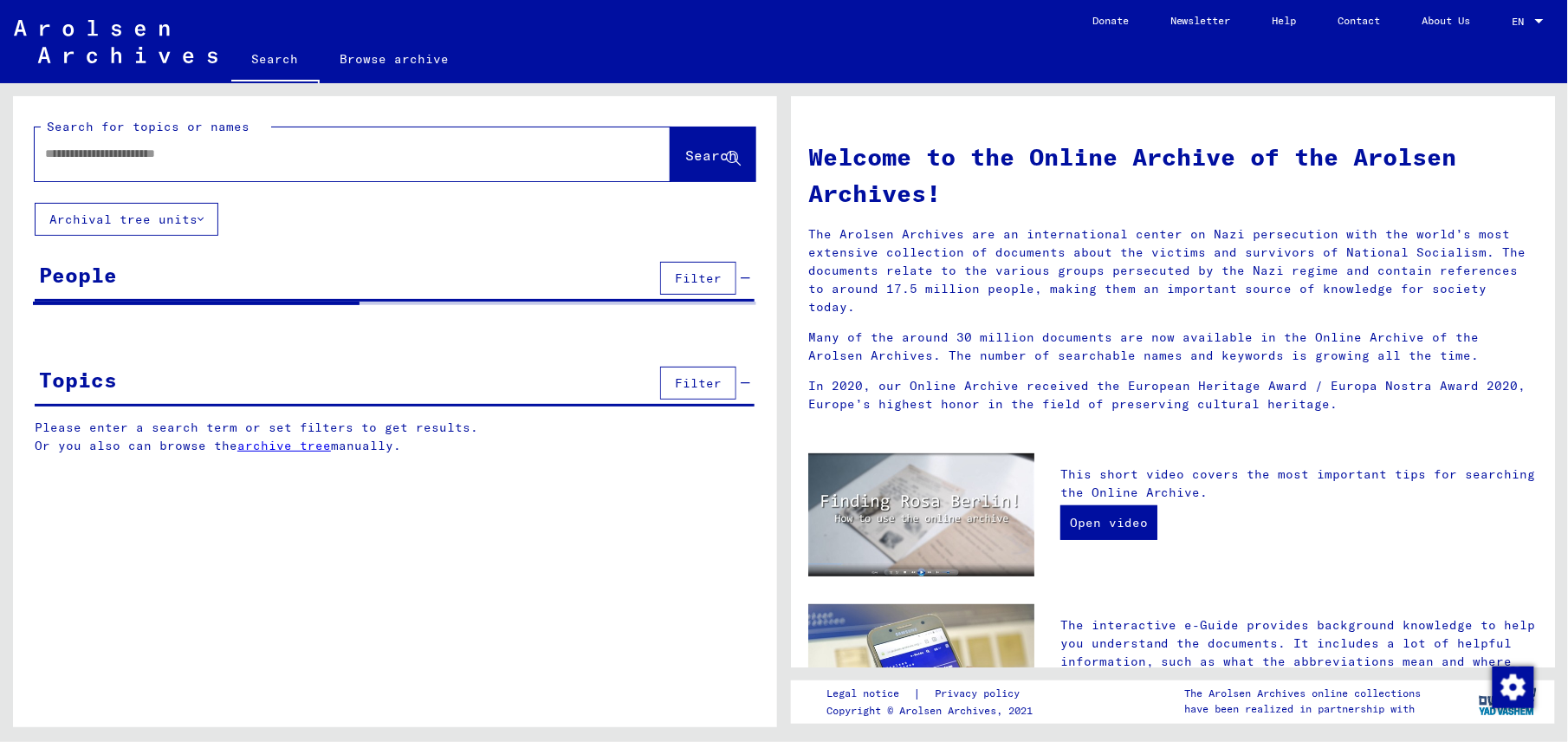 click 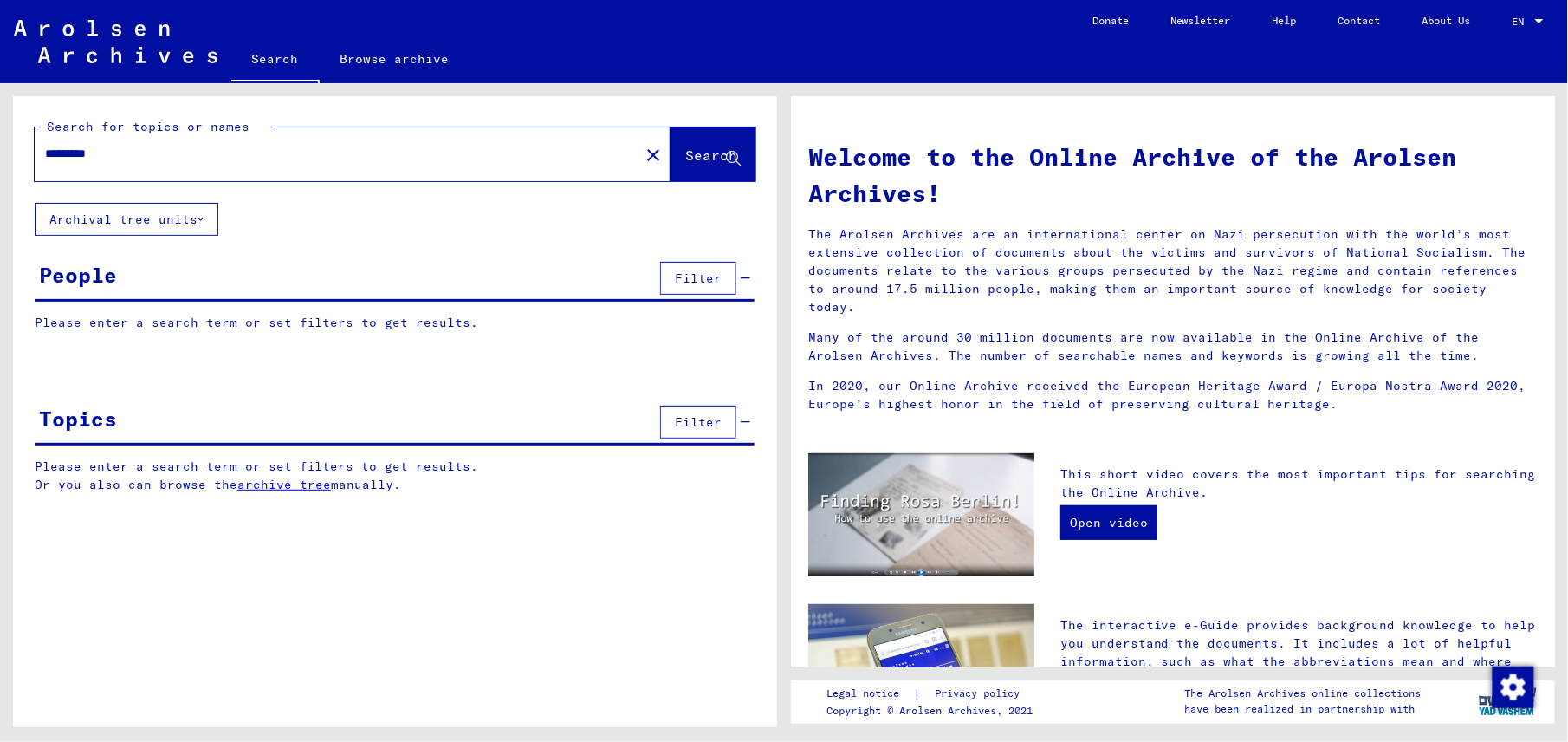 type on "*********" 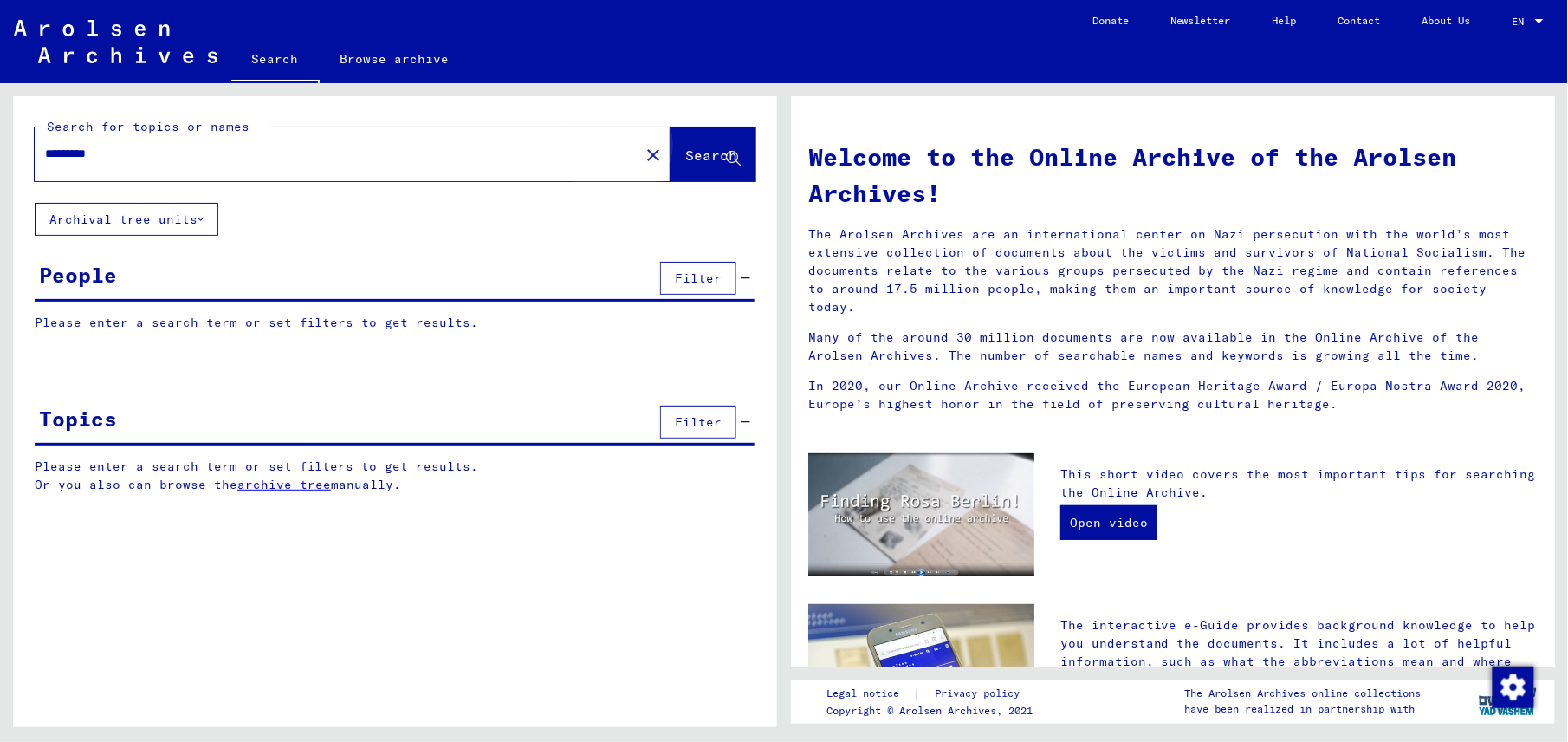 click on "Search" 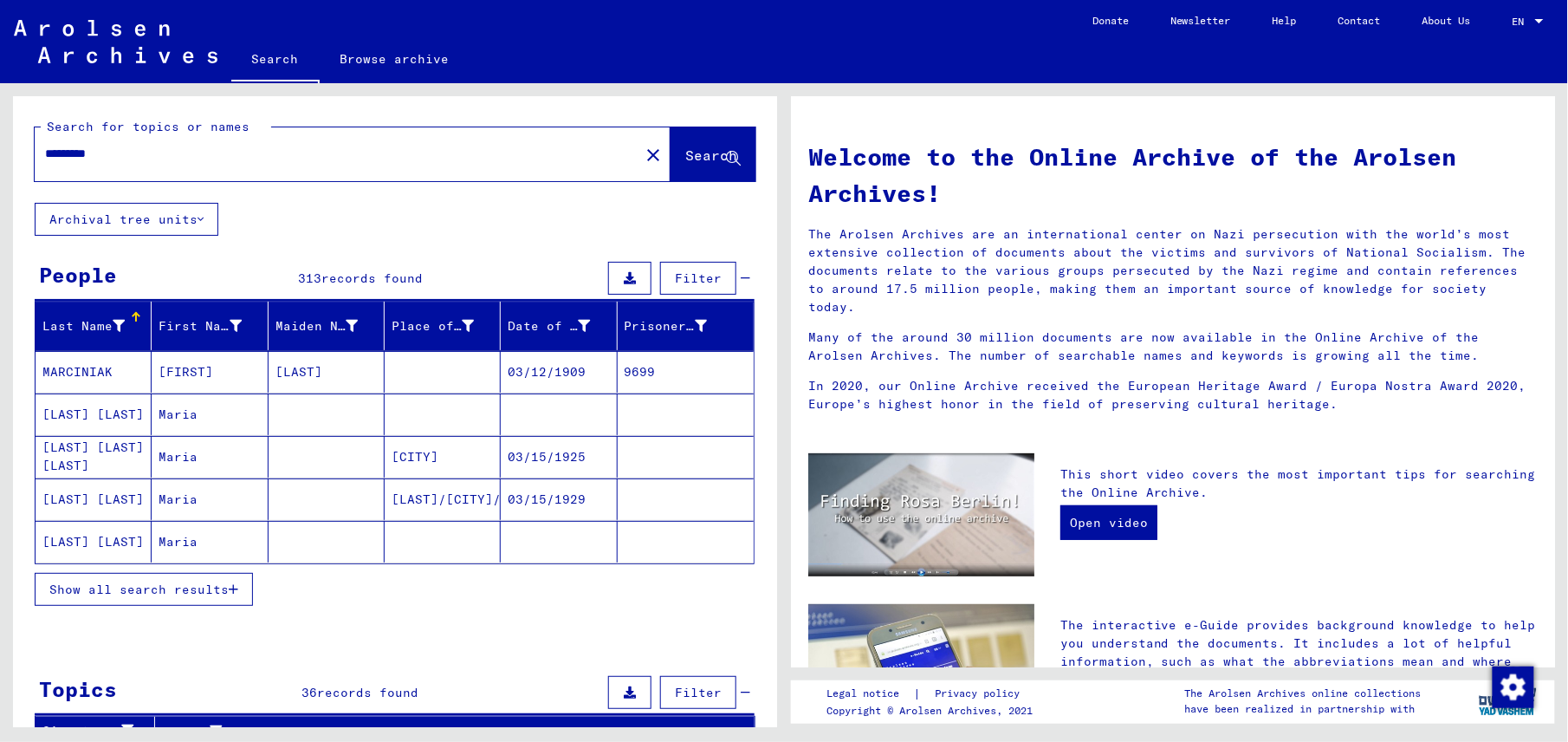 click on "Show all search results" at bounding box center [139, 589] 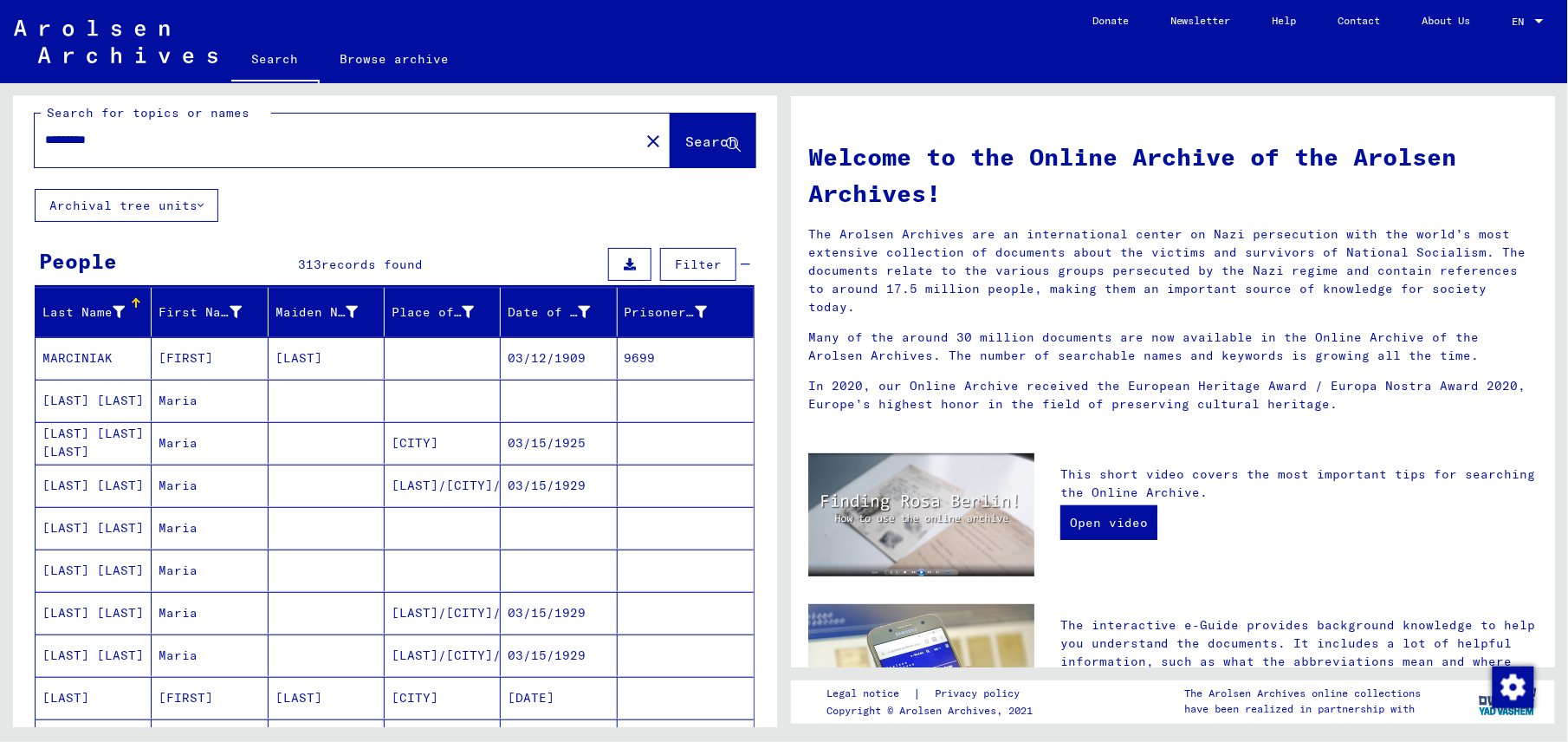 scroll, scrollTop: 0, scrollLeft: 0, axis: both 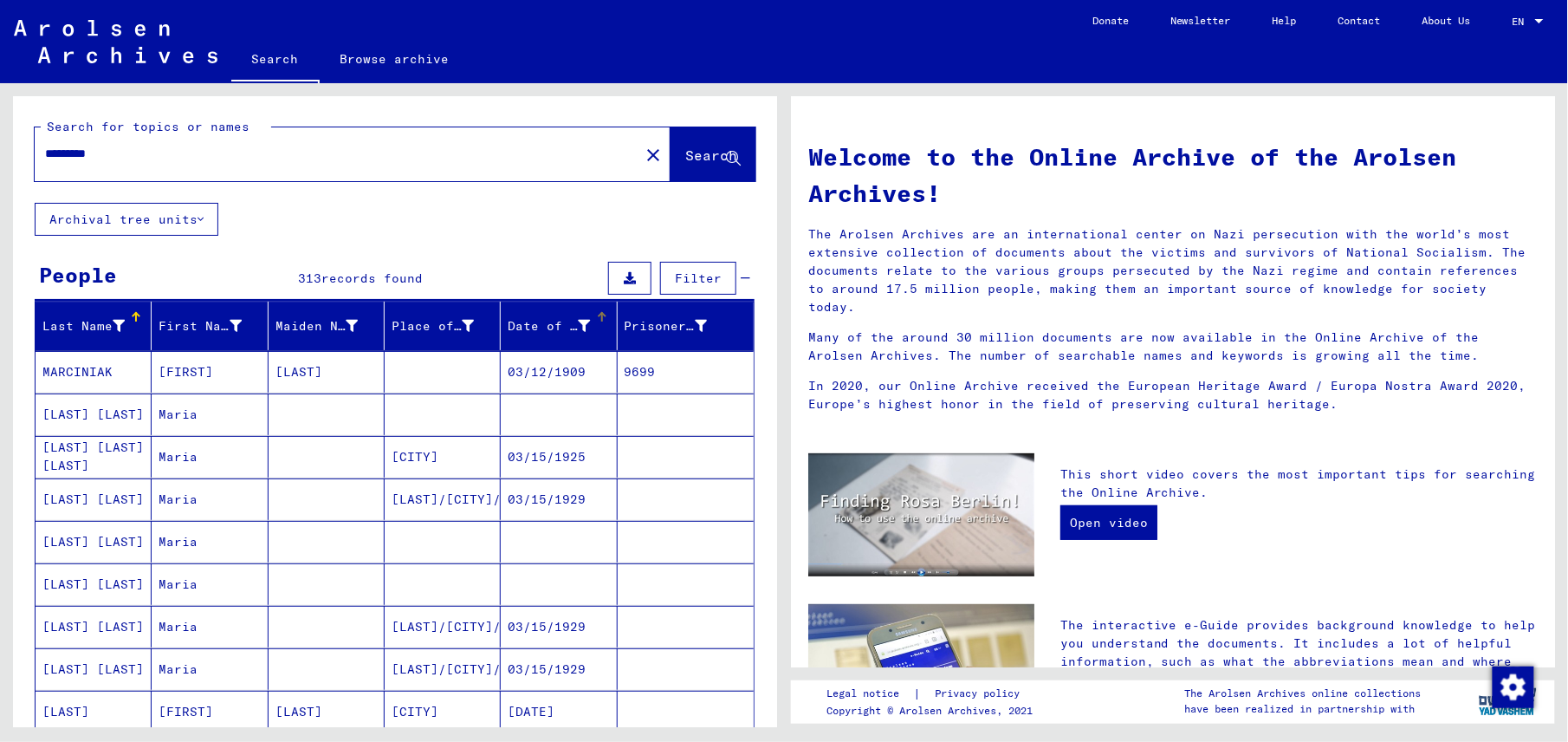 click at bounding box center (585, 326) 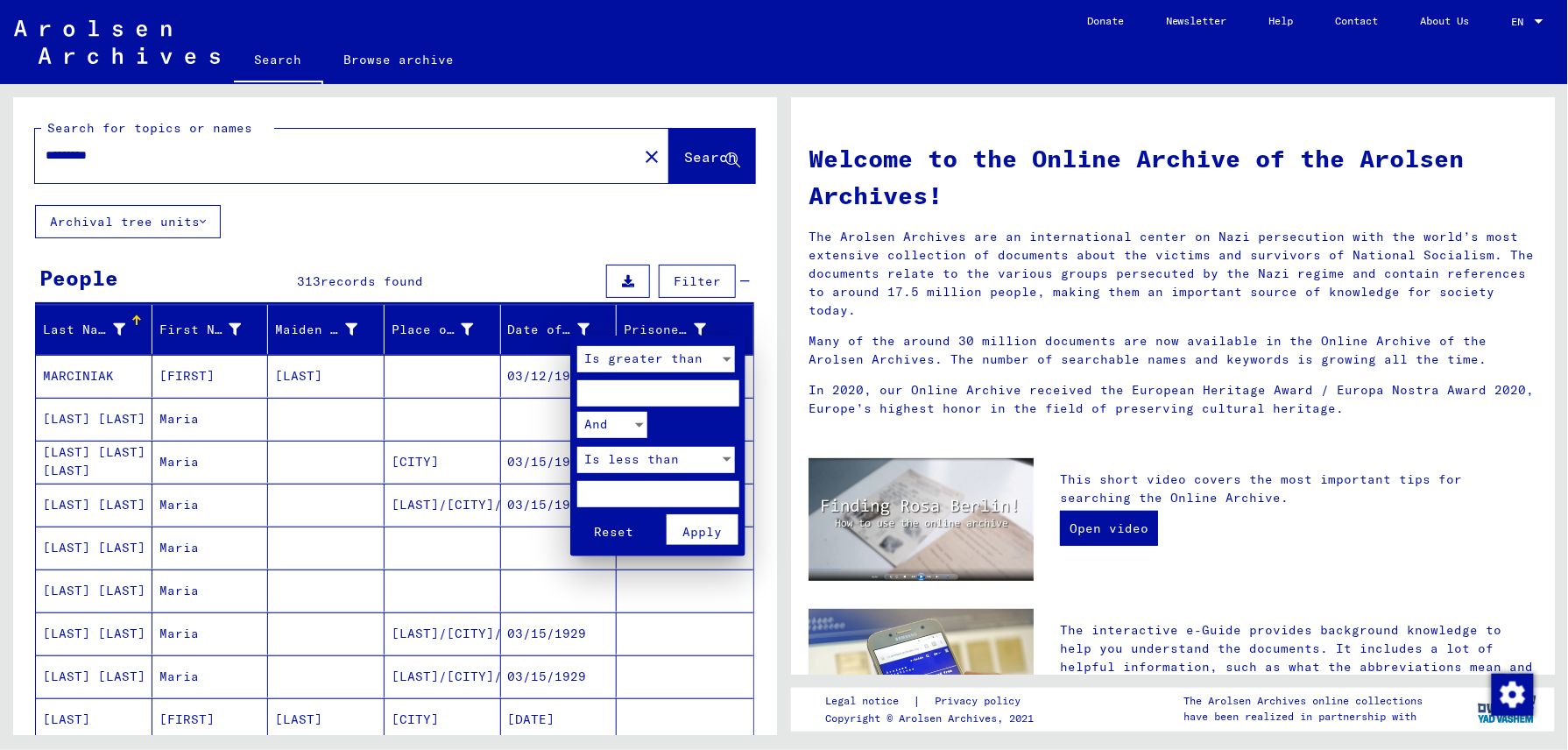 click at bounding box center (658, 393) 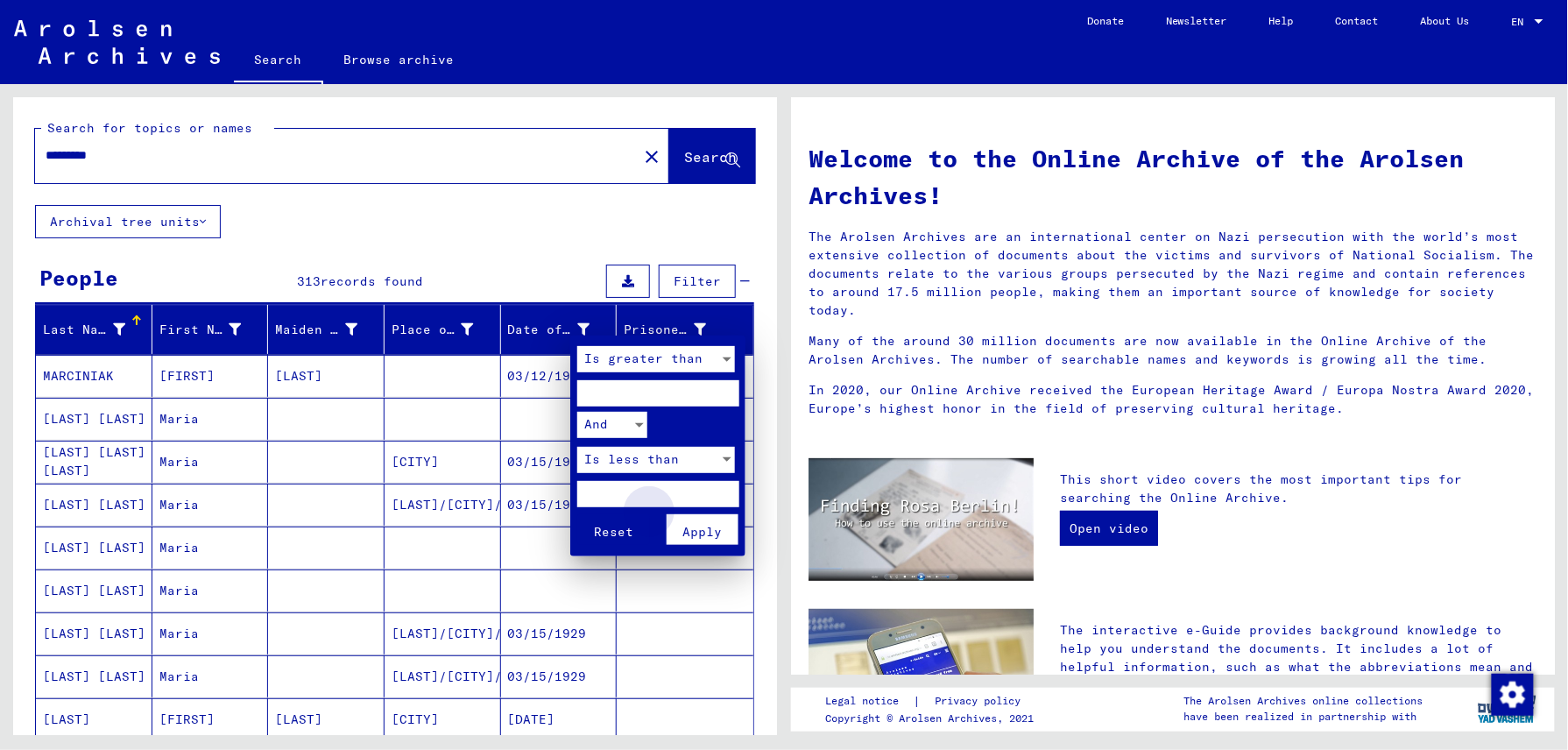 click on "Apply" at bounding box center (703, 529) 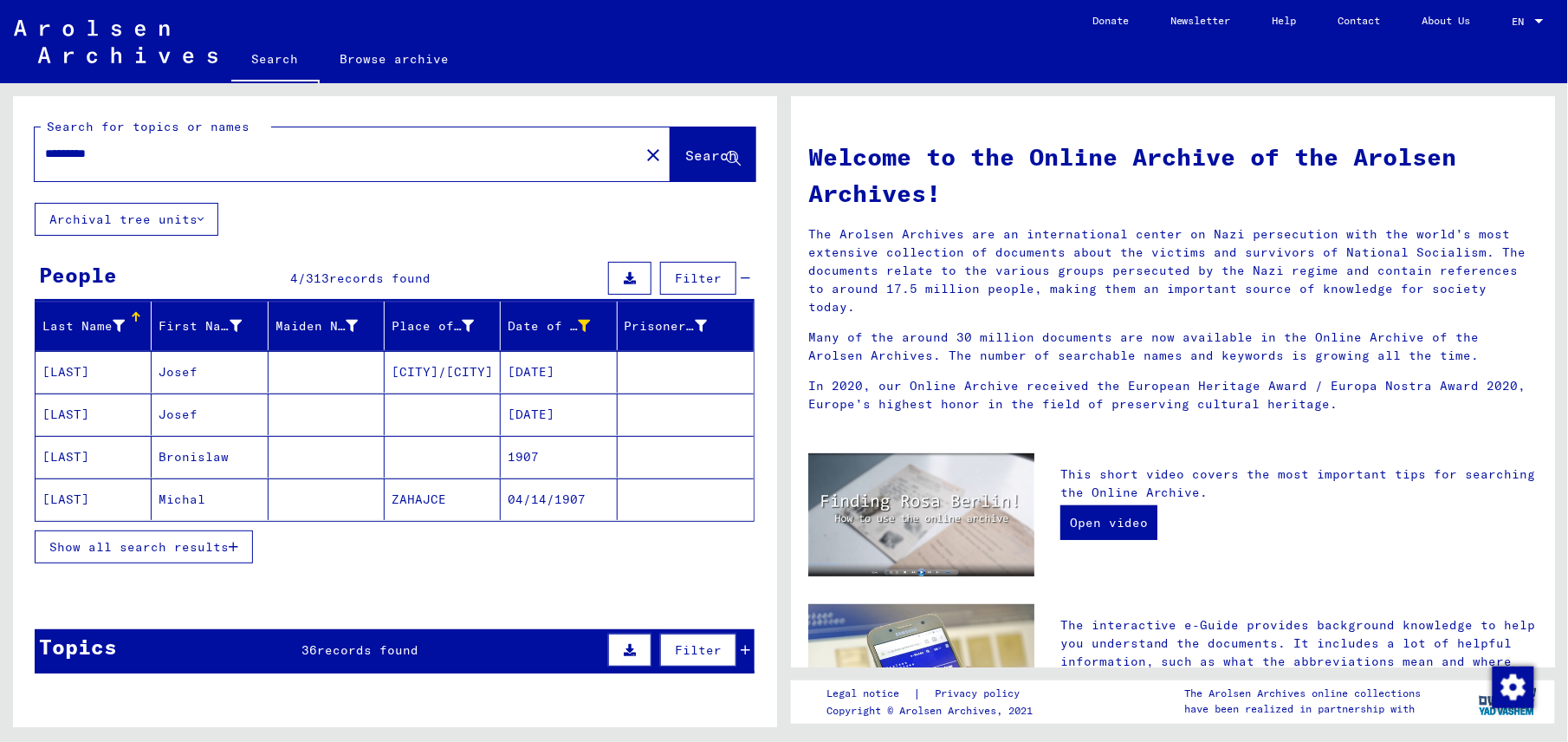 click on "[LAST]" at bounding box center [94, 457] 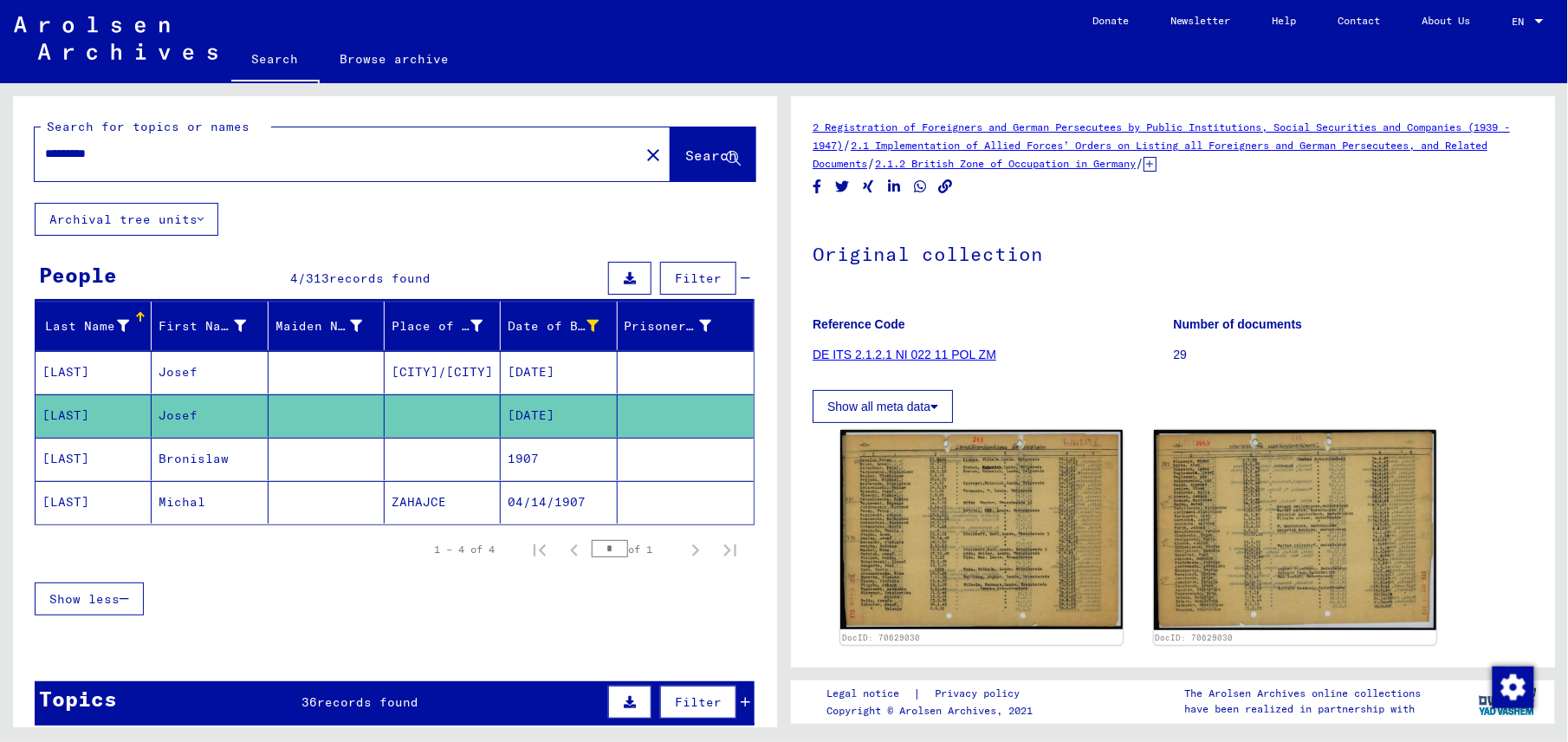 scroll, scrollTop: 0, scrollLeft: 0, axis: both 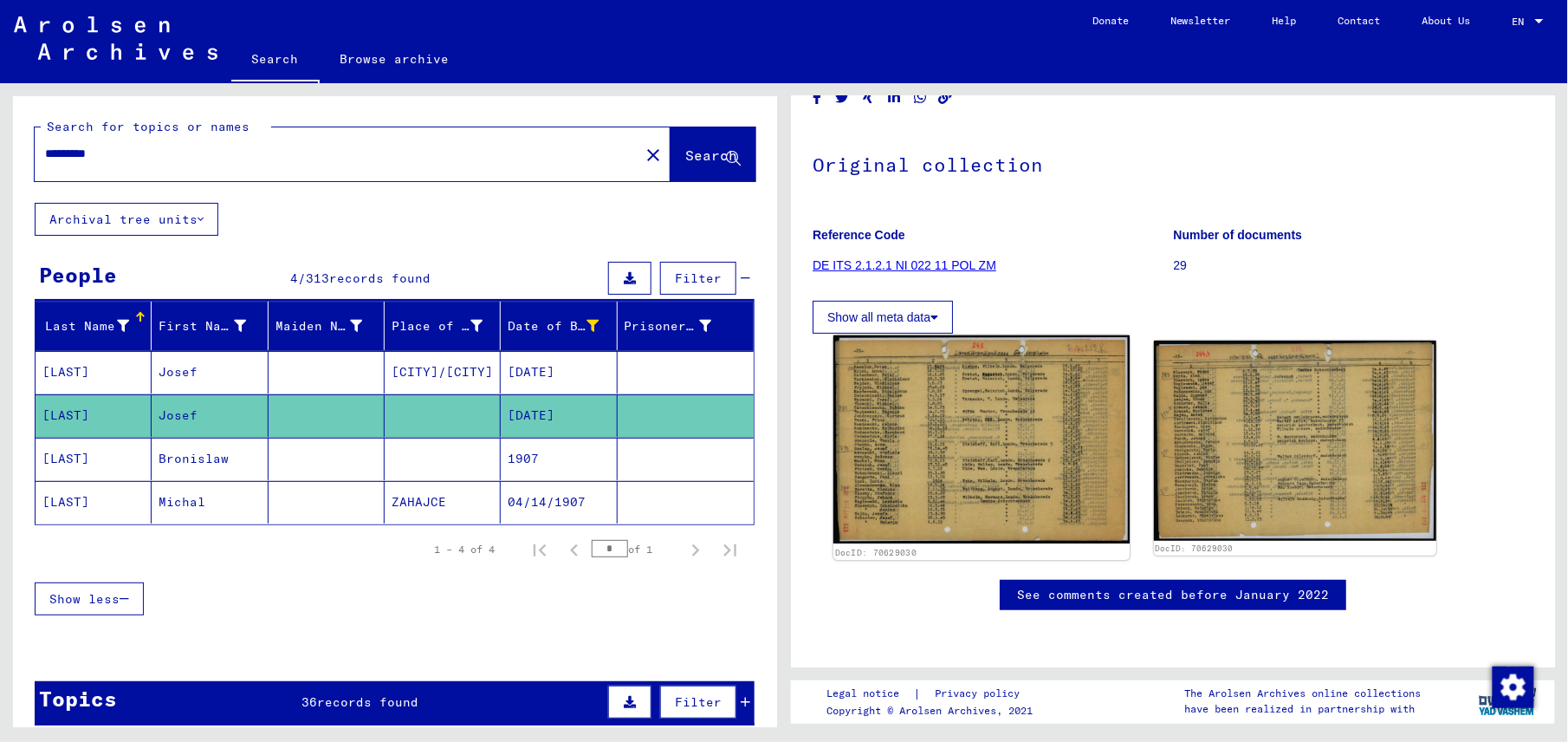 click 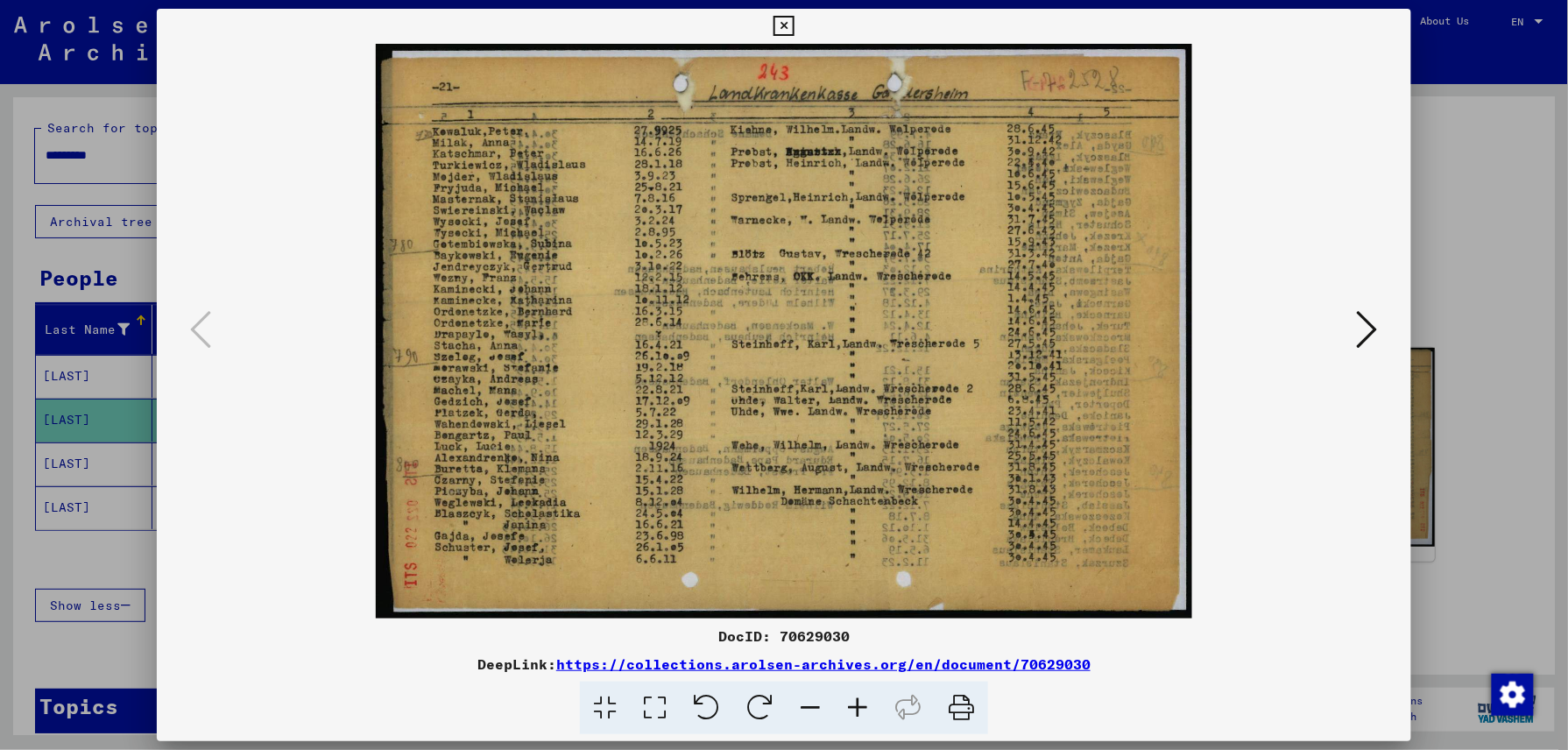 click at bounding box center [1367, 329] 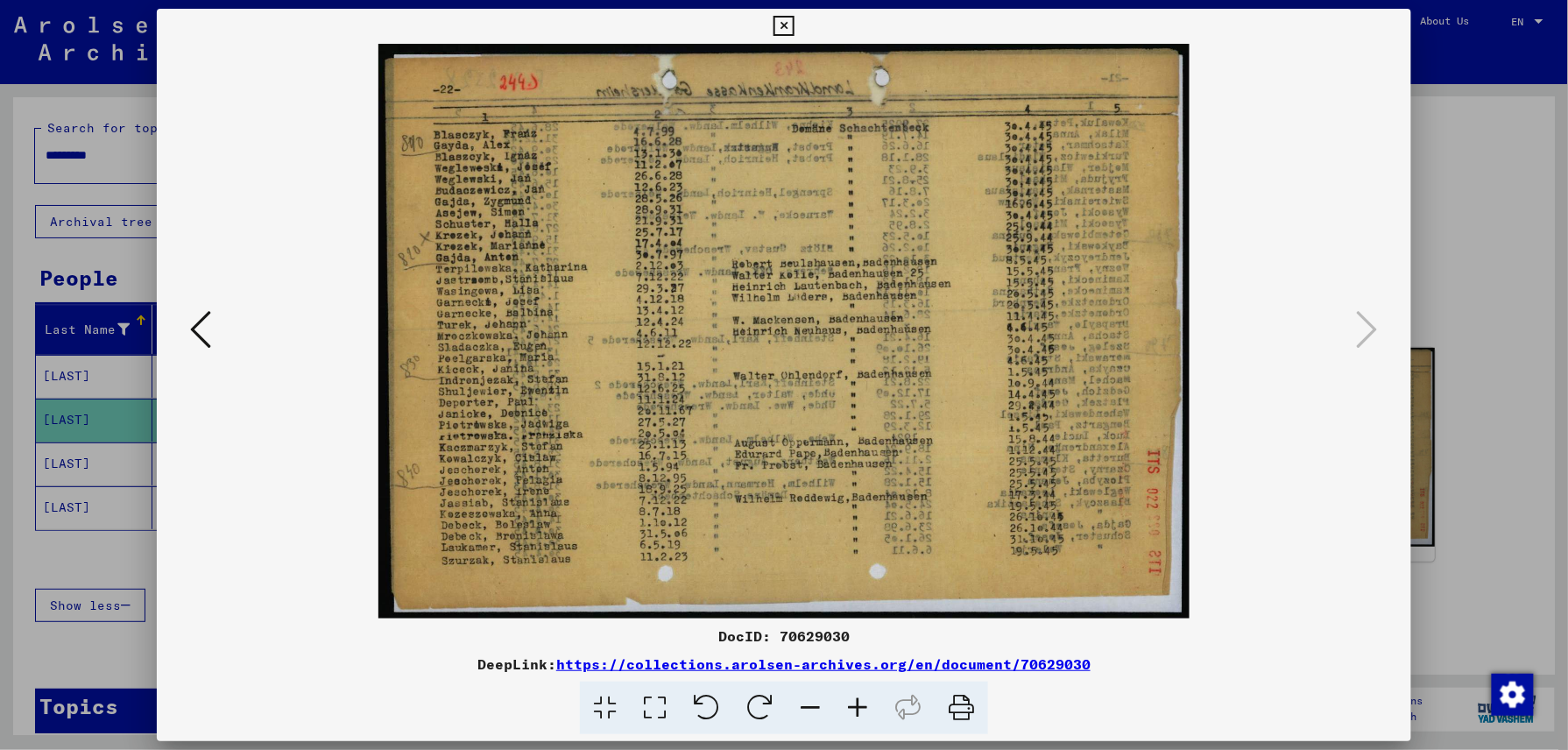 click at bounding box center [783, 26] 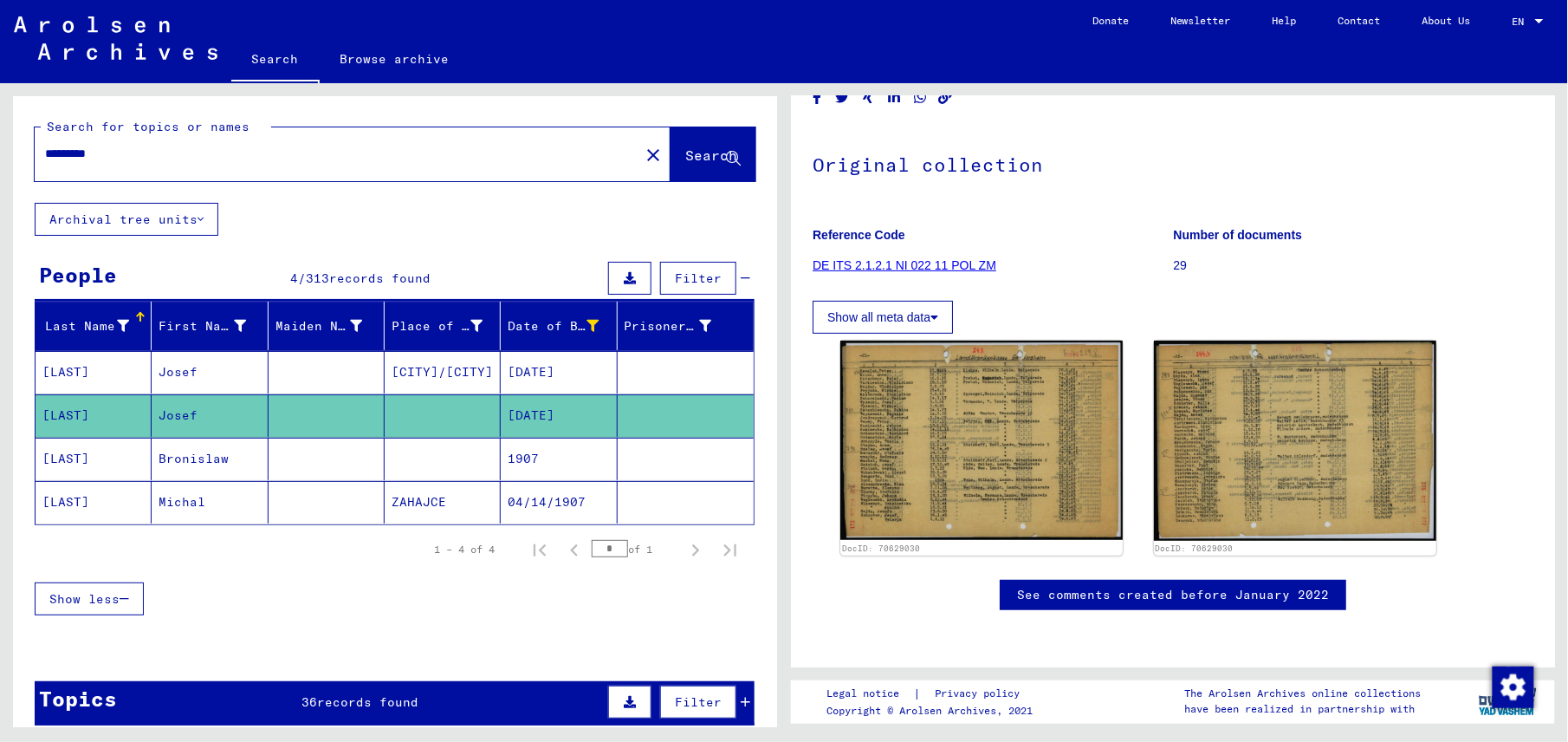 click on "Josef" at bounding box center [210, 415] 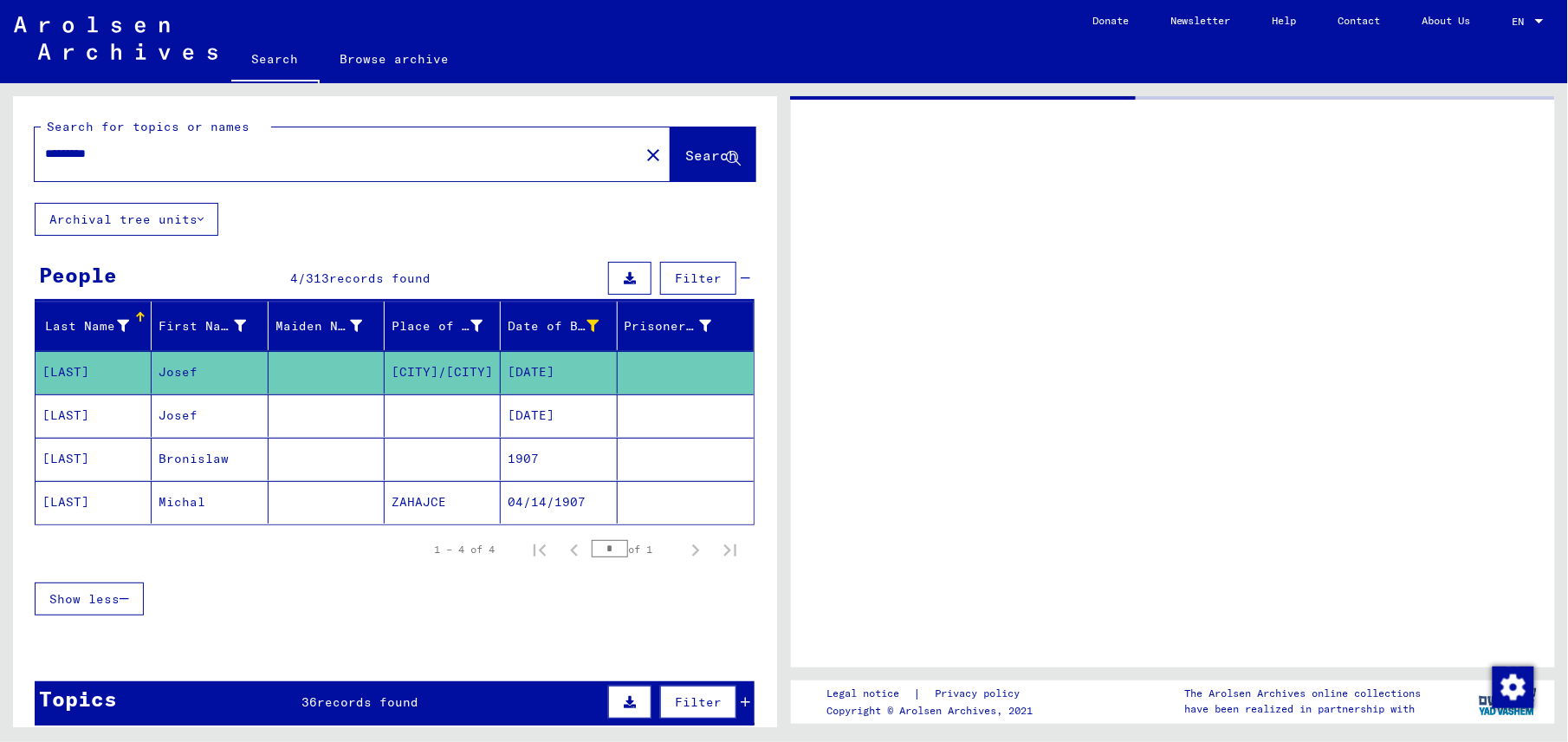 scroll, scrollTop: 0, scrollLeft: 0, axis: both 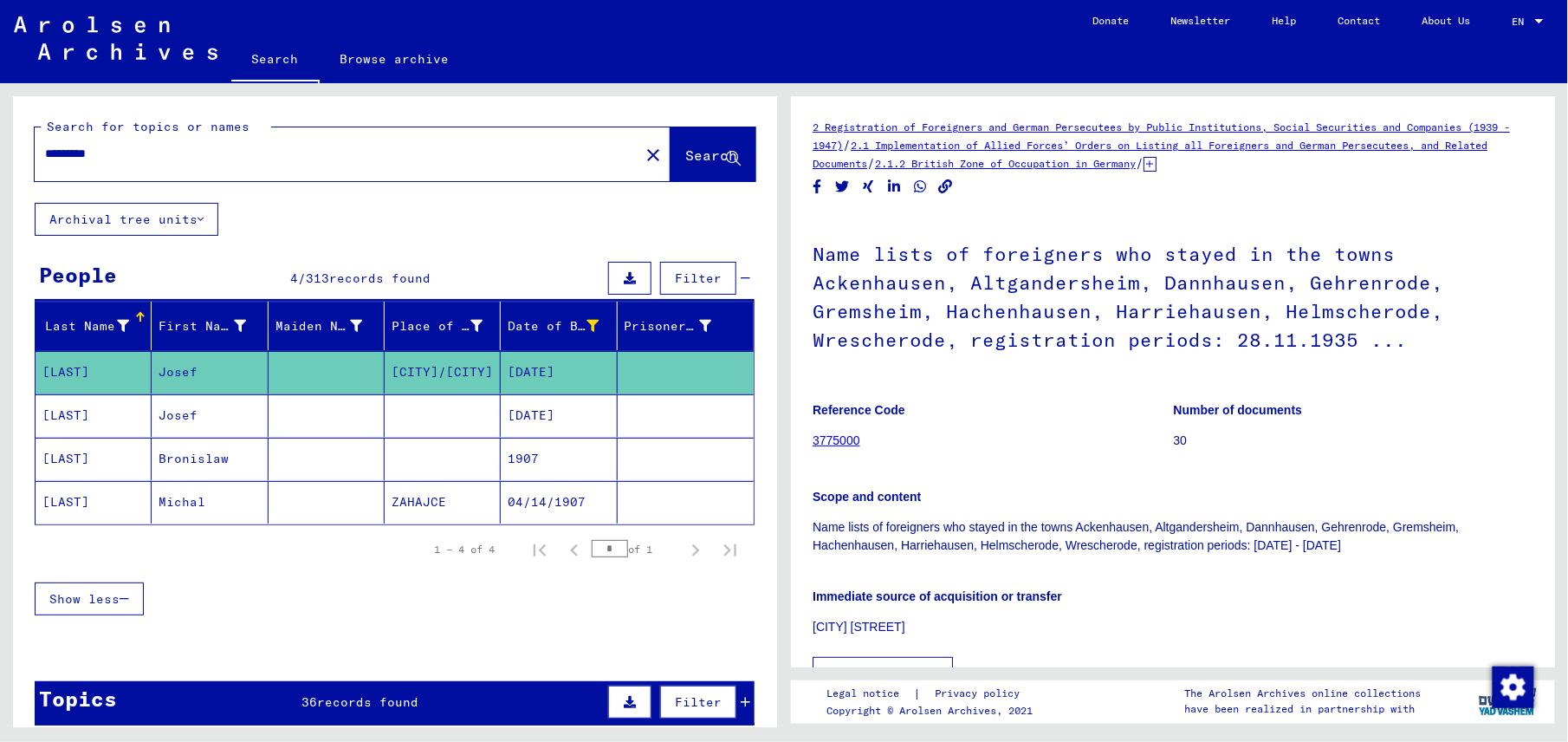 click on "Bronislaw" at bounding box center (210, 502) 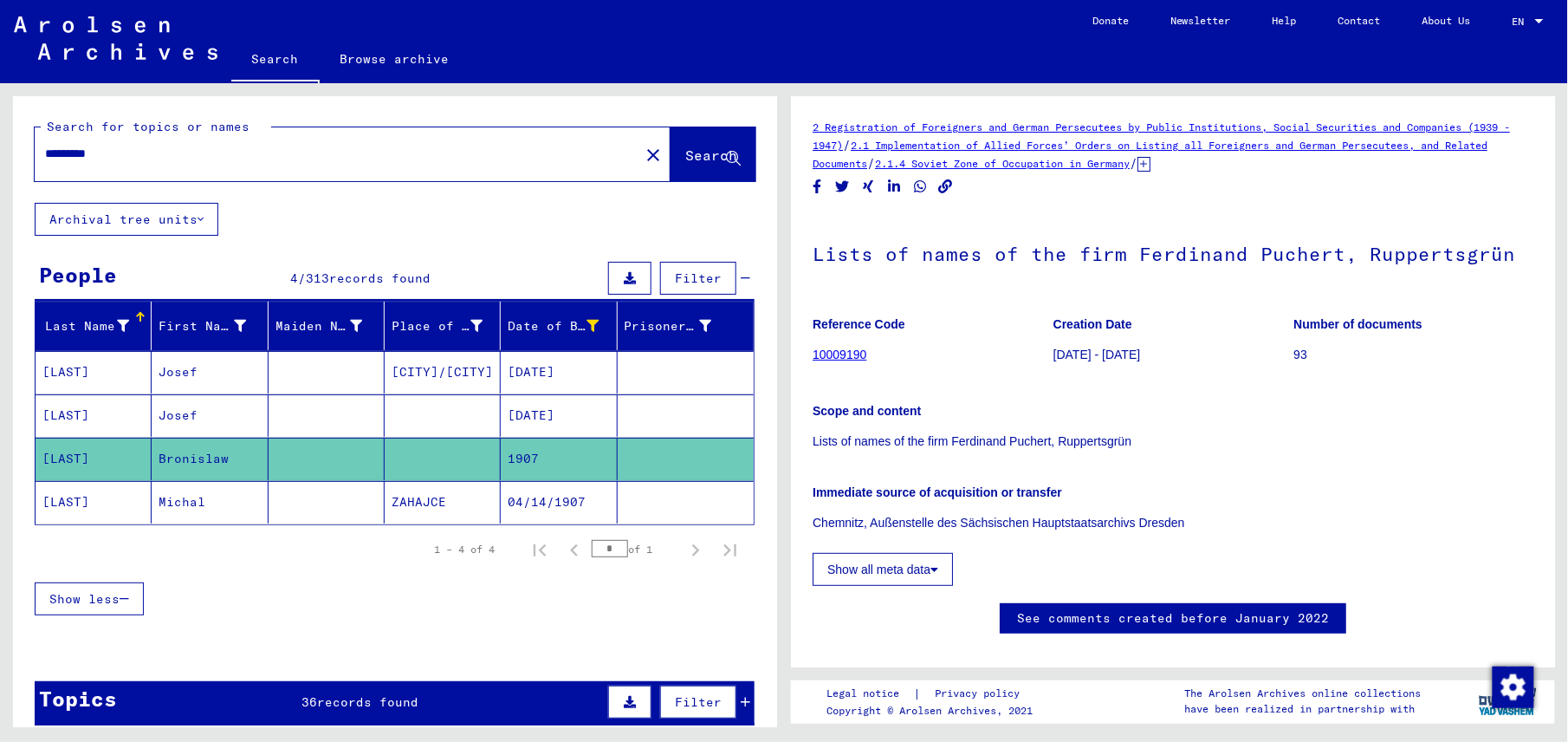 scroll, scrollTop: 0, scrollLeft: 0, axis: both 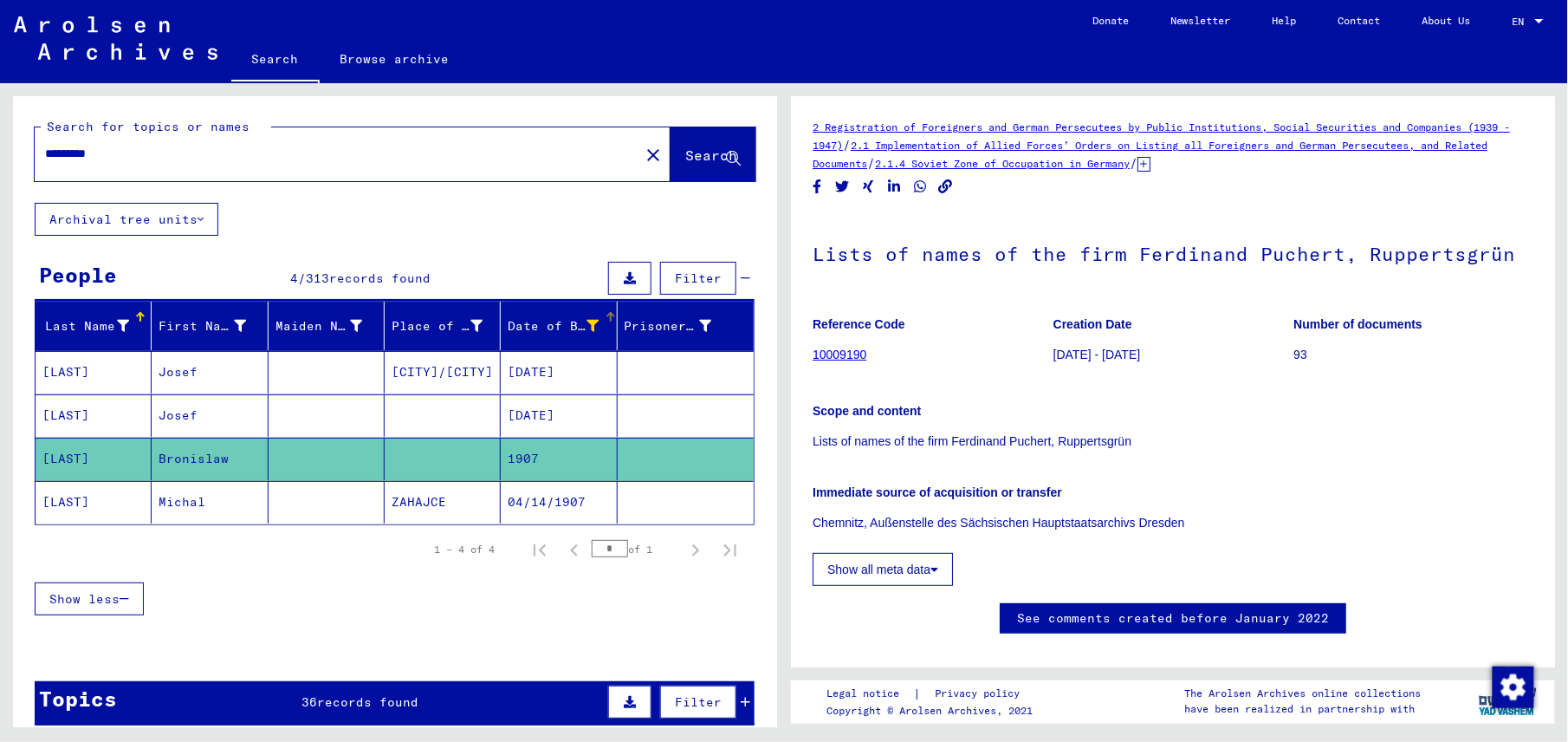 click at bounding box center (593, 326) 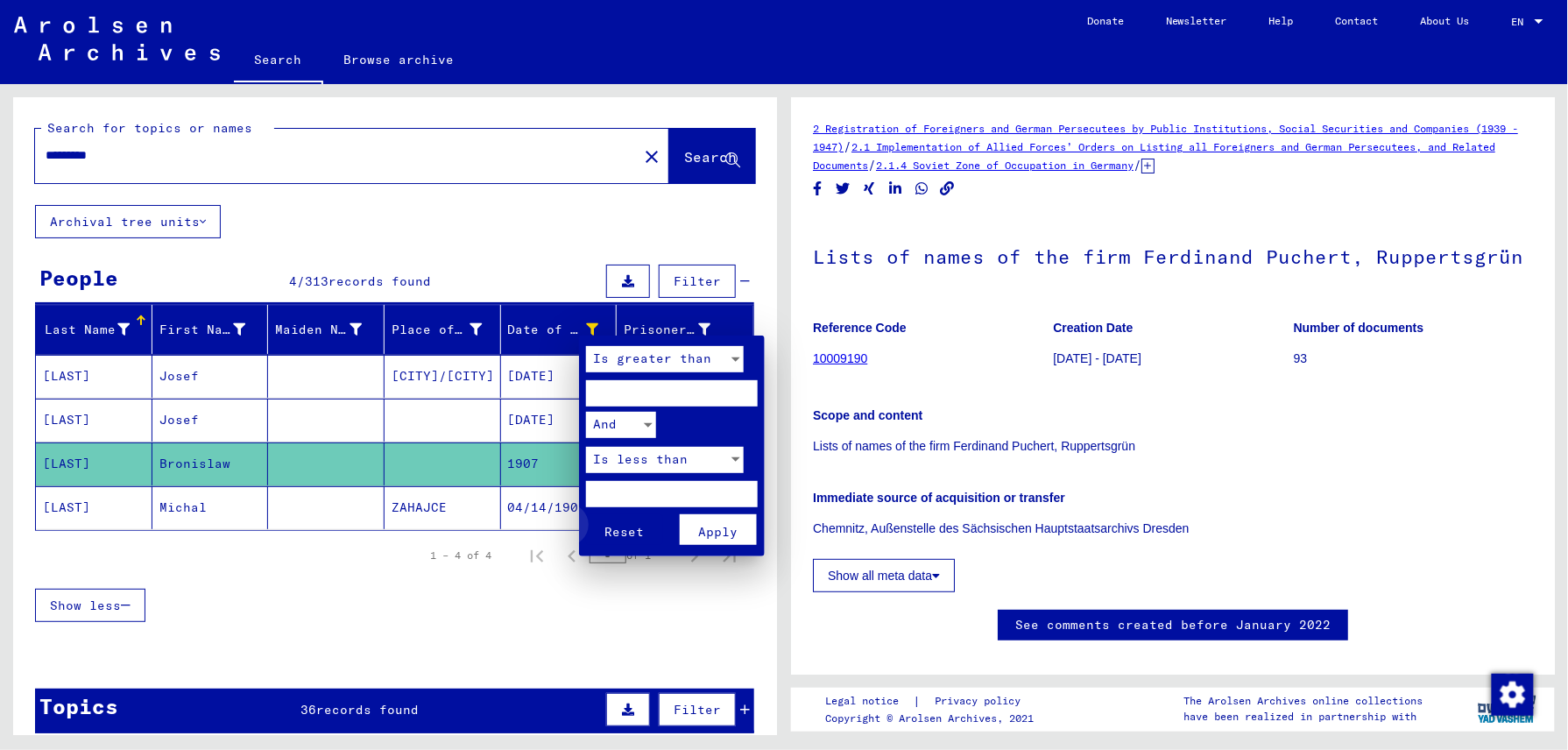 click on "Reset" at bounding box center (625, 532) 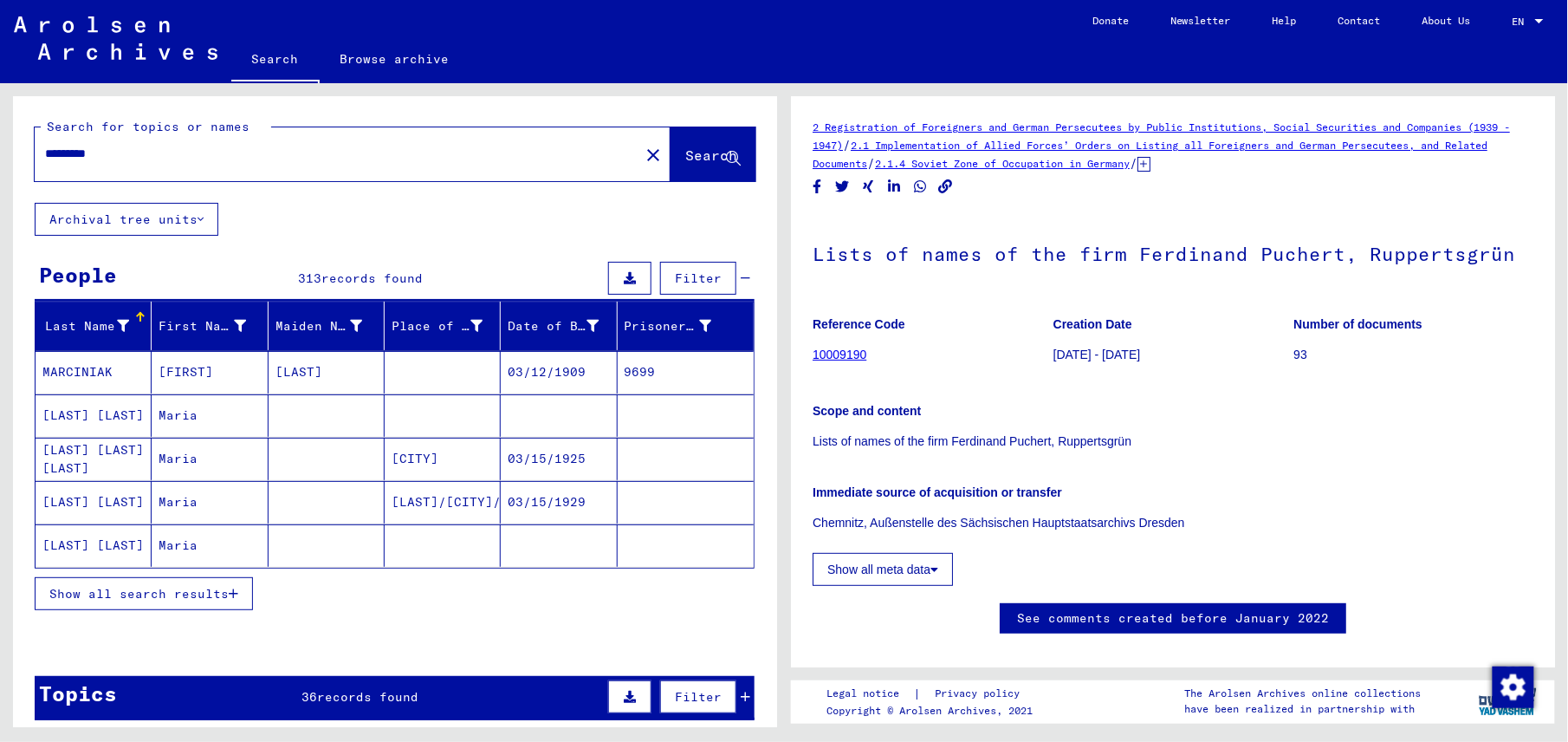 click on "Show all search results" at bounding box center (139, 594) 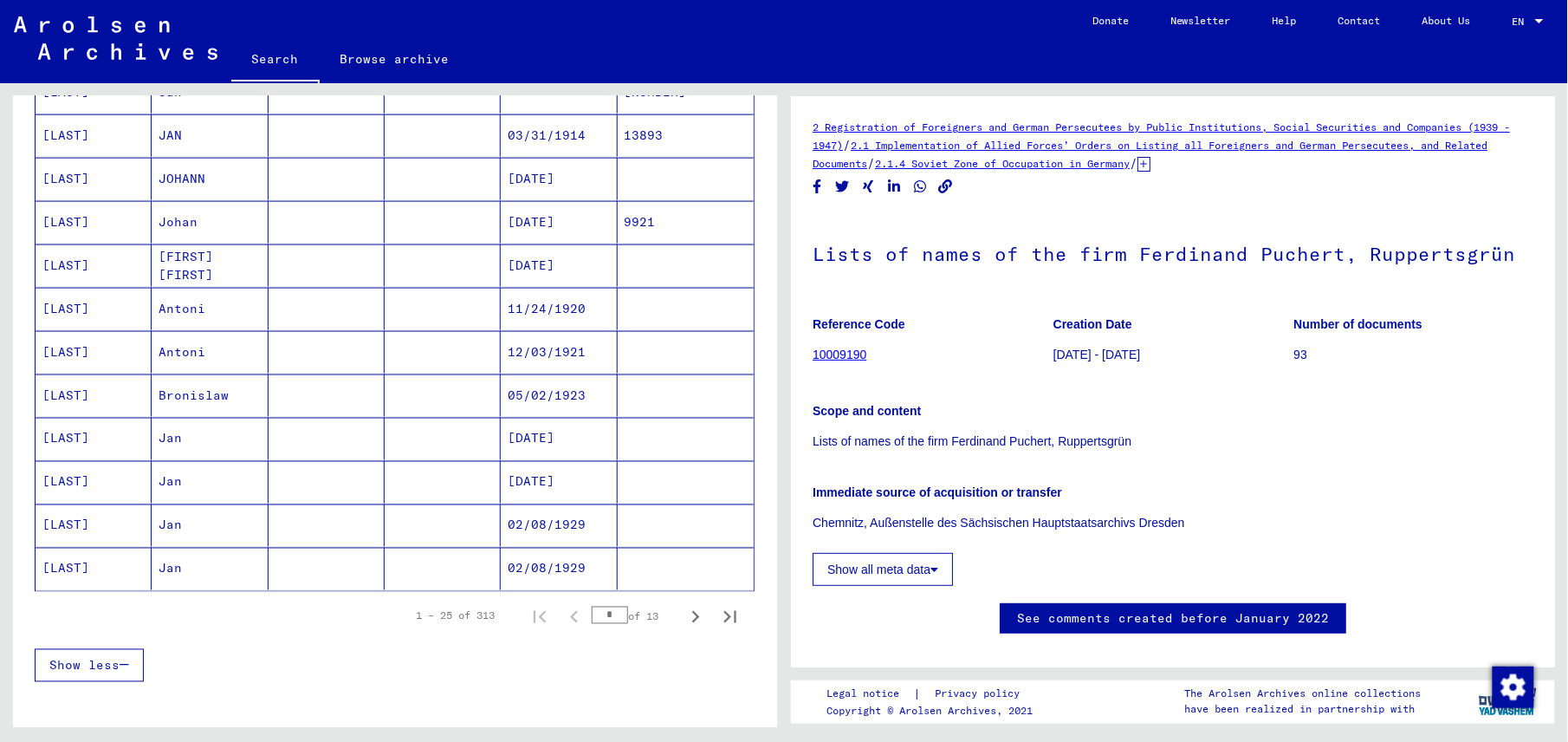 scroll, scrollTop: 857, scrollLeft: 0, axis: vertical 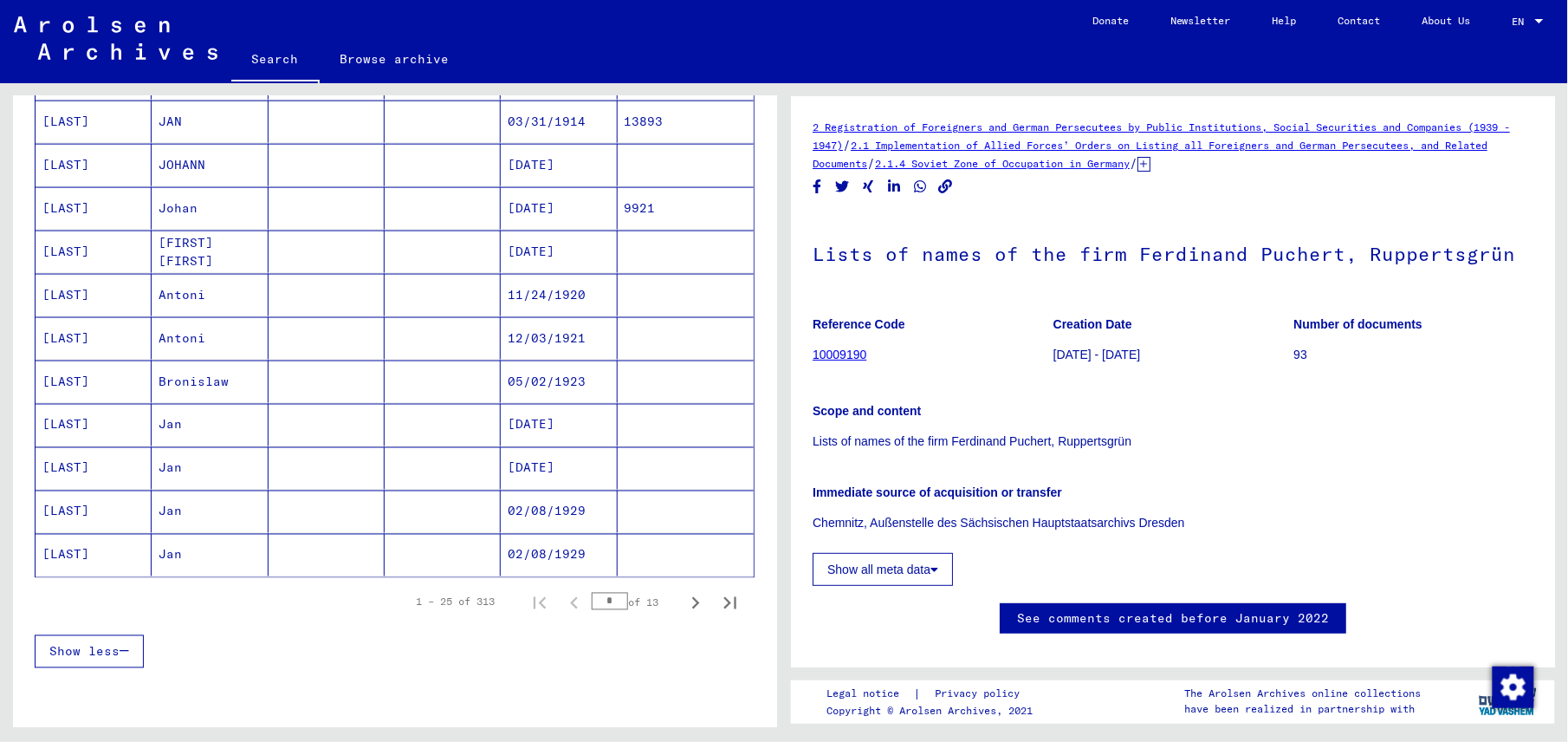 click on "[LAST]" 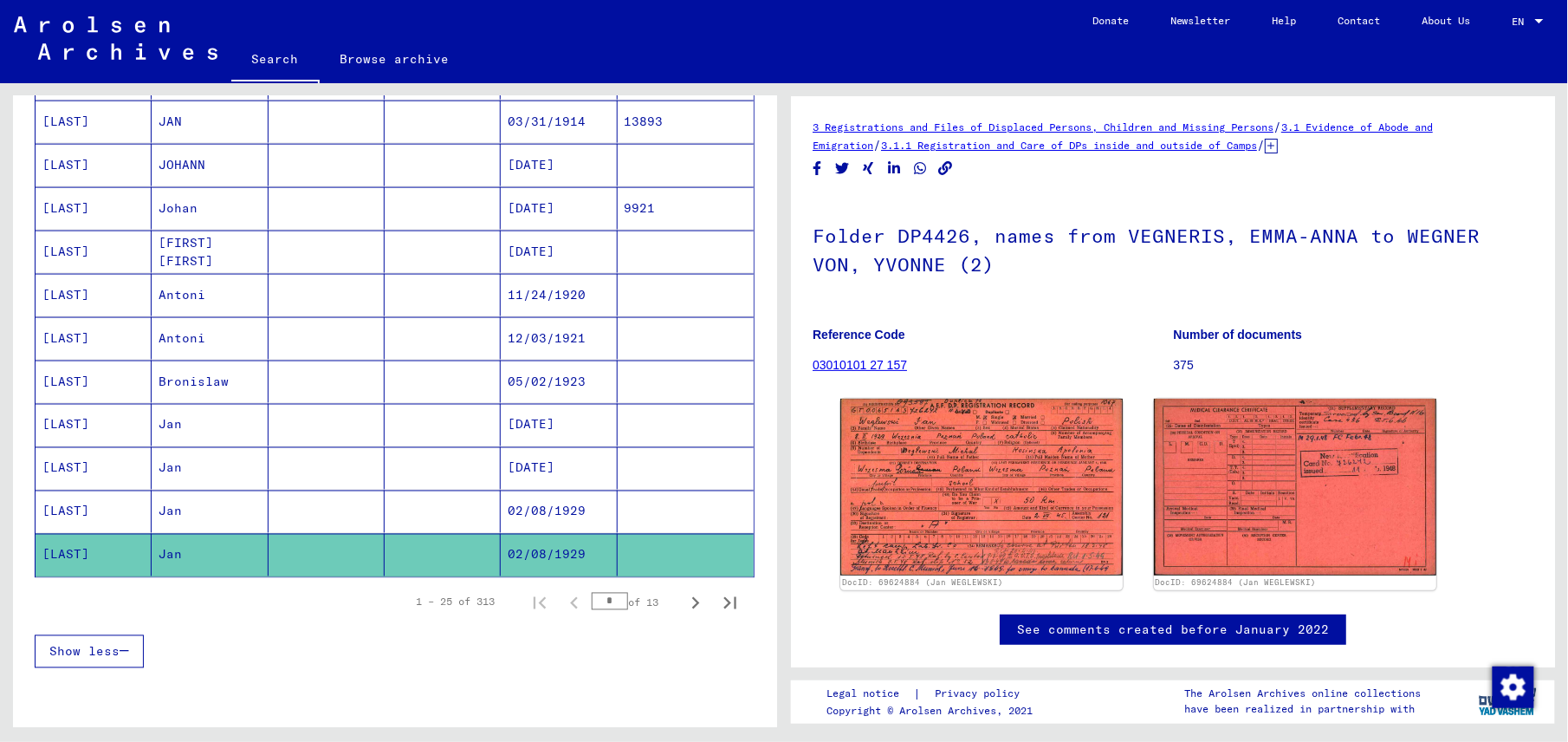 scroll, scrollTop: 0, scrollLeft: 0, axis: both 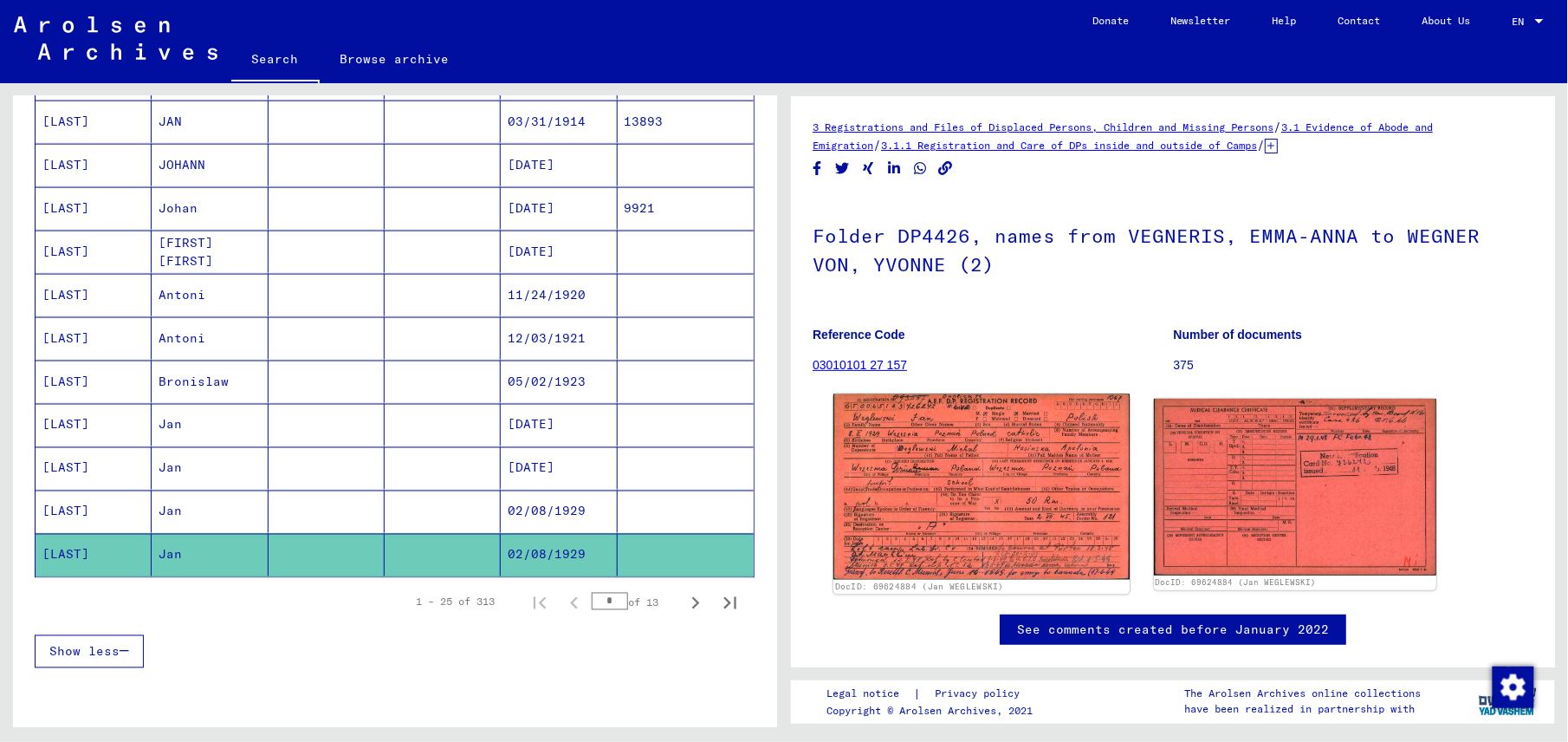 click 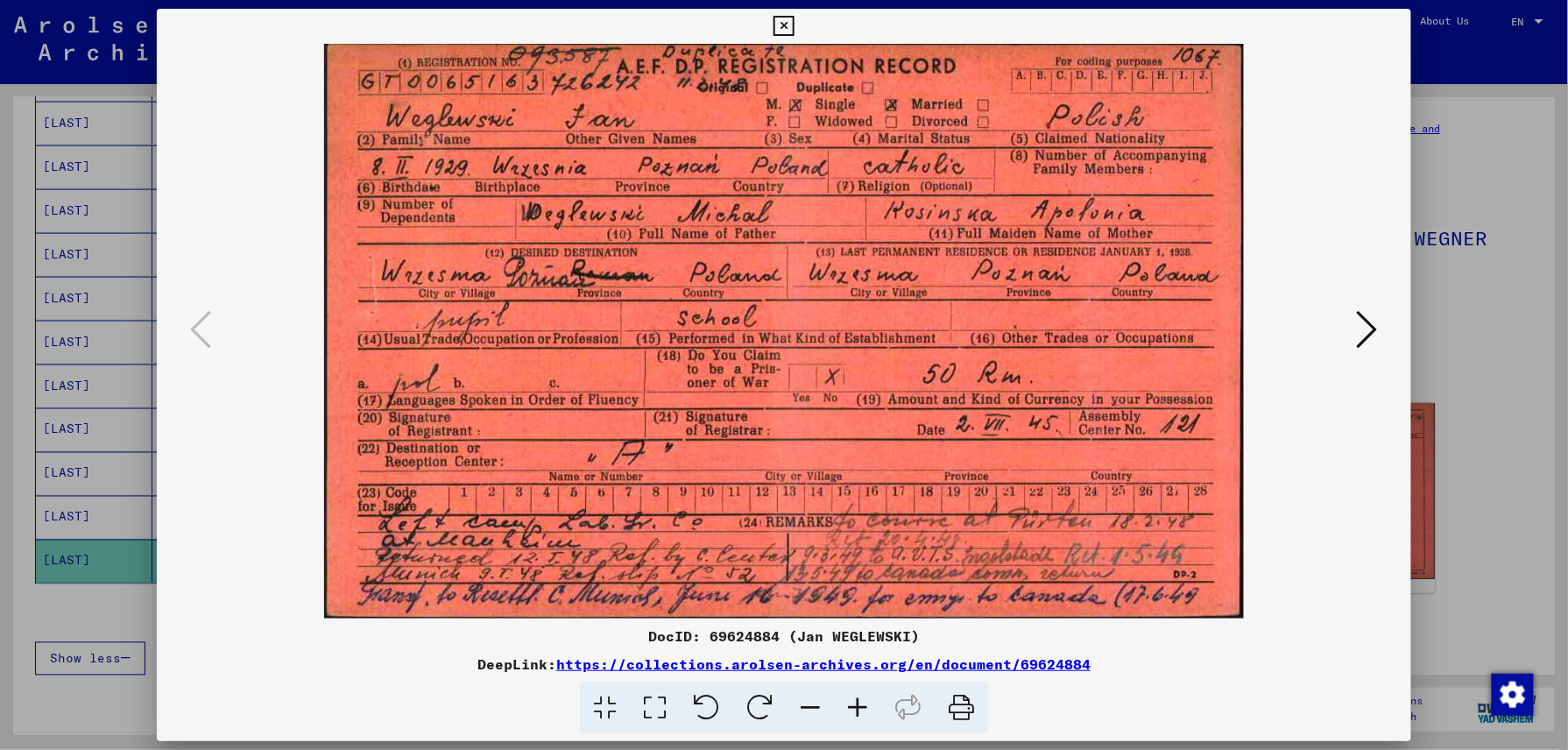 click at bounding box center (1367, 329) 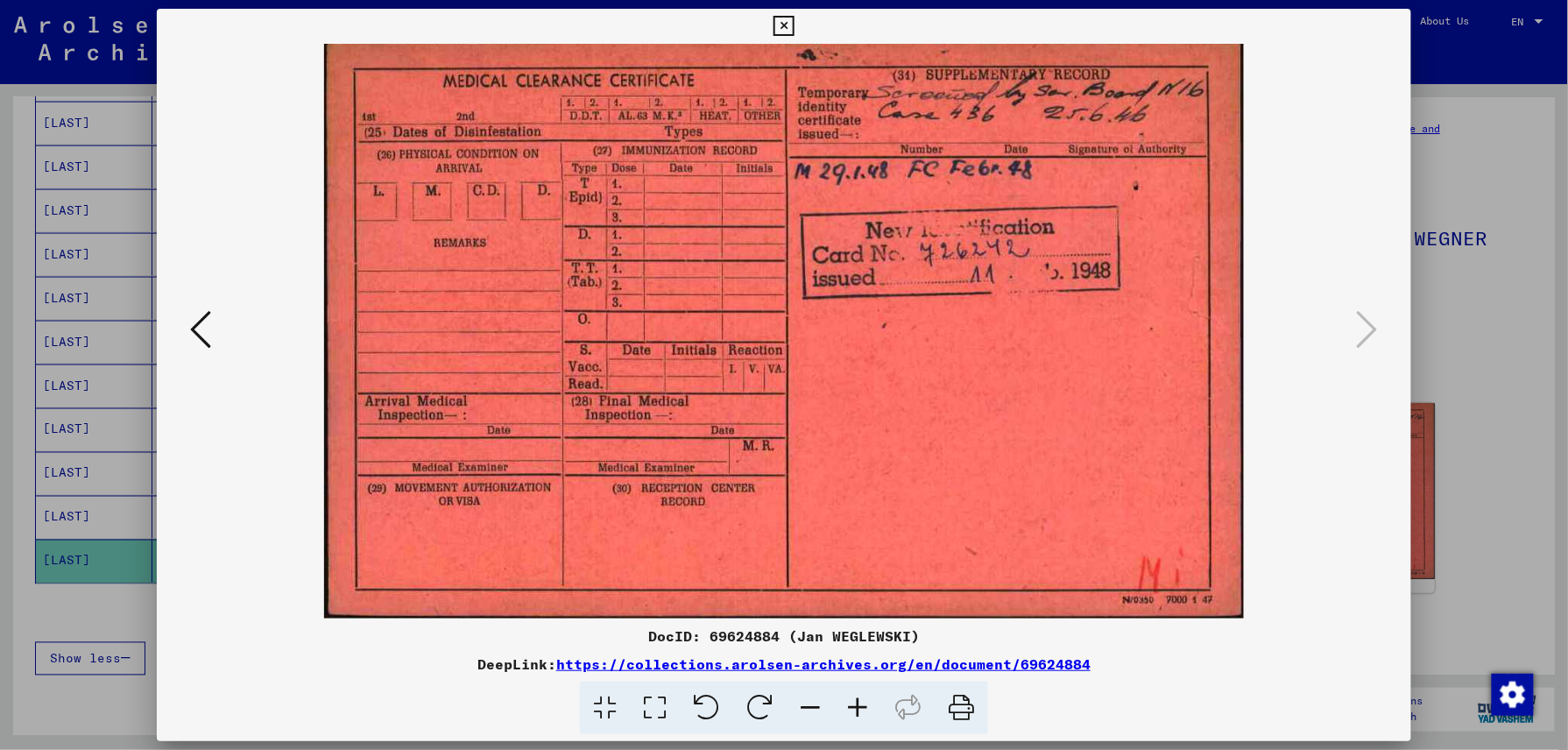 click at bounding box center [783, 26] 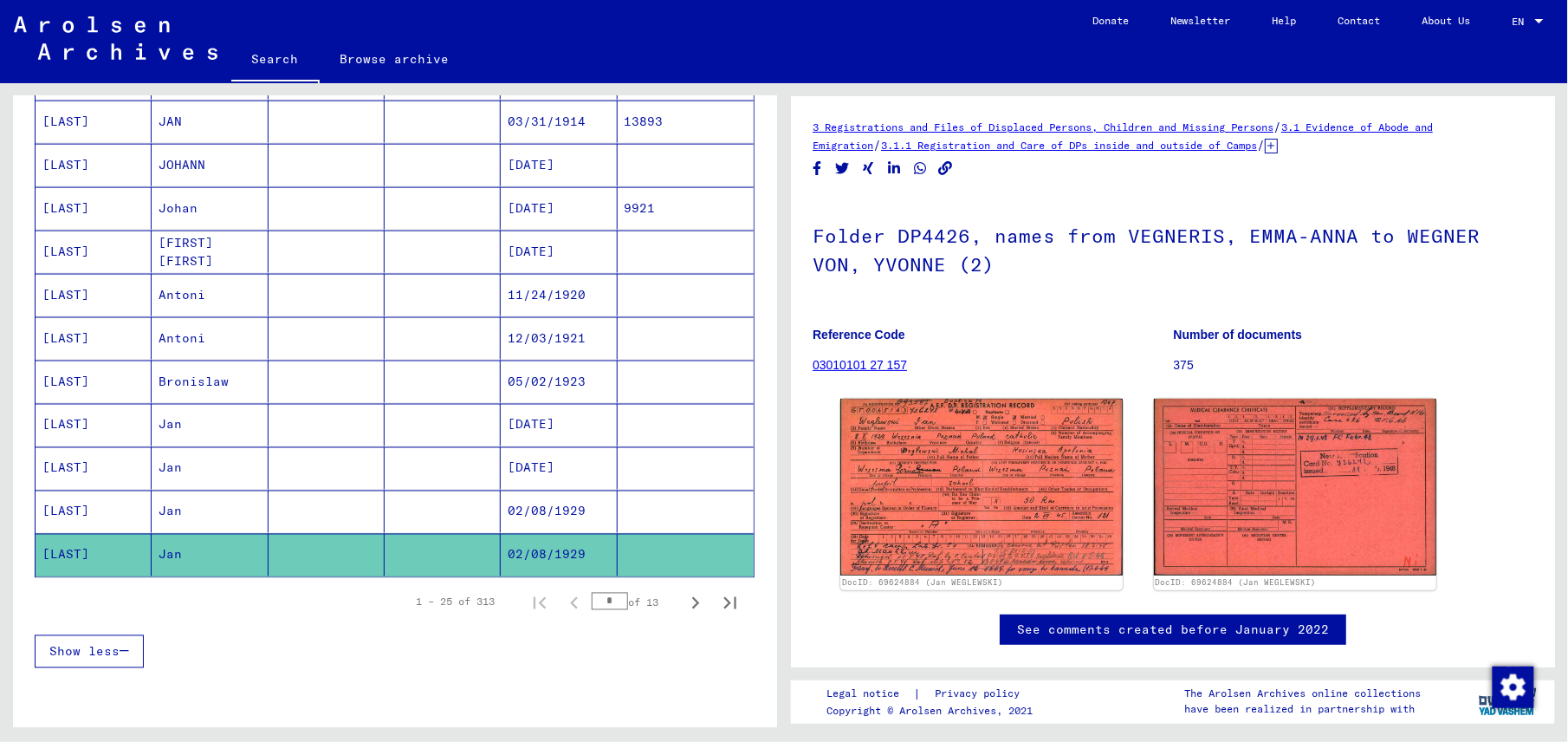 click on "Jan" at bounding box center (210, 555) 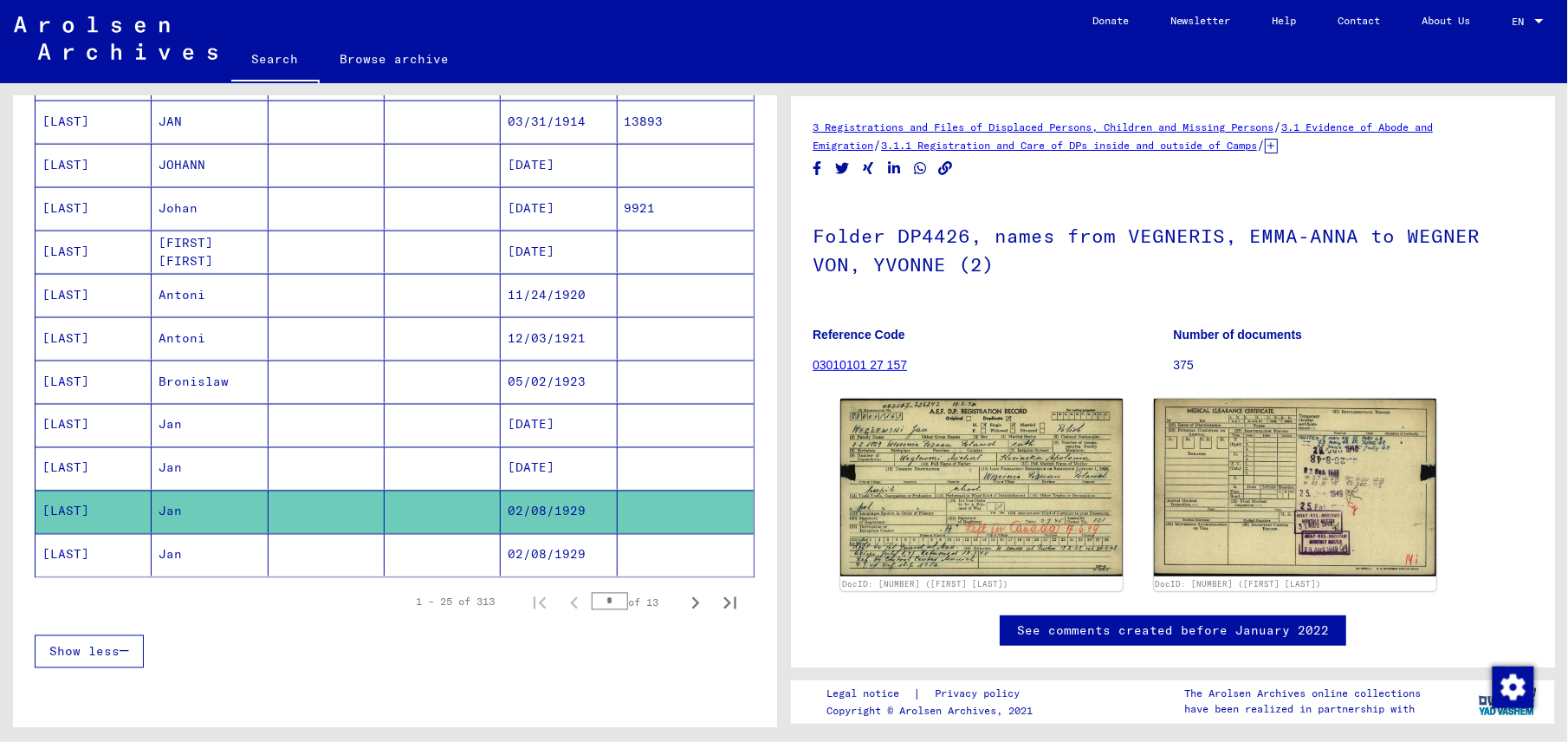 scroll, scrollTop: 0, scrollLeft: 0, axis: both 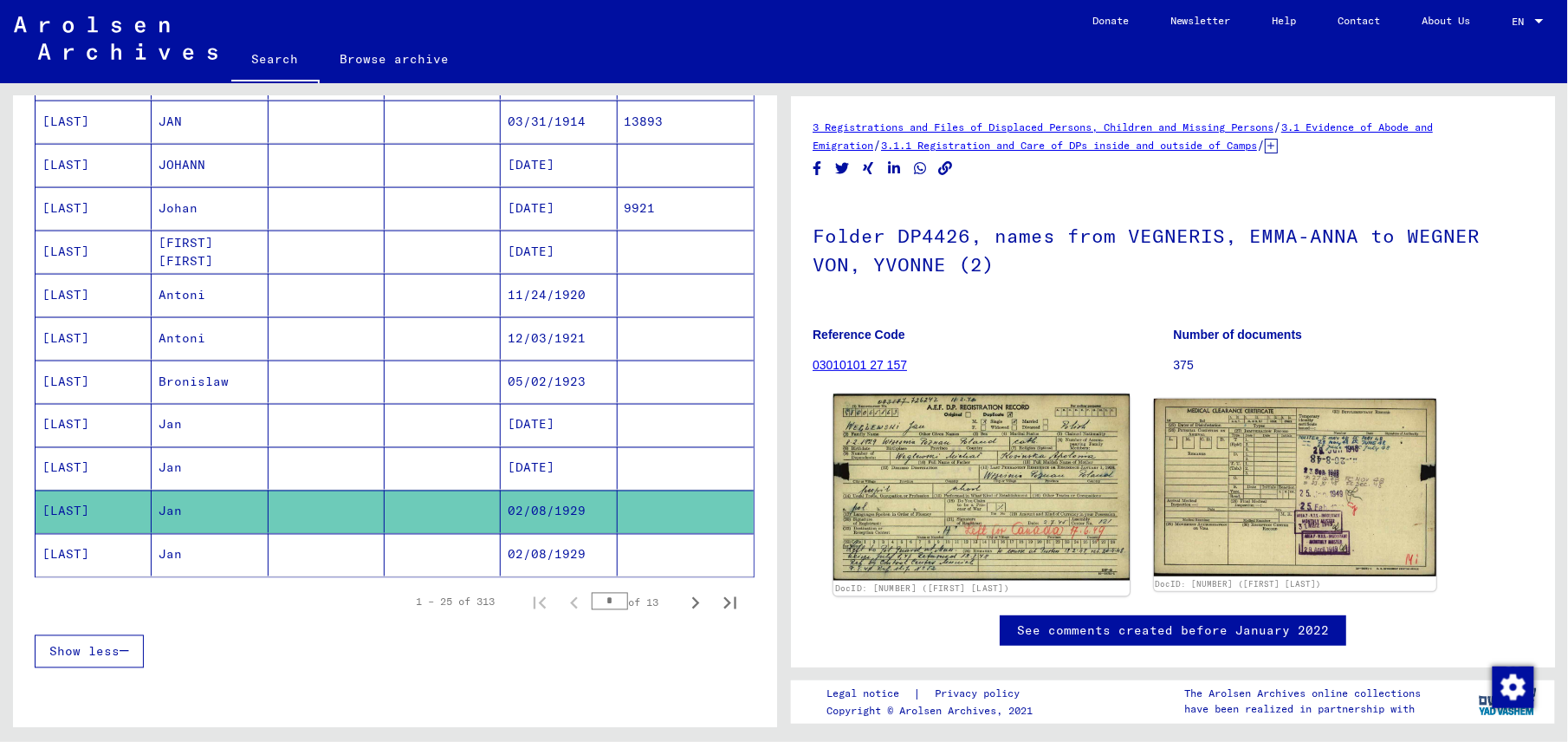 click 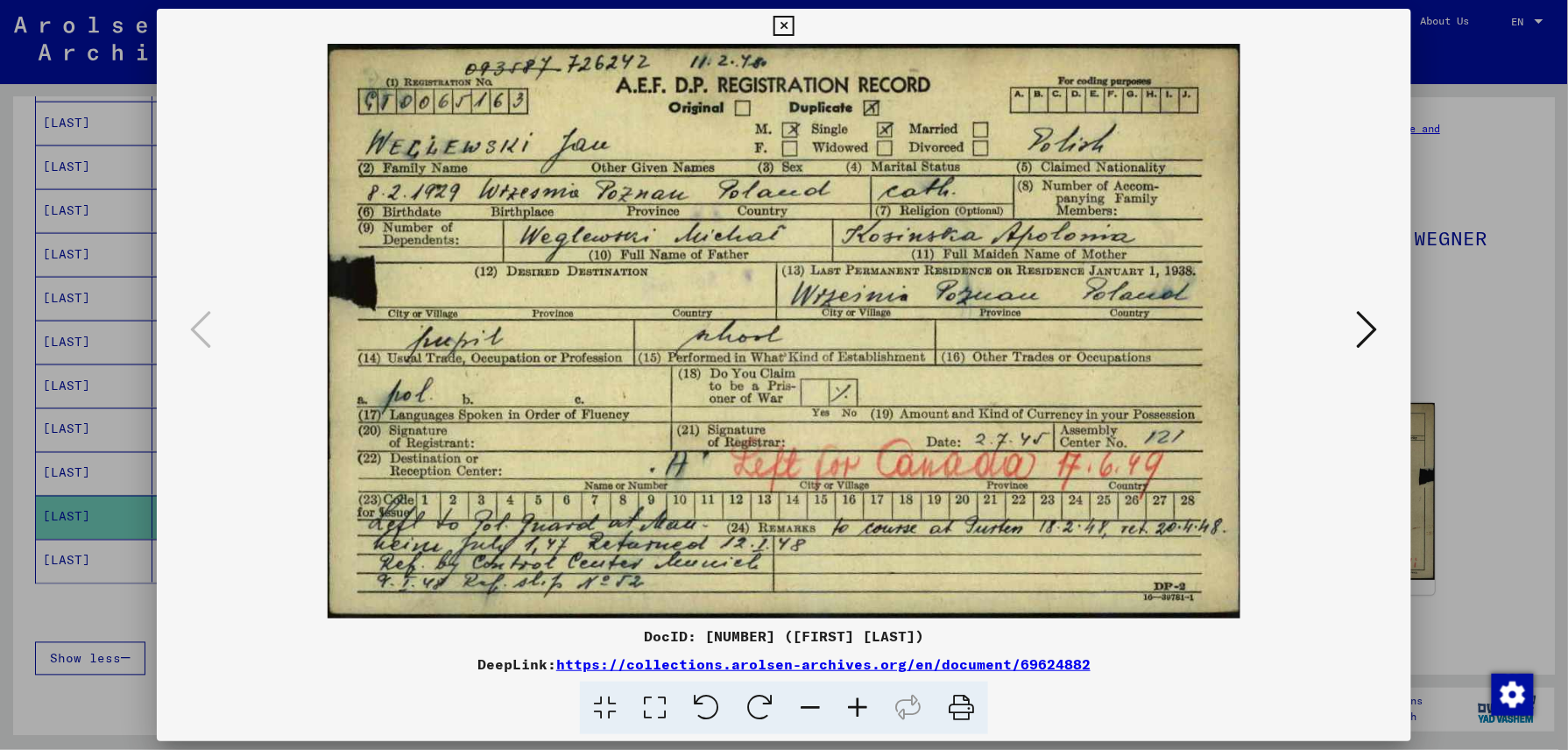 click at bounding box center [783, 26] 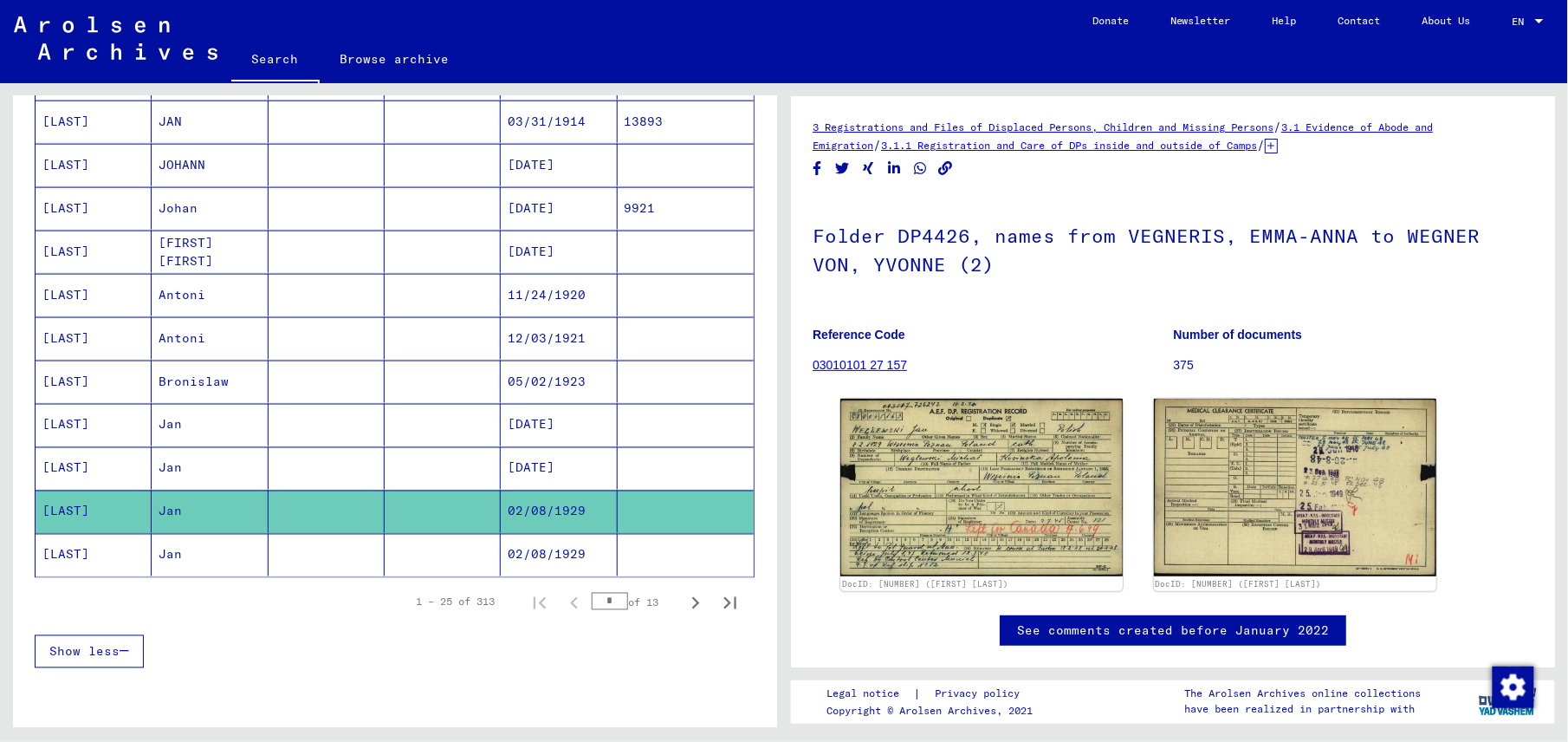 click on "Jan" at bounding box center (210, 511) 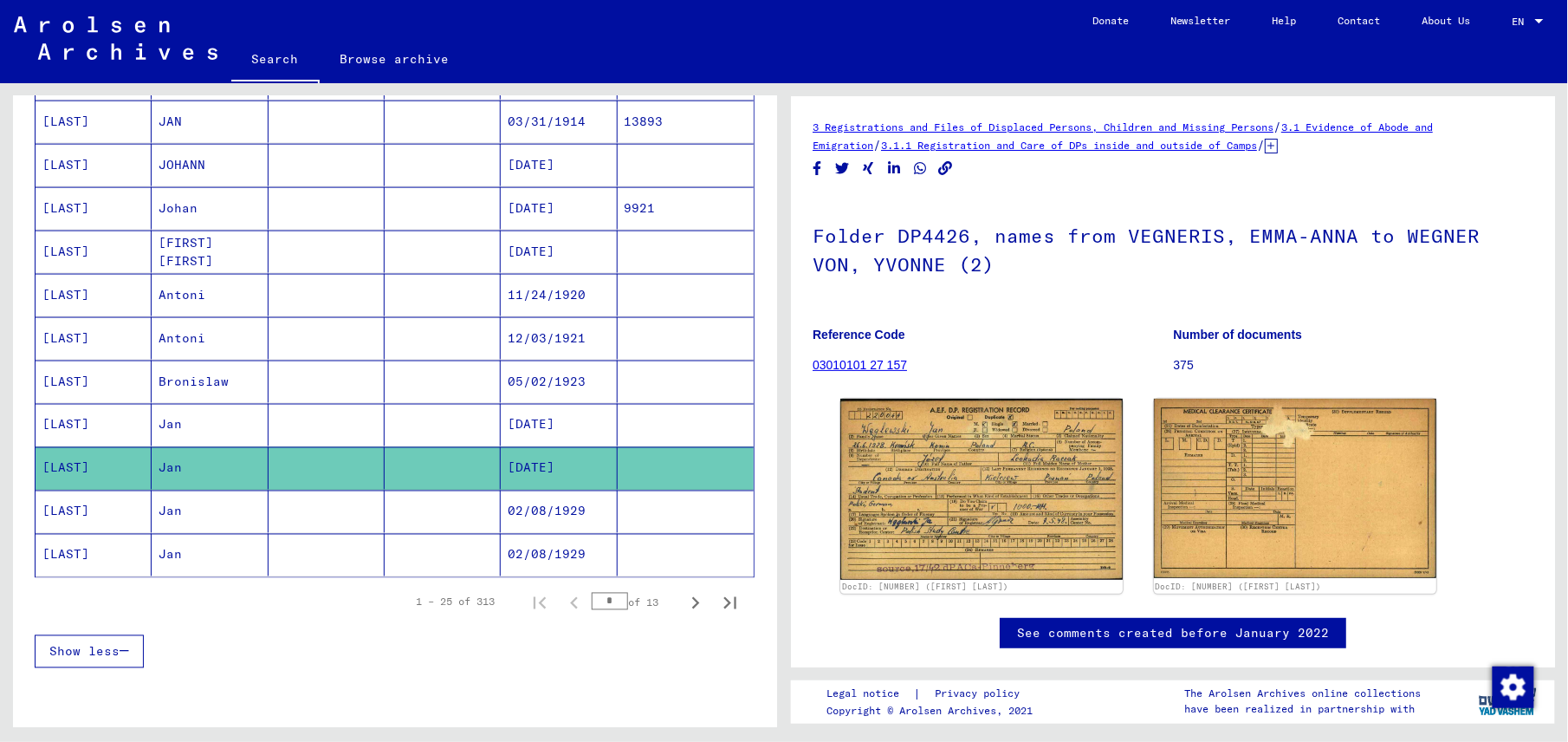 scroll, scrollTop: 0, scrollLeft: 0, axis: both 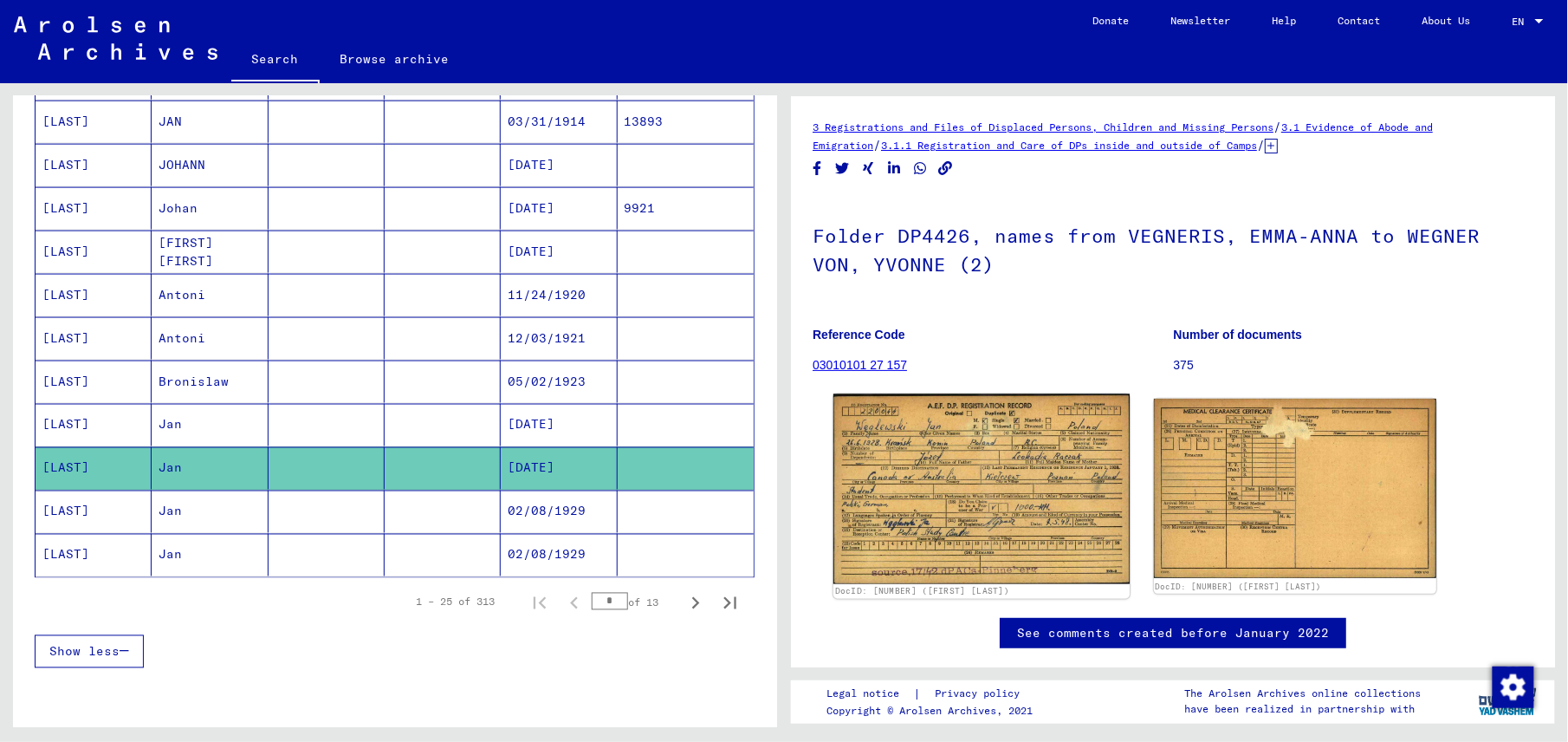 click 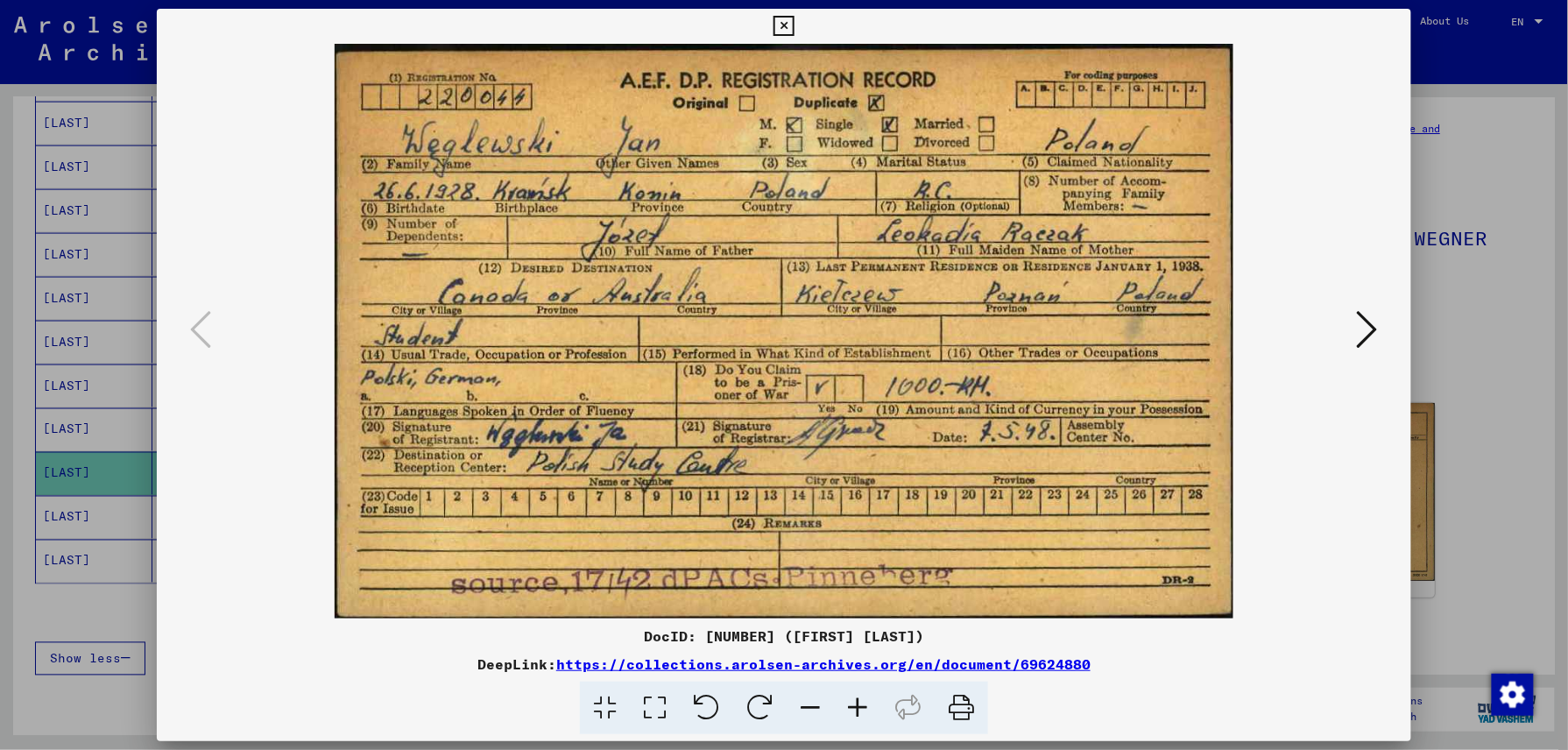 click at bounding box center [783, 26] 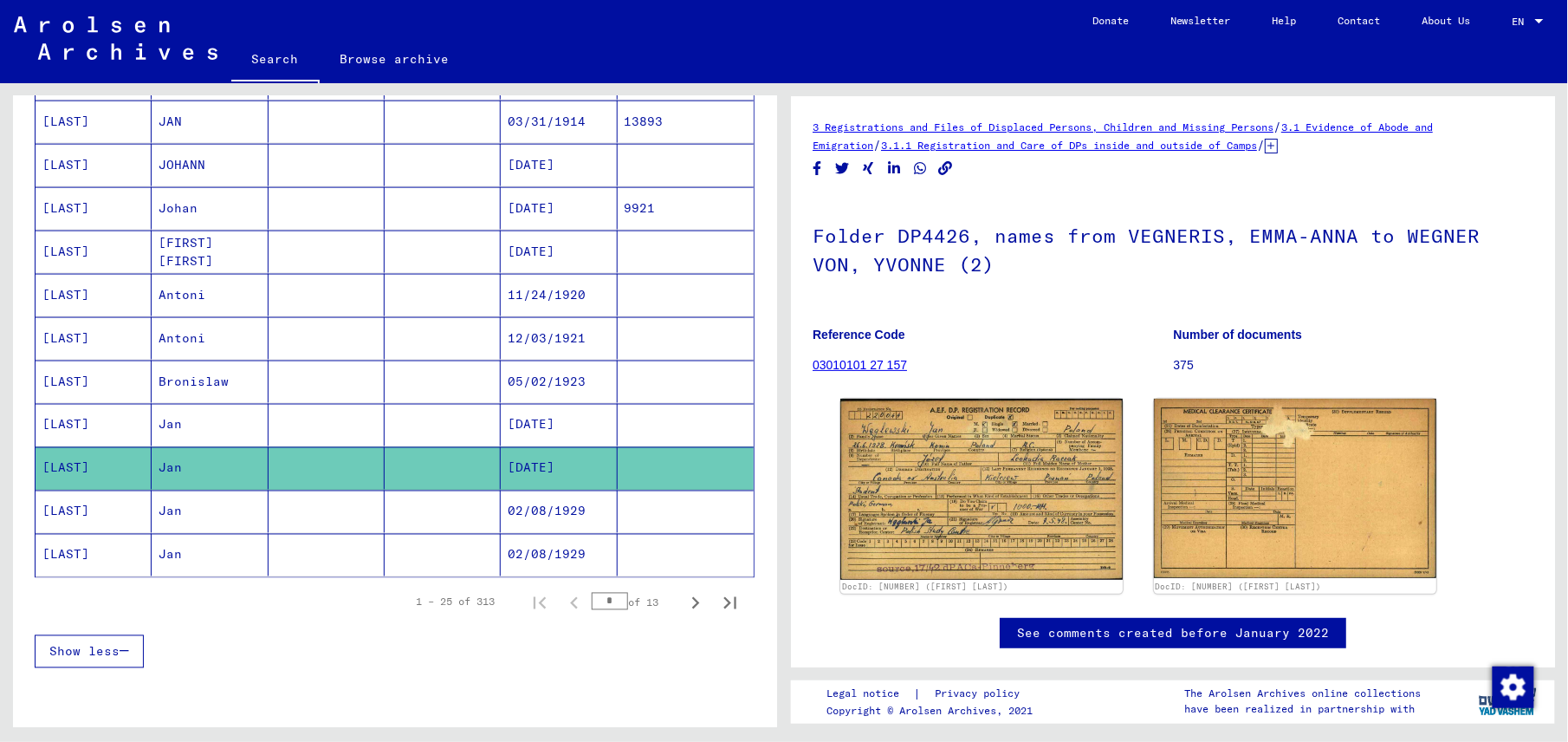 click on "Jan" at bounding box center (210, 468) 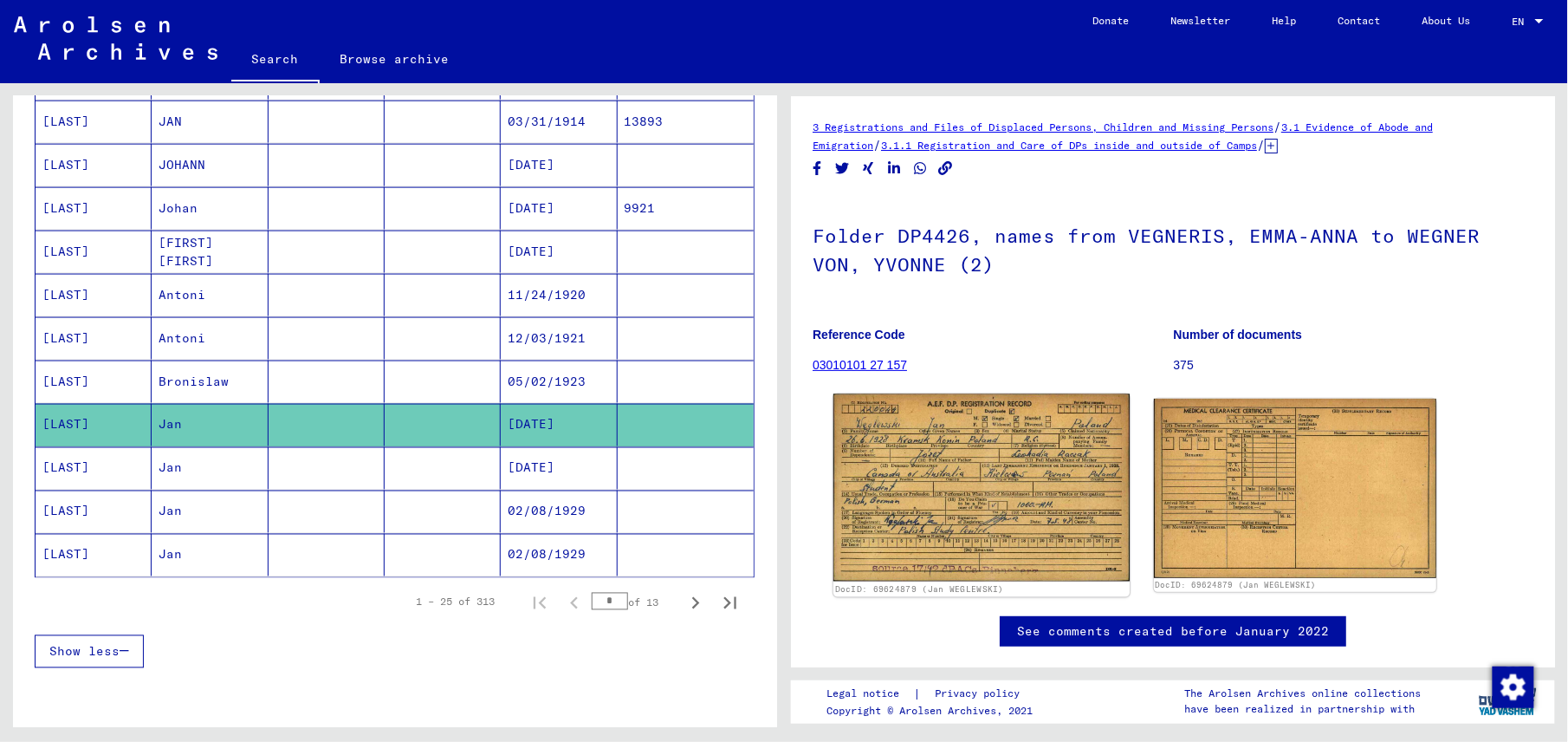scroll, scrollTop: 0, scrollLeft: 0, axis: both 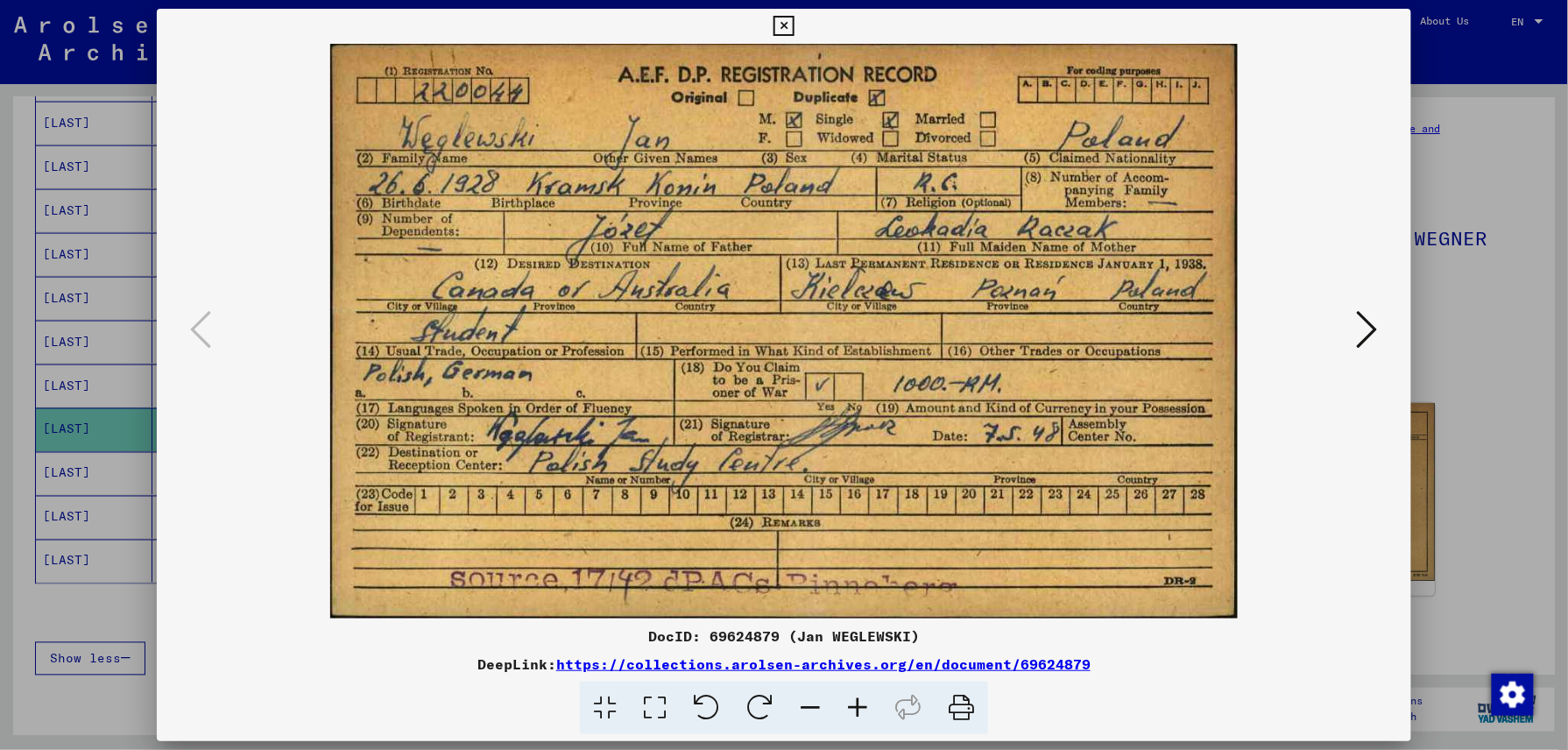 click at bounding box center (783, 26) 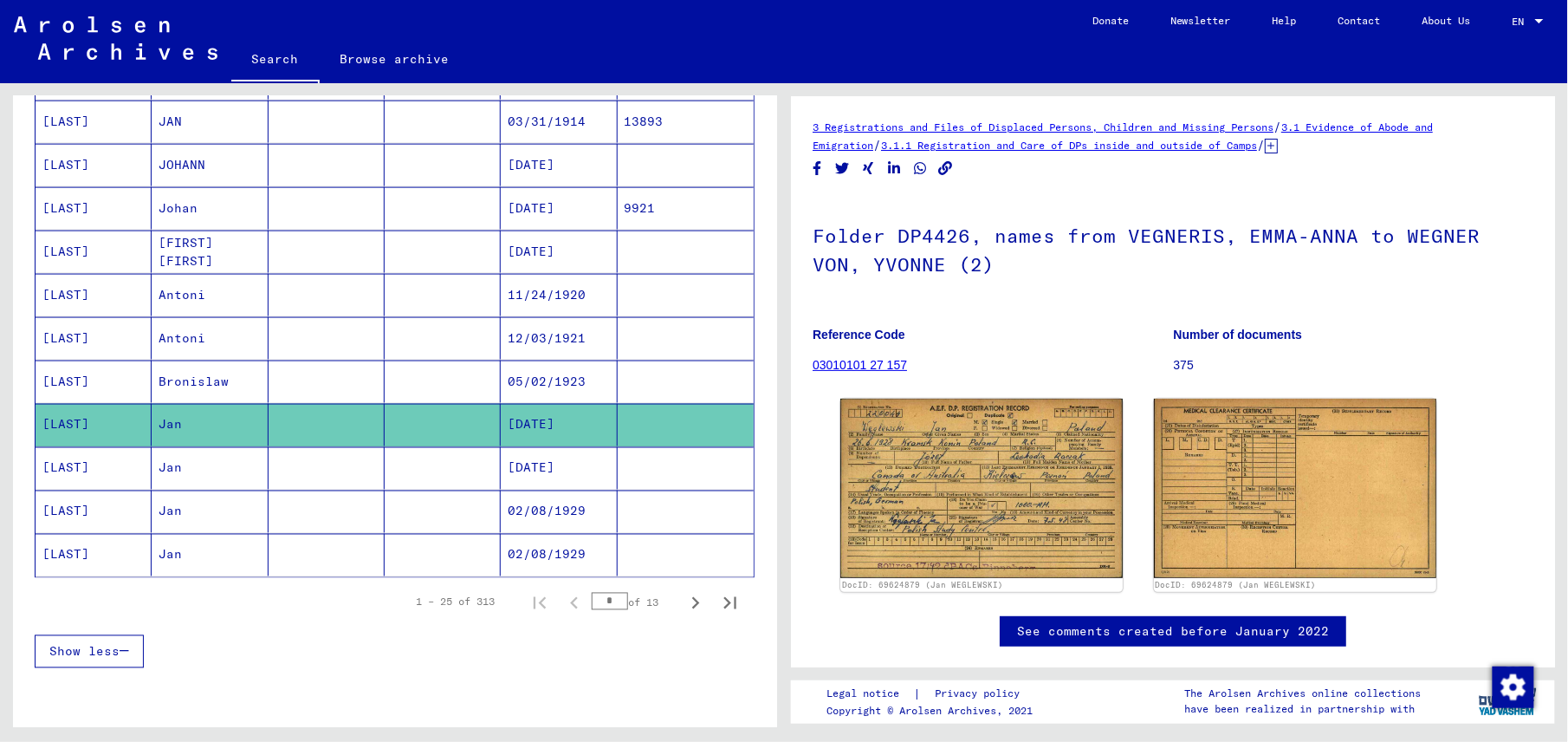 click at bounding box center (327, 425) 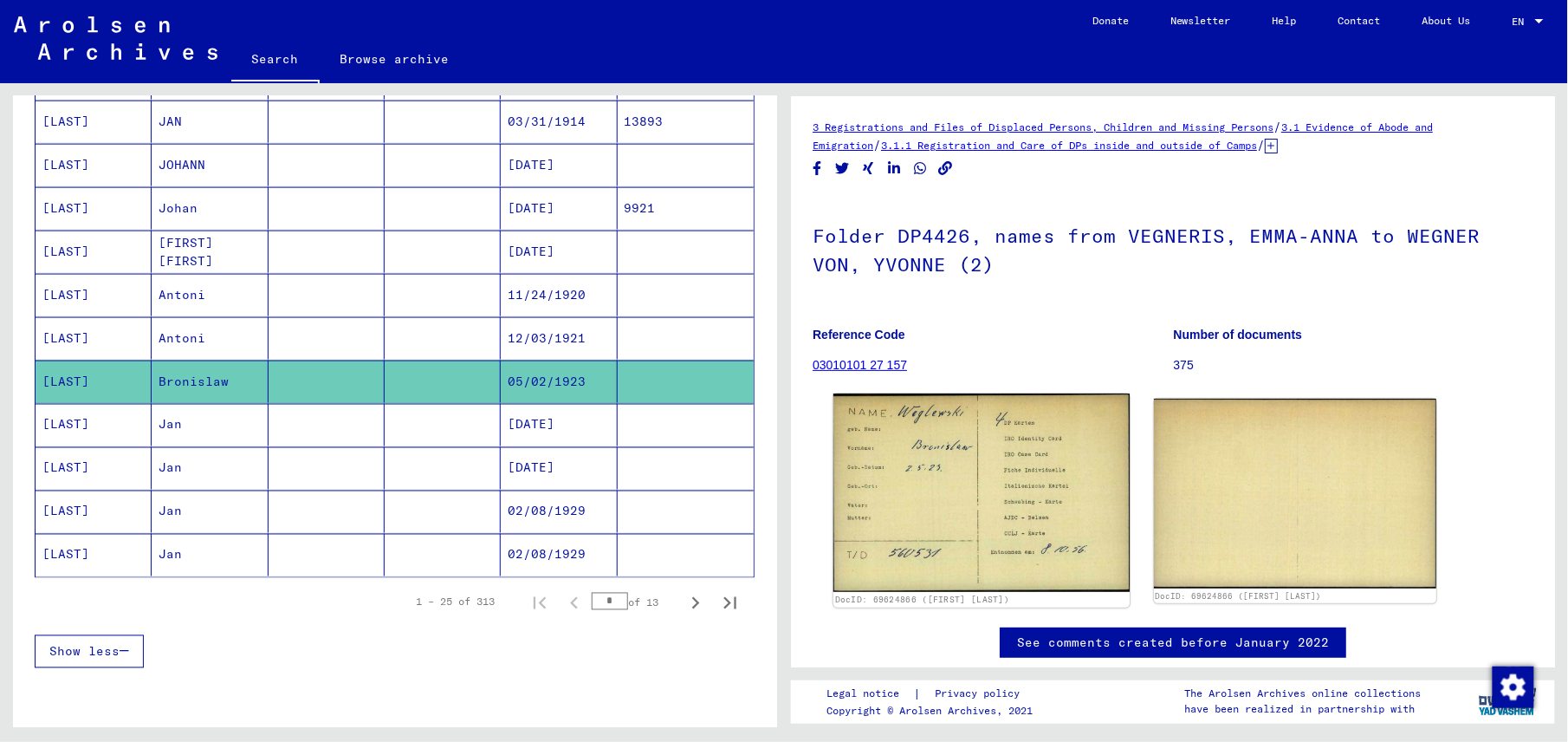 scroll, scrollTop: 0, scrollLeft: 0, axis: both 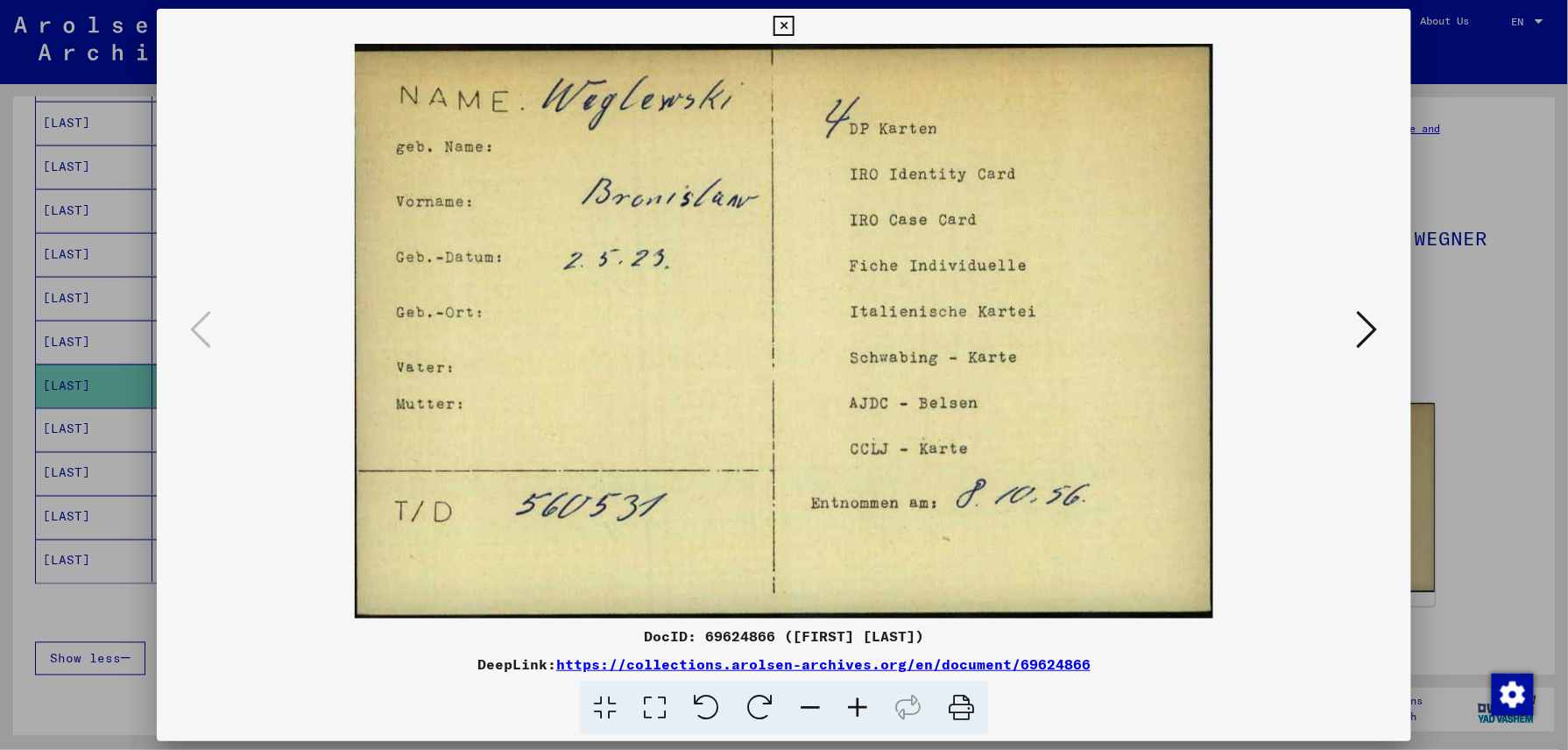 click at bounding box center [783, 26] 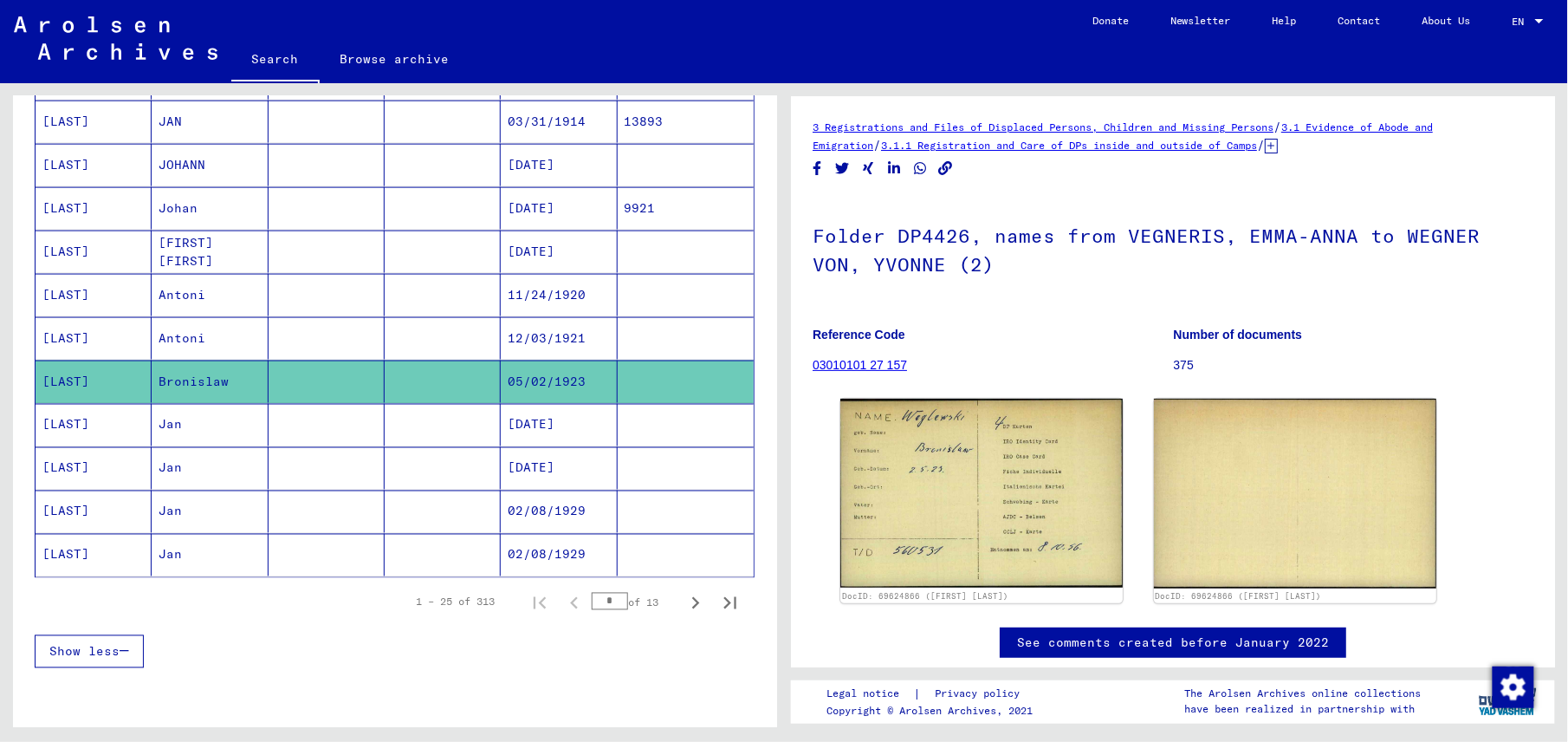 click at bounding box center (327, 381) 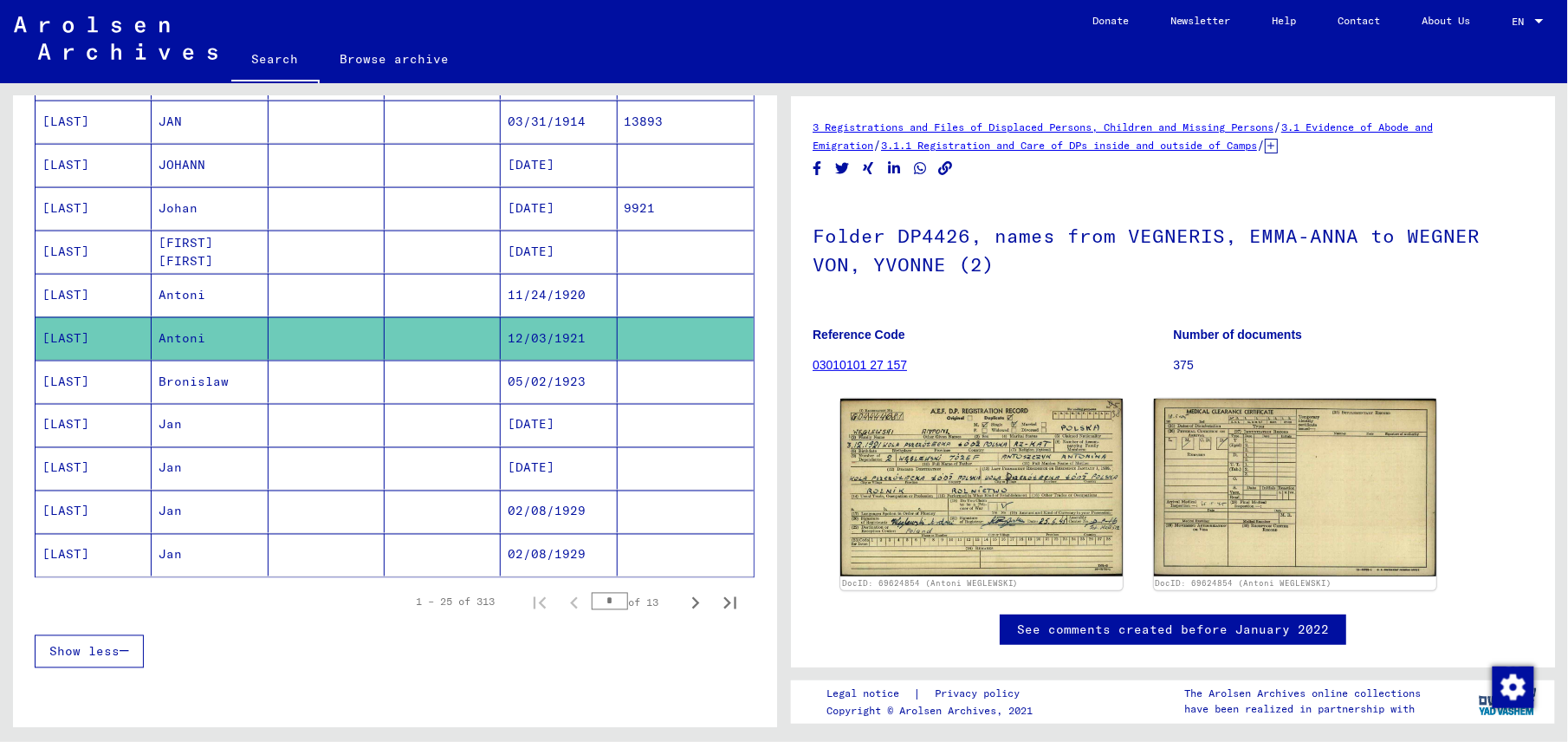 scroll, scrollTop: 0, scrollLeft: 0, axis: both 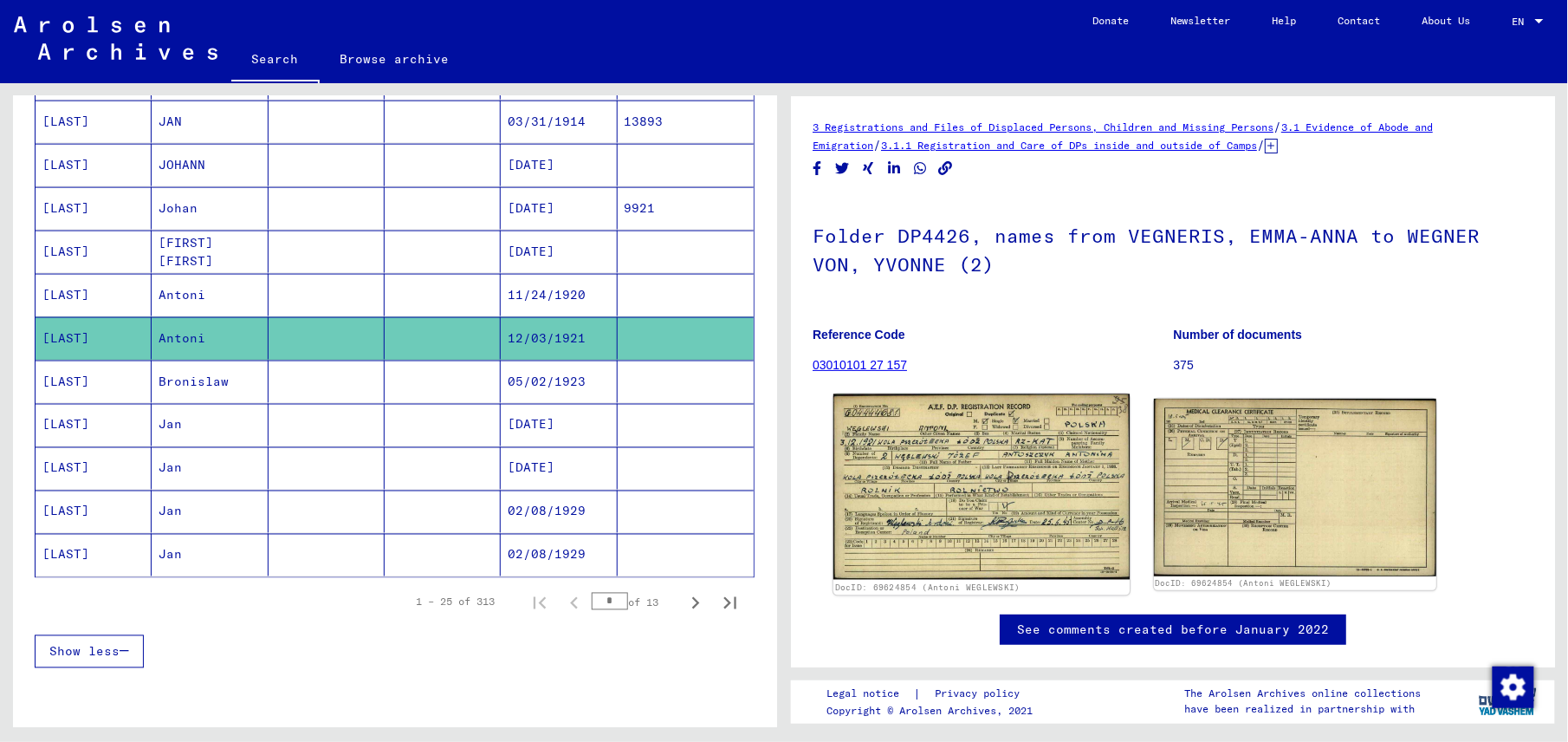 click 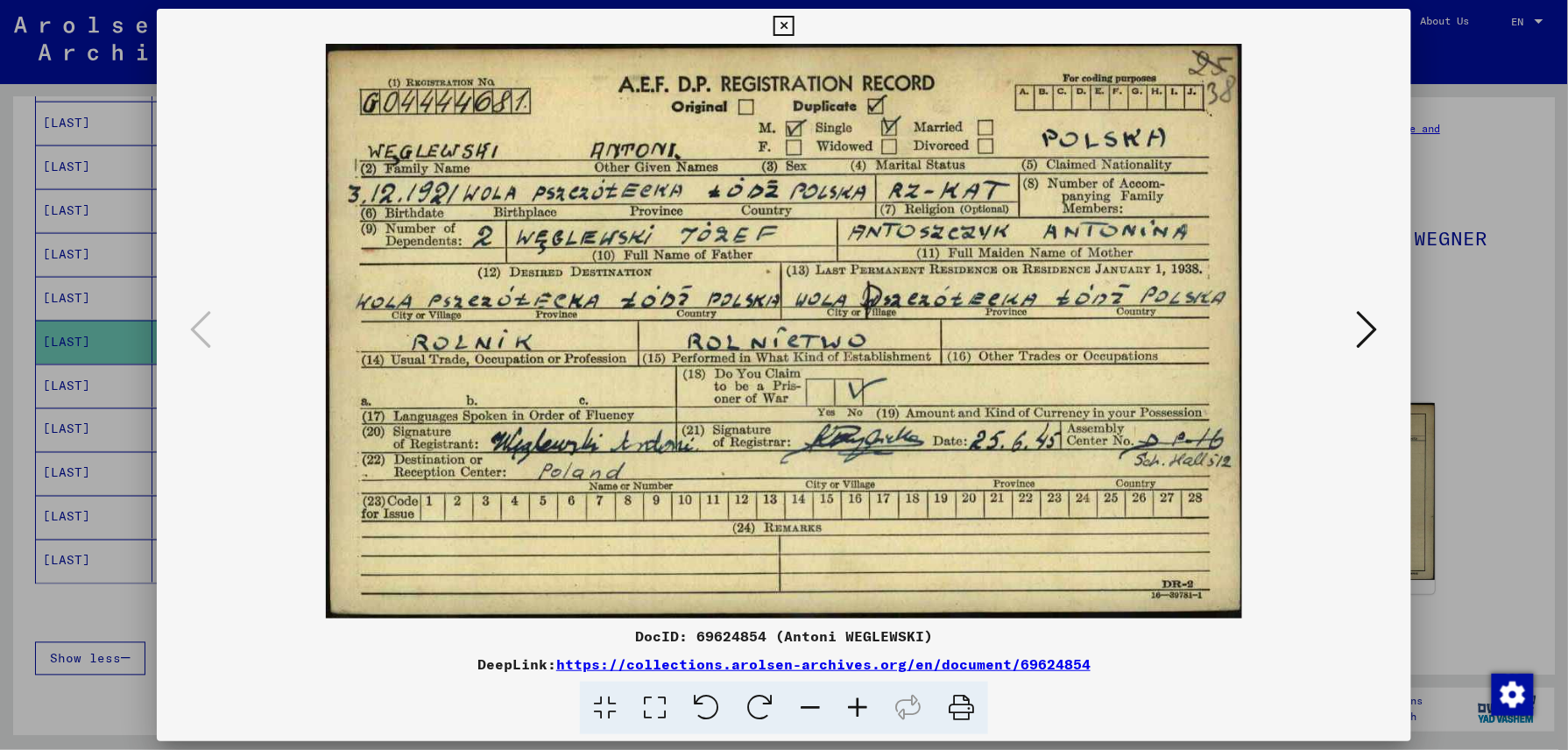 click at bounding box center [783, 26] 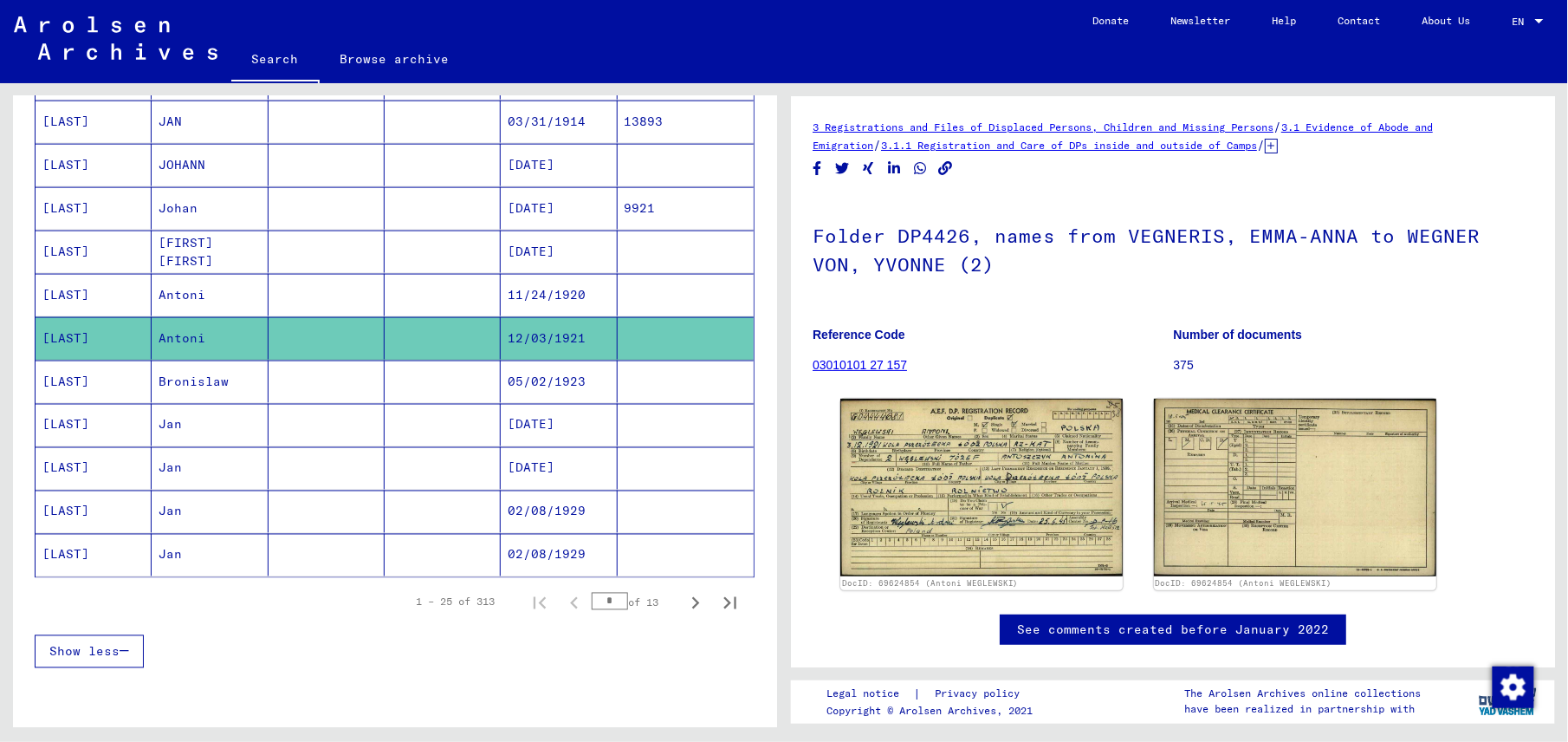 click on "Antoni" at bounding box center (210, 338) 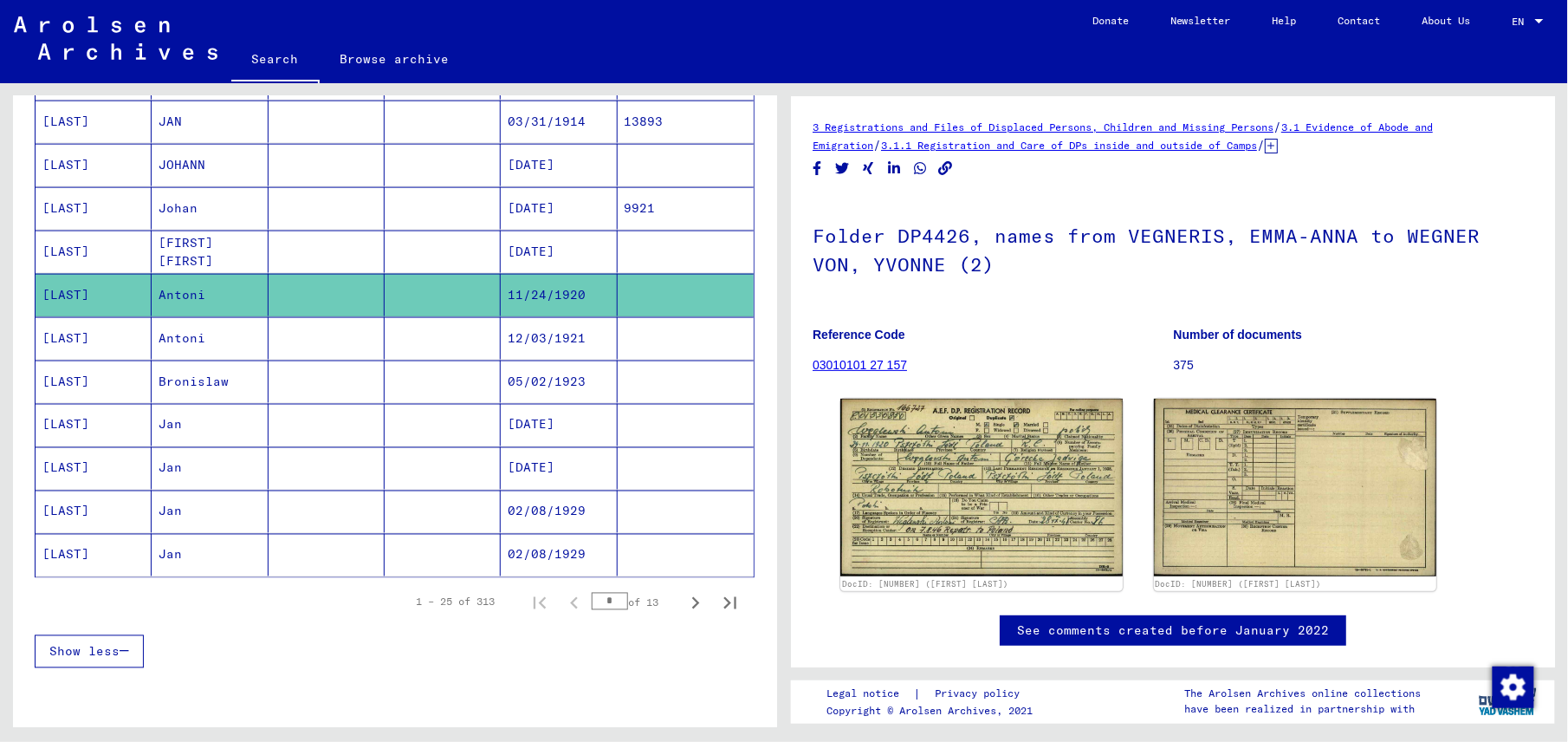 scroll, scrollTop: 0, scrollLeft: 0, axis: both 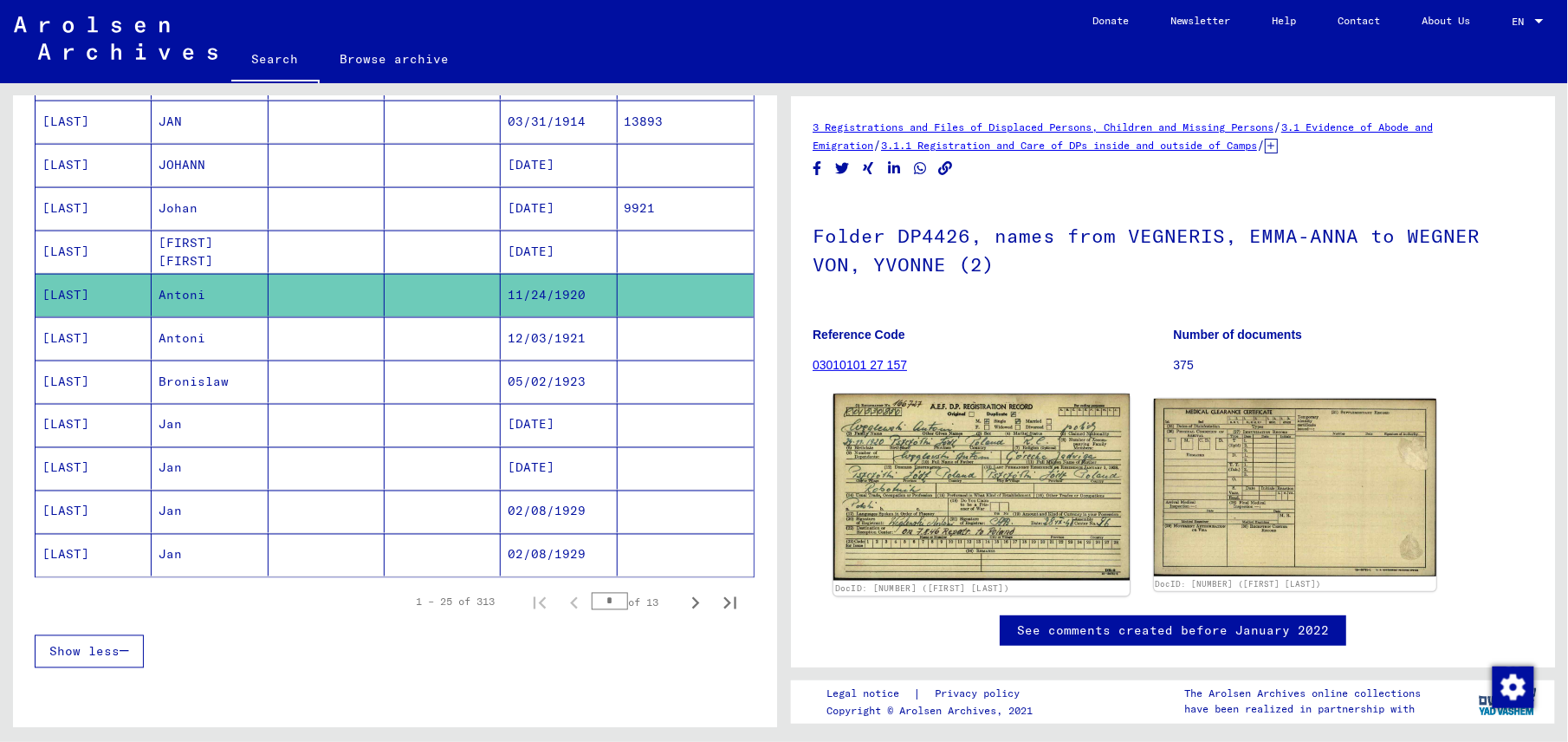 click 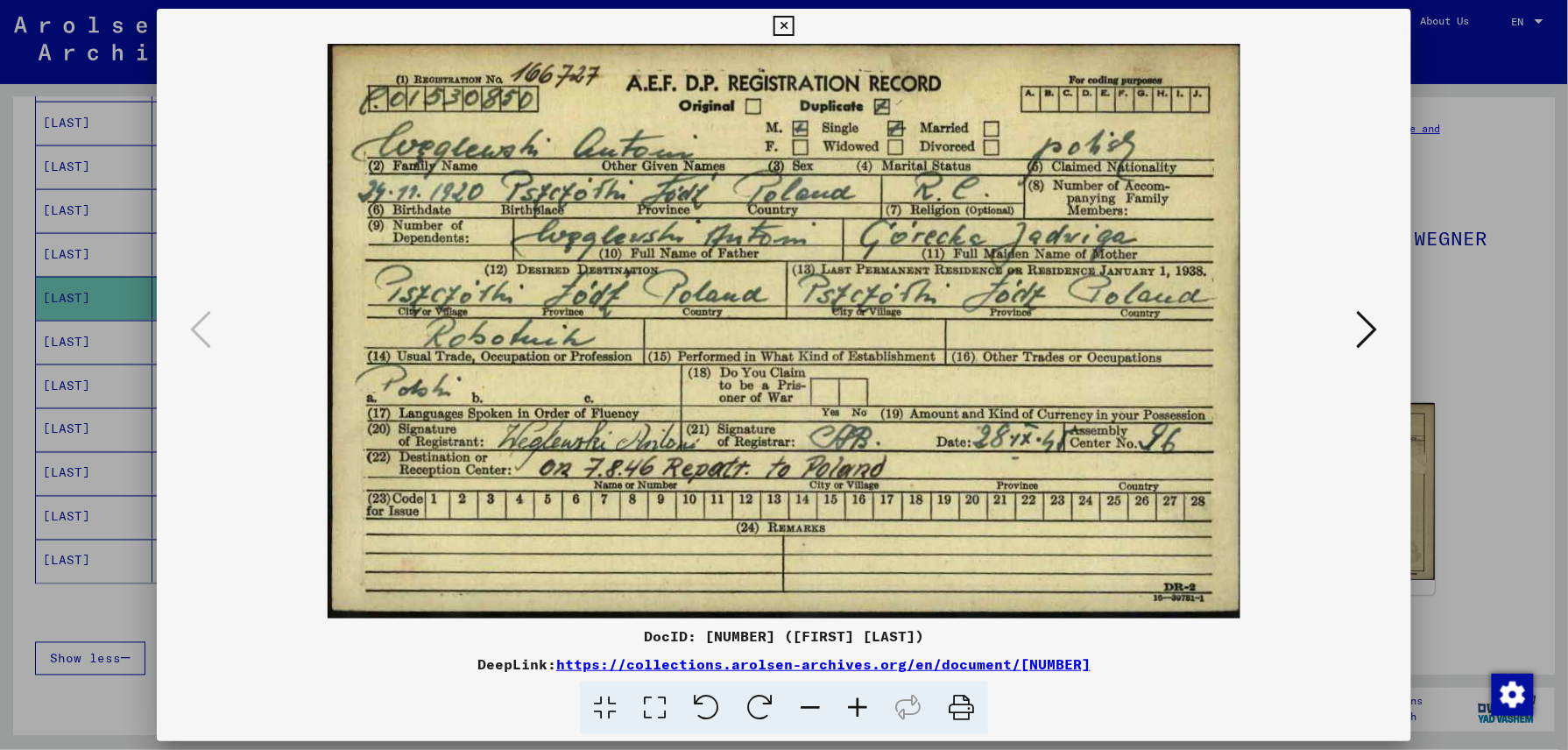 click at bounding box center (783, 26) 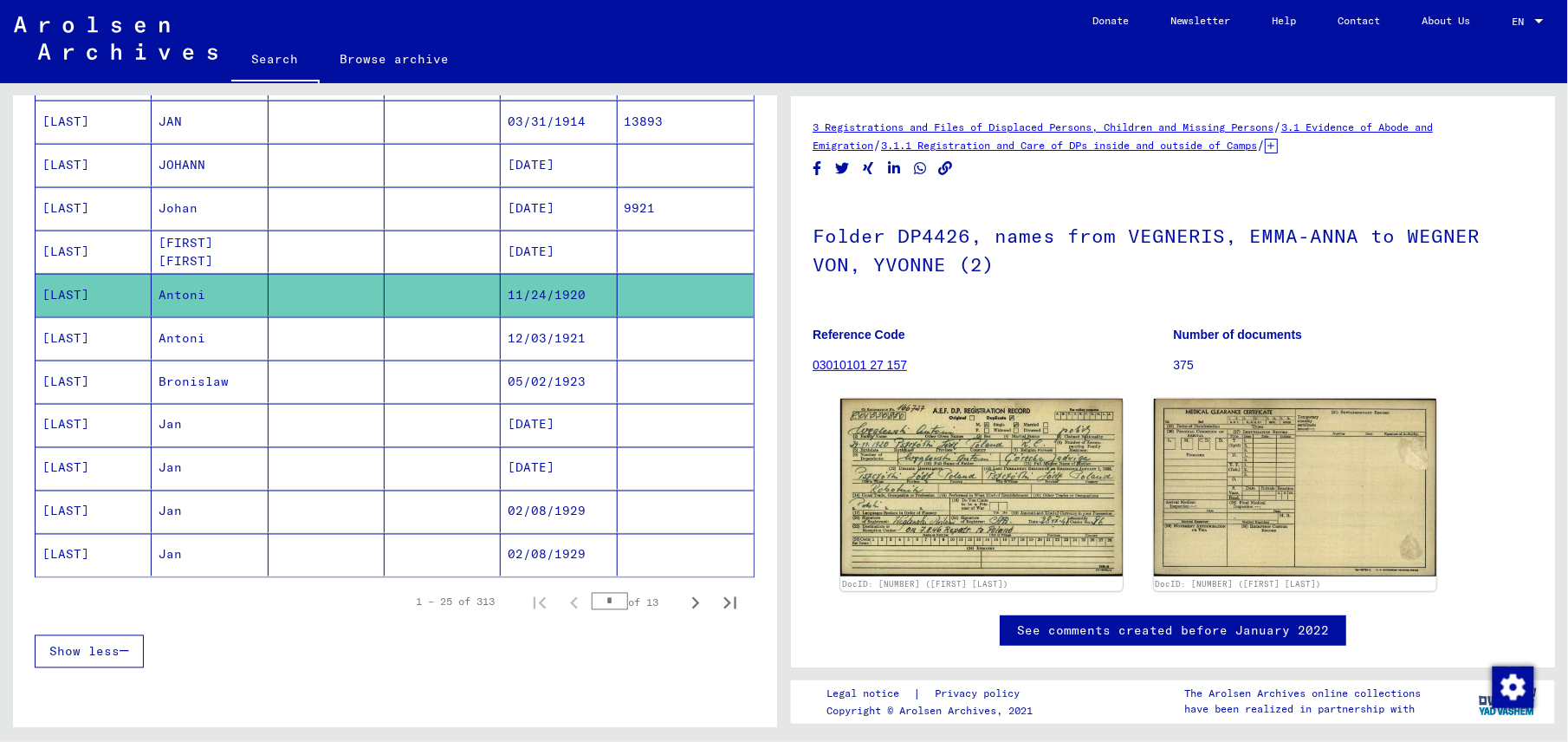 click at bounding box center [327, 295] 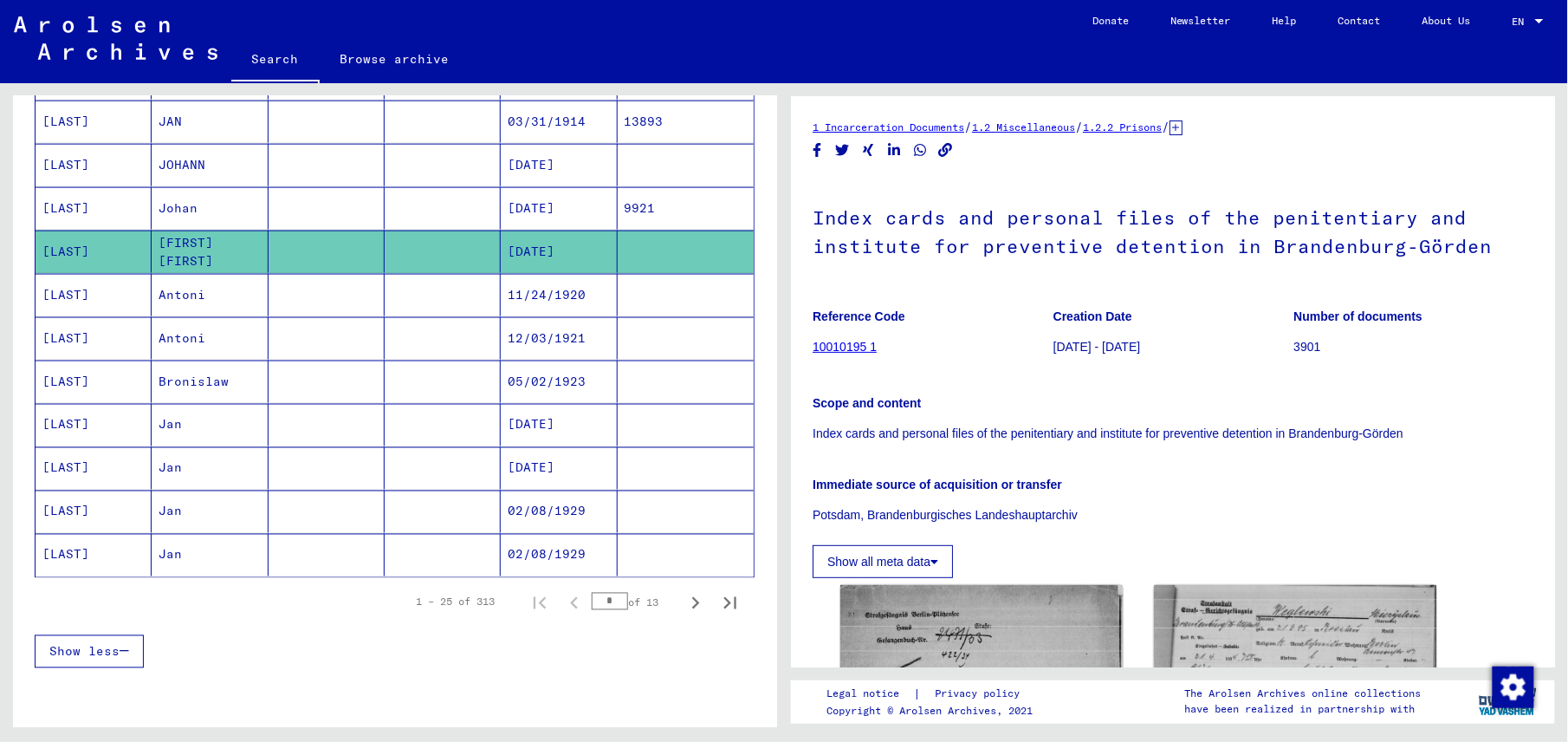 scroll, scrollTop: 0, scrollLeft: 0, axis: both 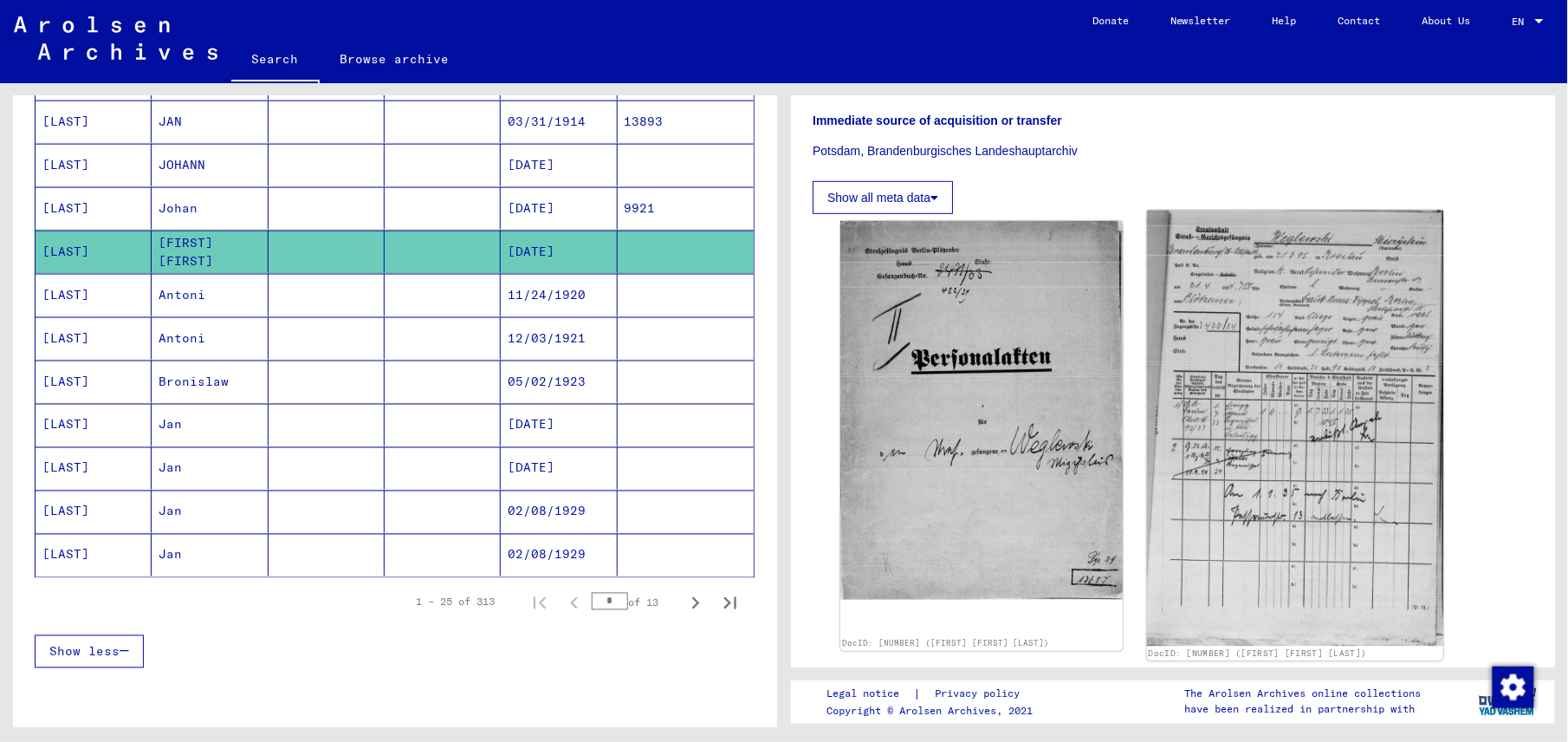 click 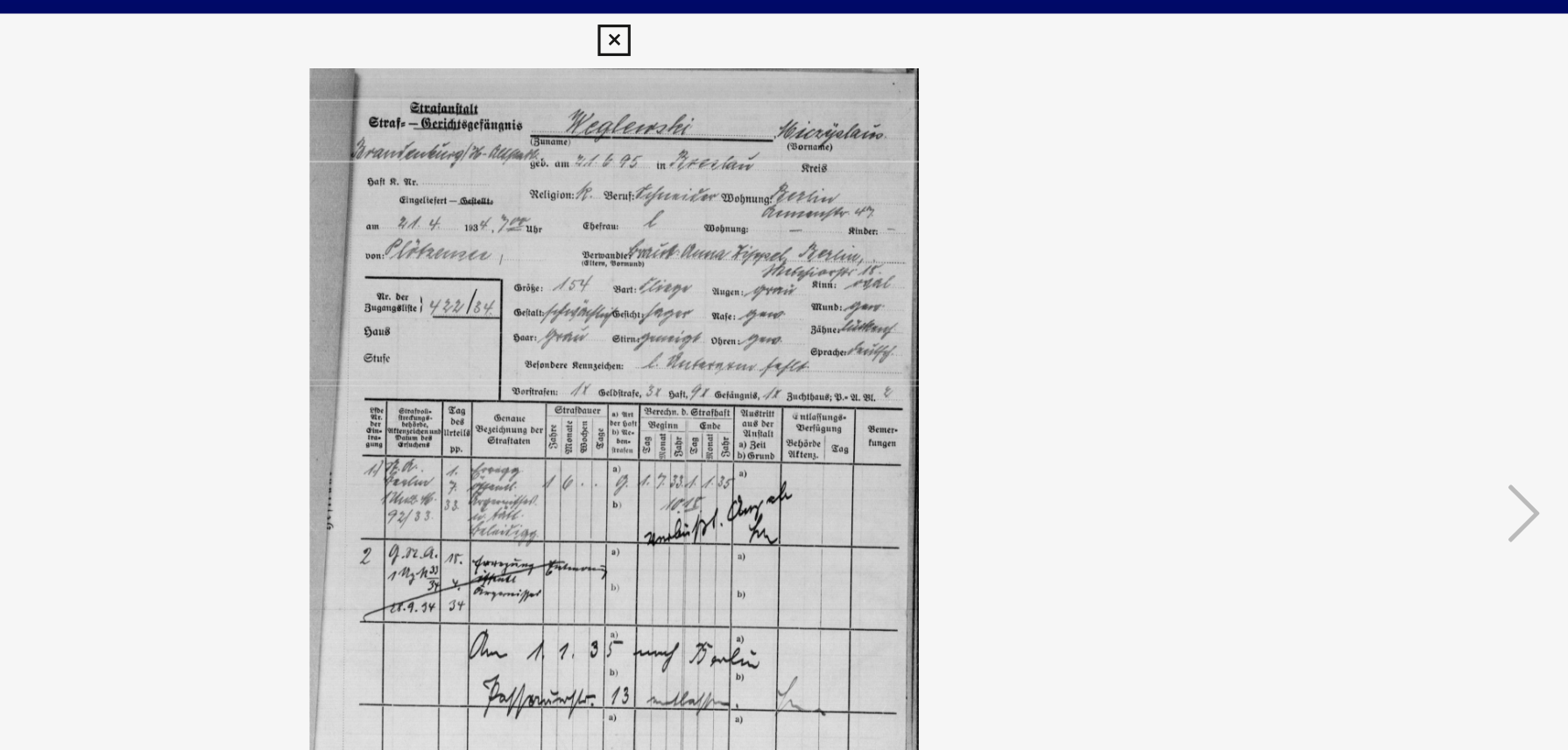 click at bounding box center (783, 26) 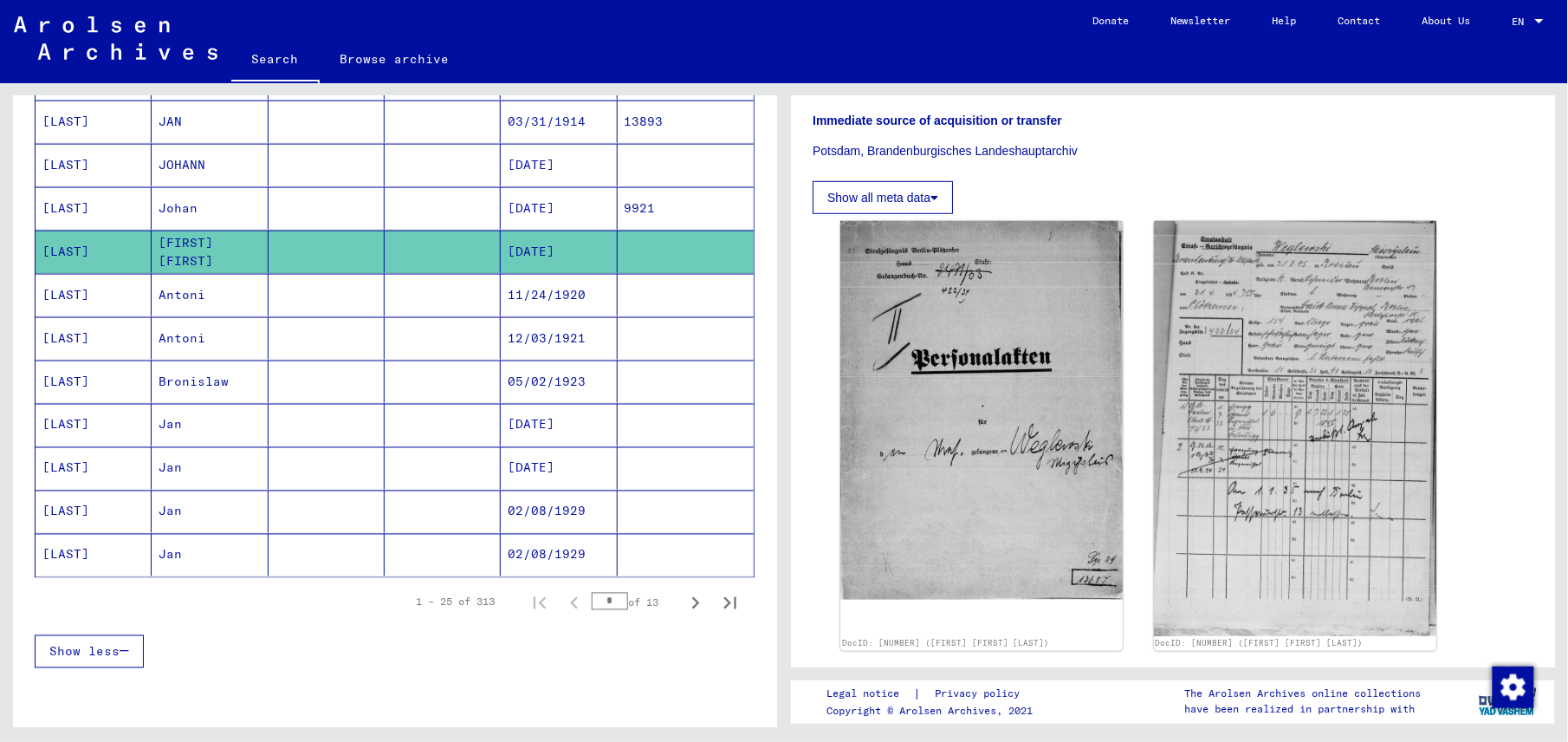 click on "Johan" at bounding box center (210, 251) 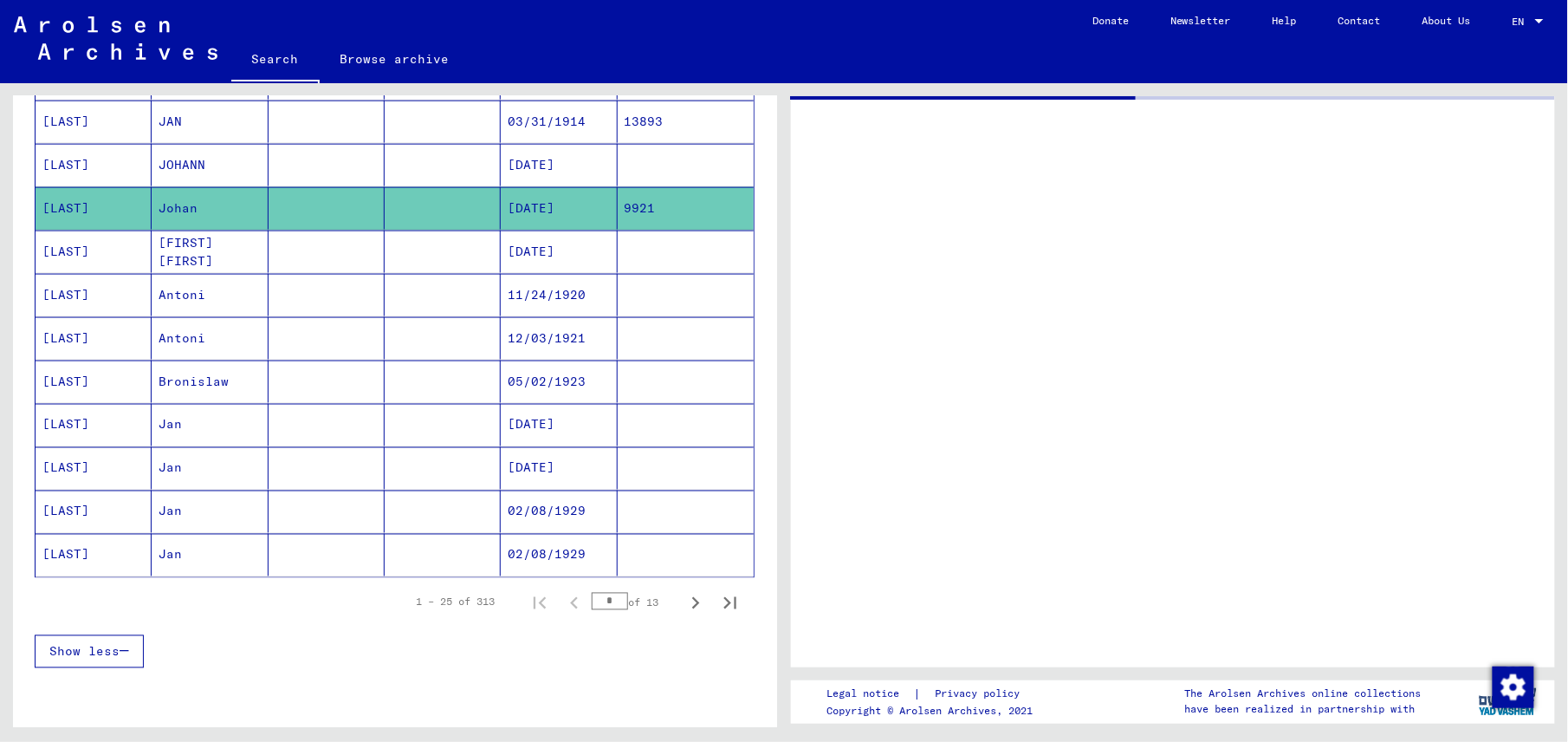 scroll, scrollTop: 0, scrollLeft: 0, axis: both 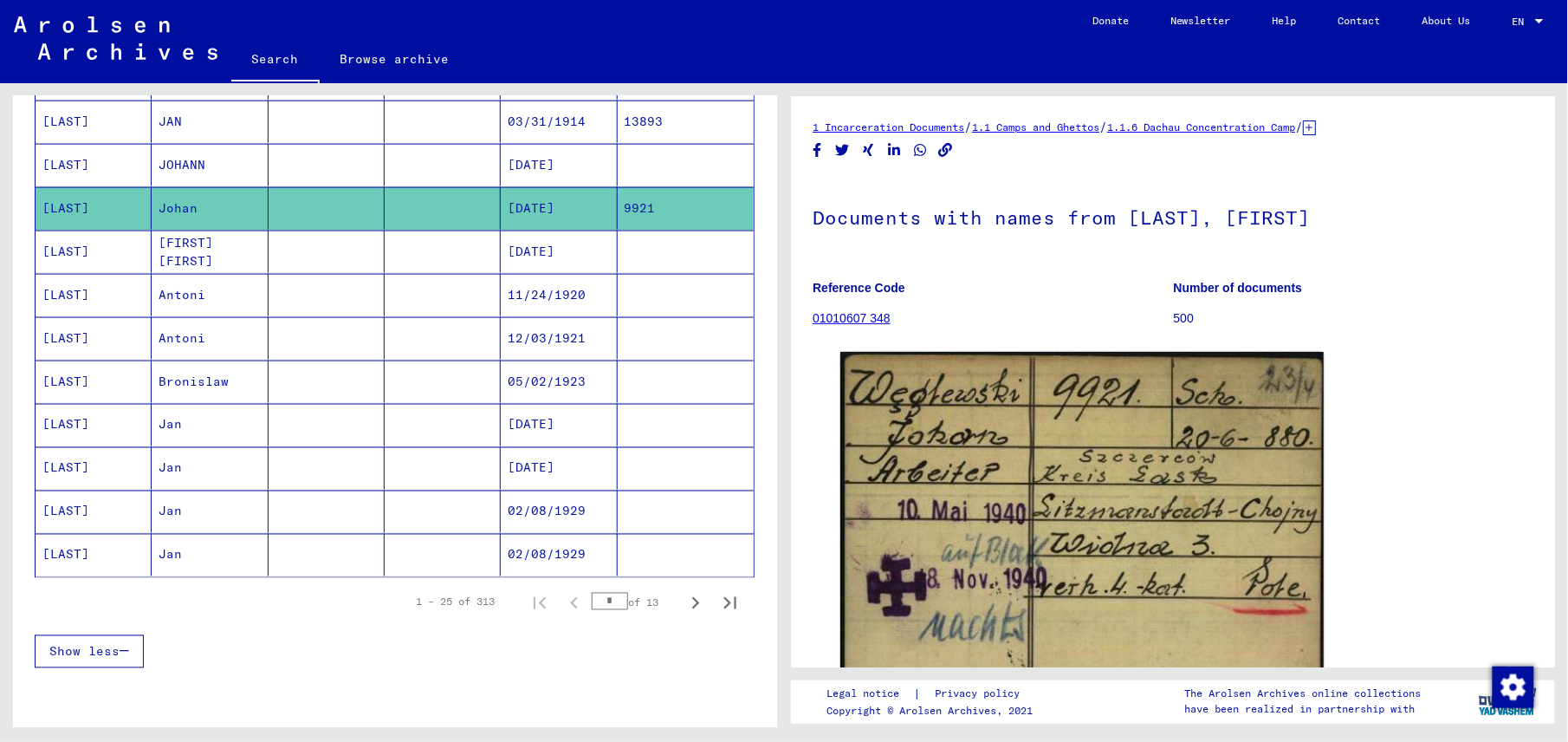 click on "JOHANN" at bounding box center (210, 208) 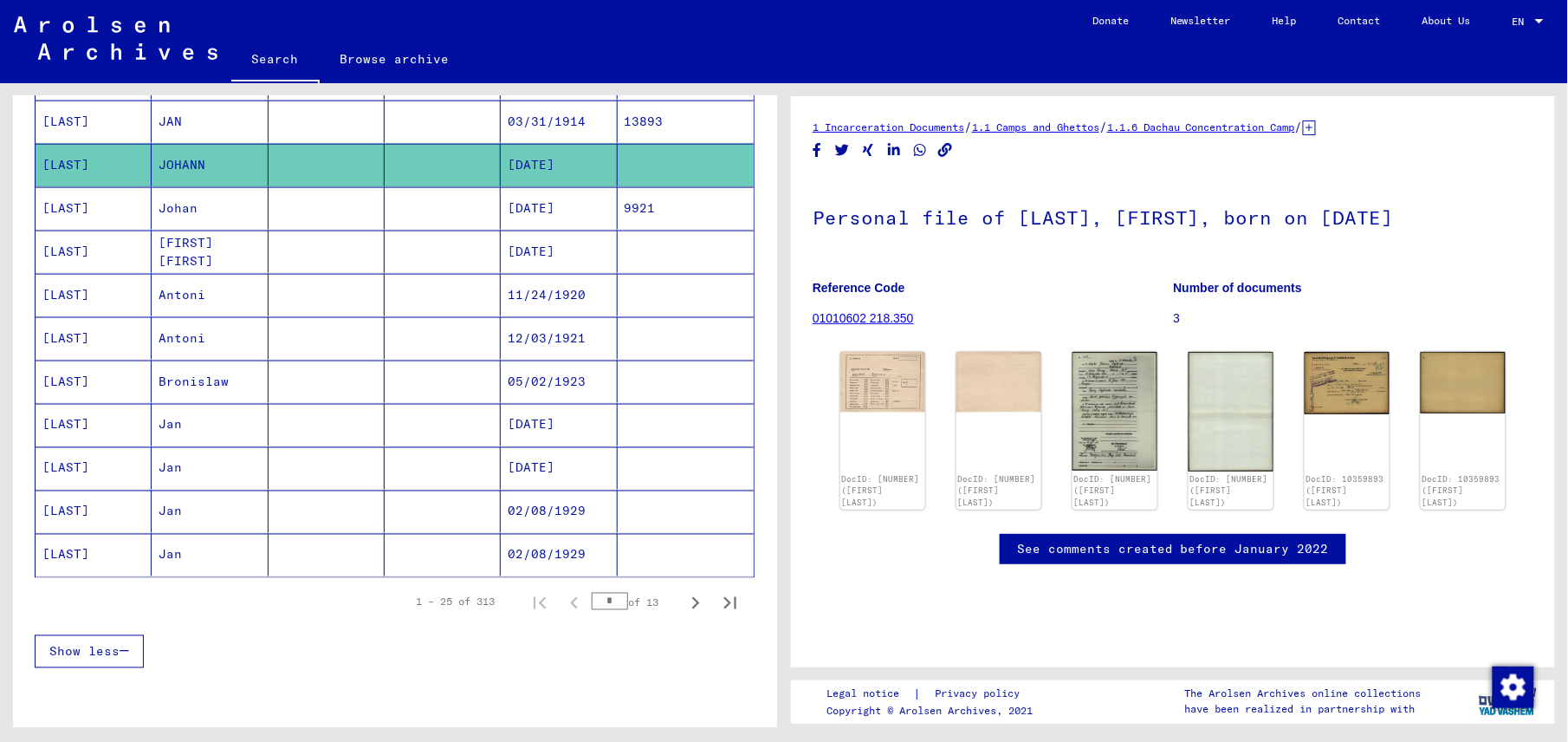 scroll, scrollTop: 0, scrollLeft: 0, axis: both 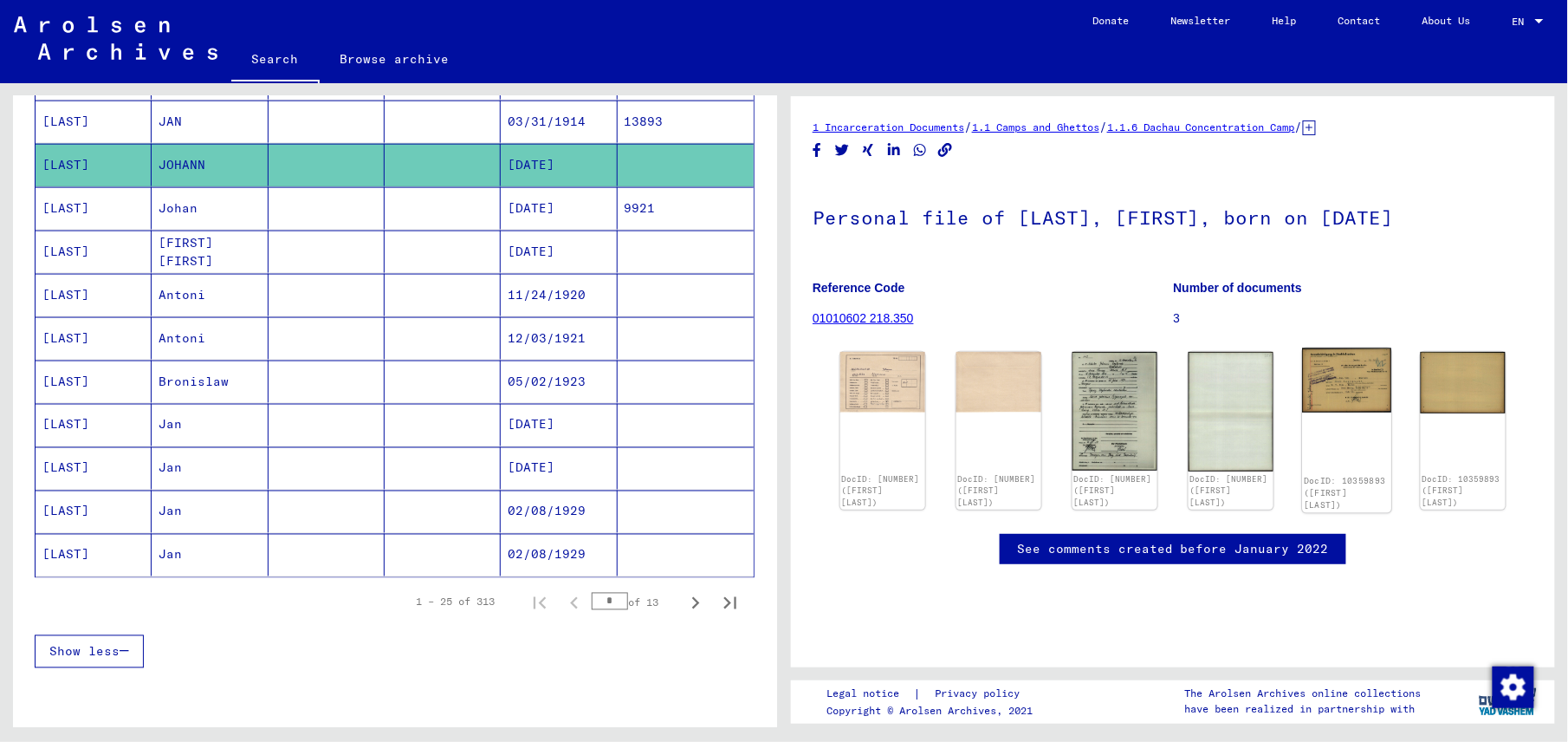 click 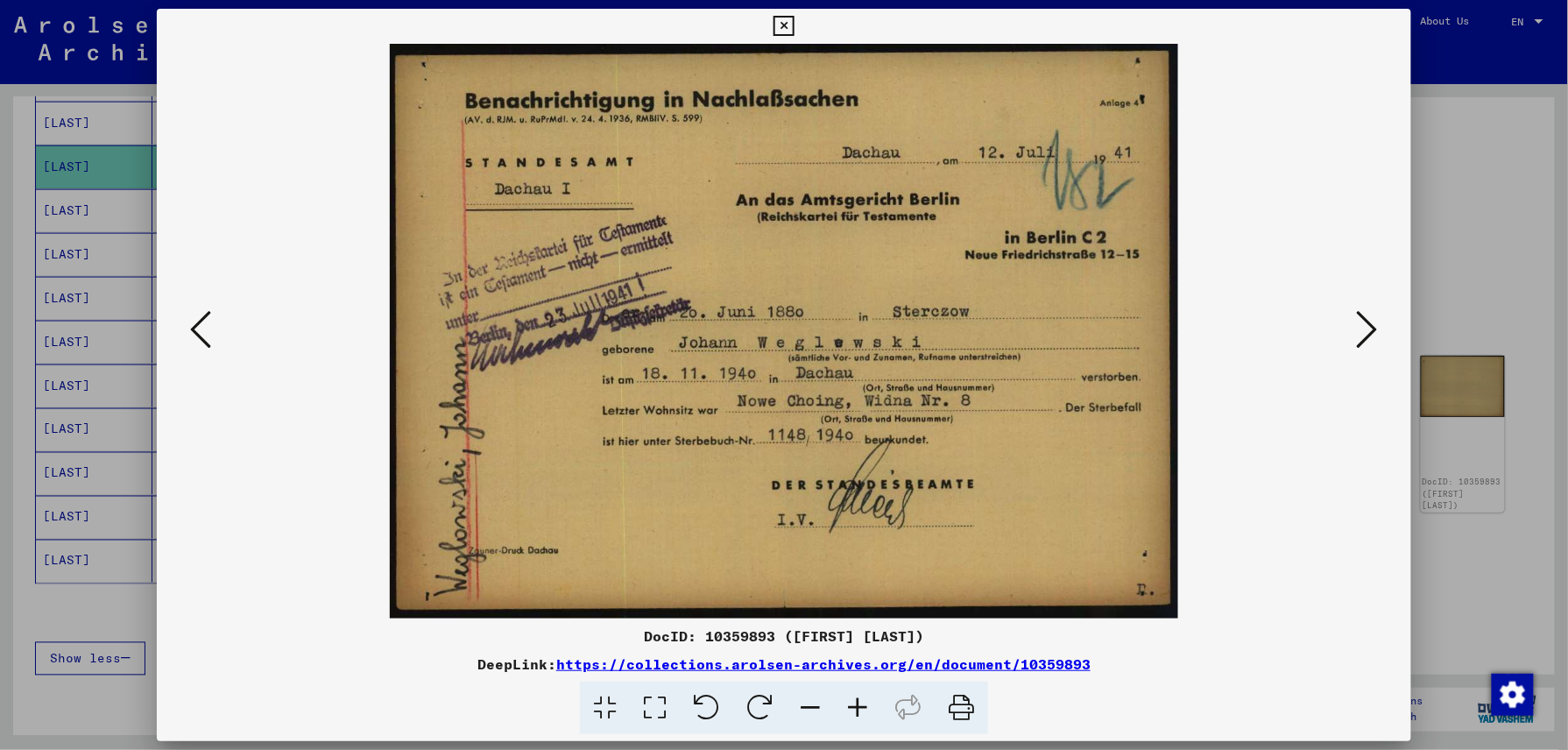 click at bounding box center (783, 26) 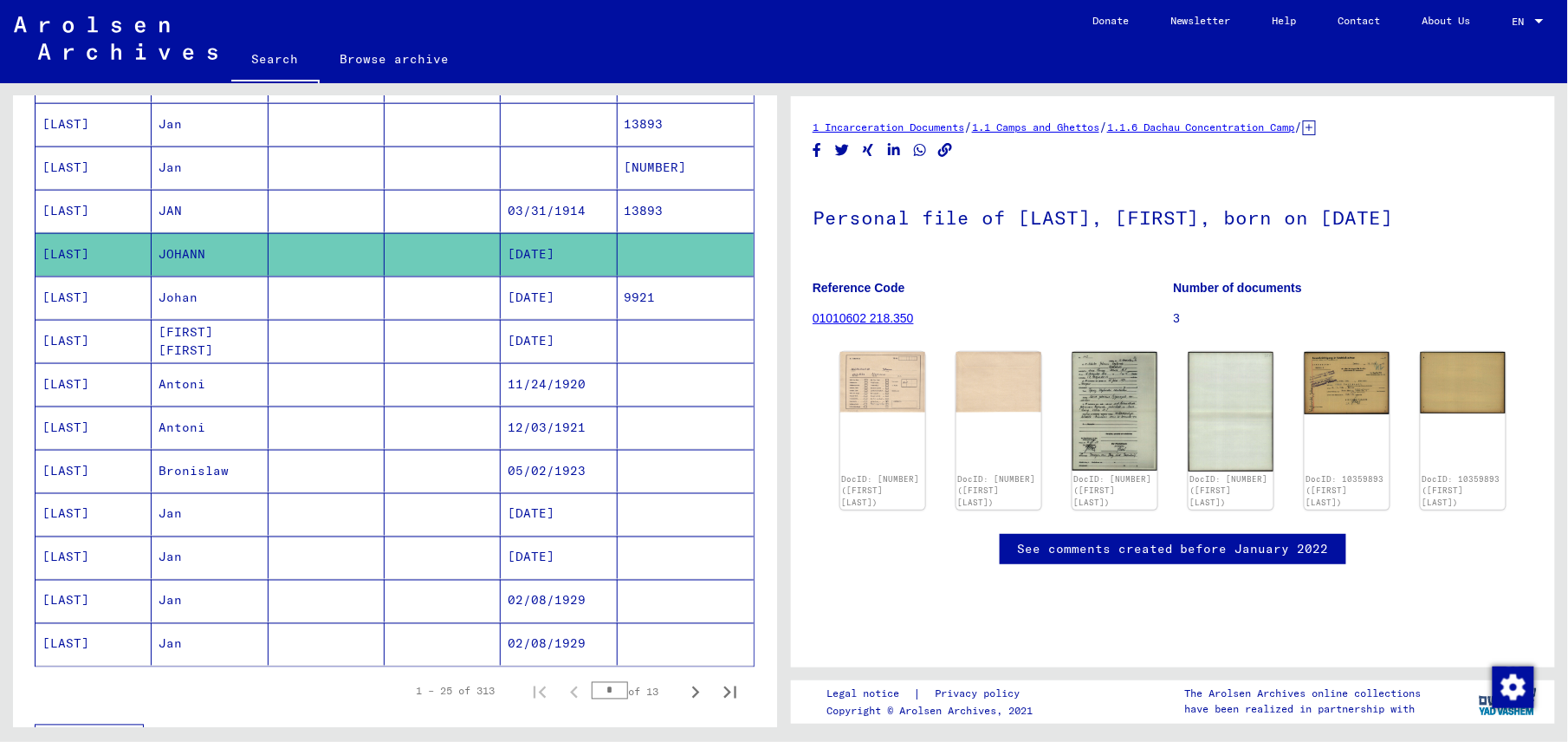 scroll, scrollTop: 722, scrollLeft: 0, axis: vertical 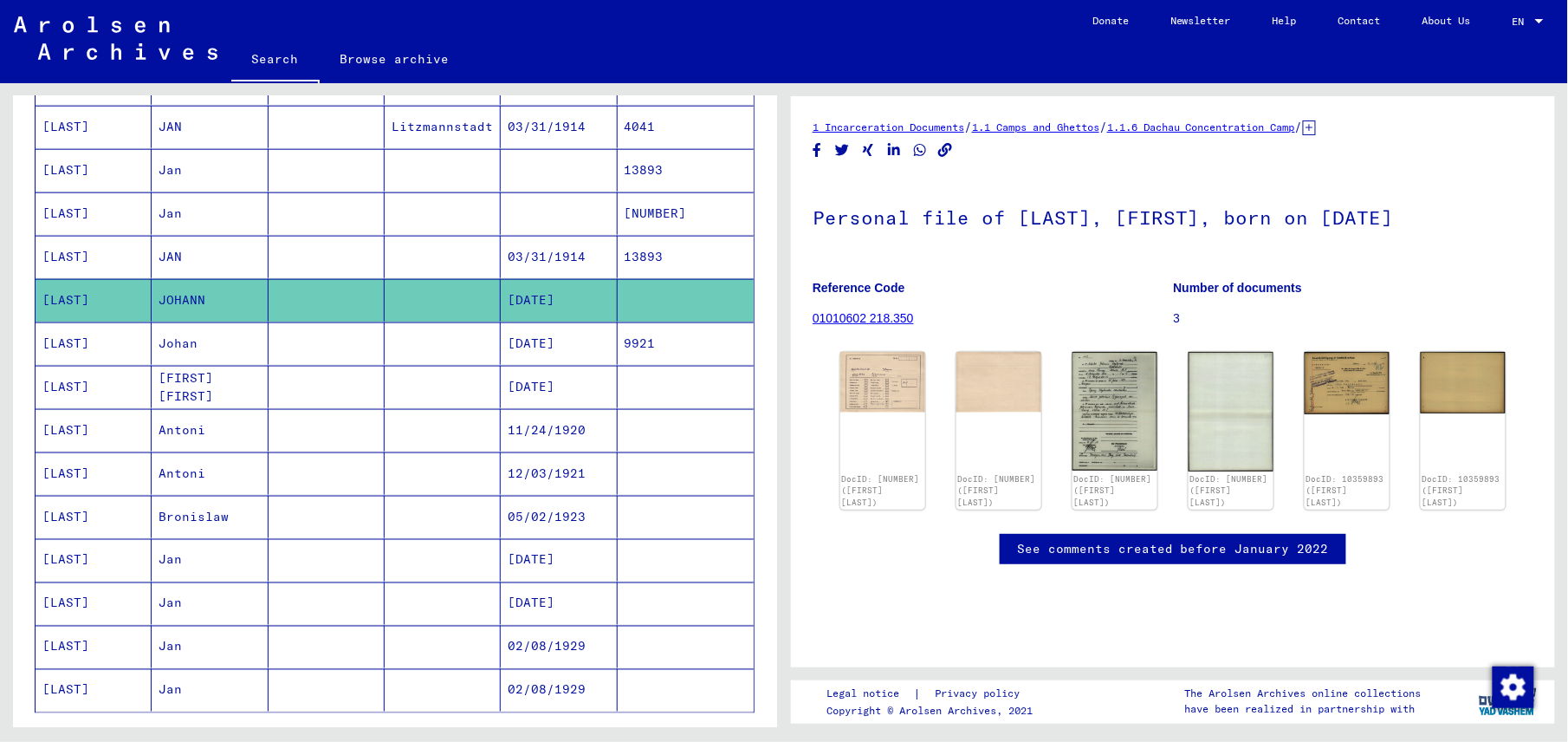 click on "JAN" at bounding box center [210, 300] 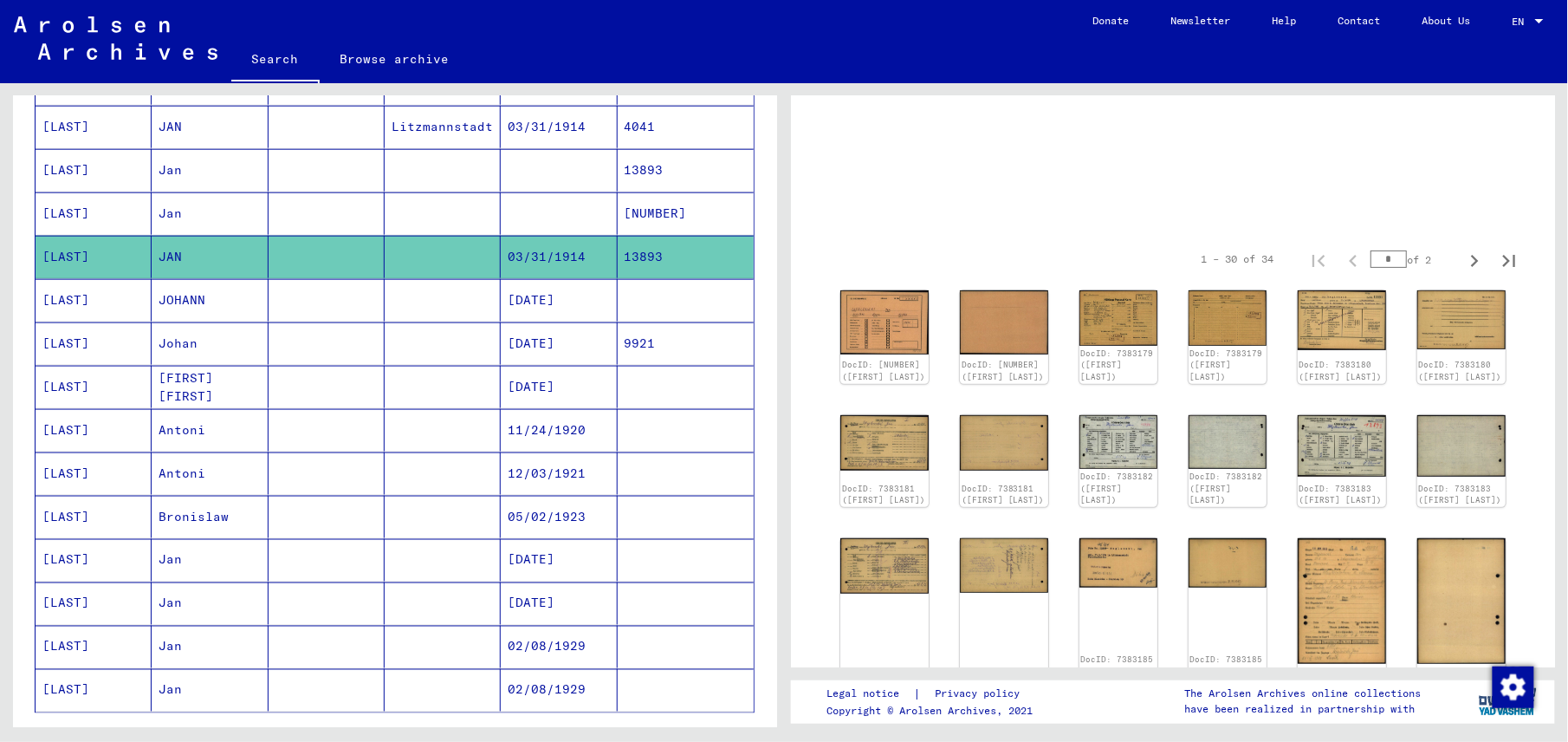 scroll, scrollTop: 0, scrollLeft: 0, axis: both 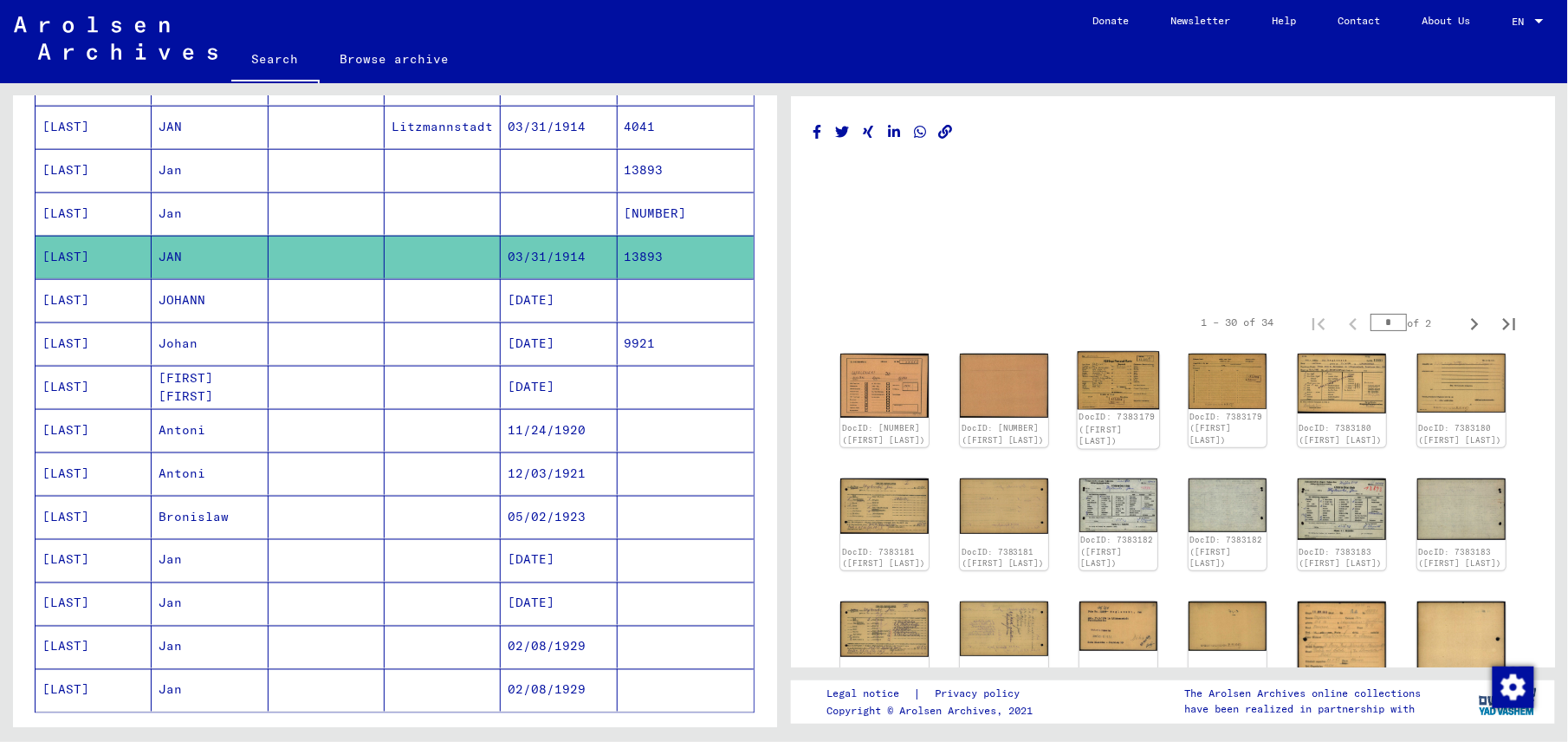 click 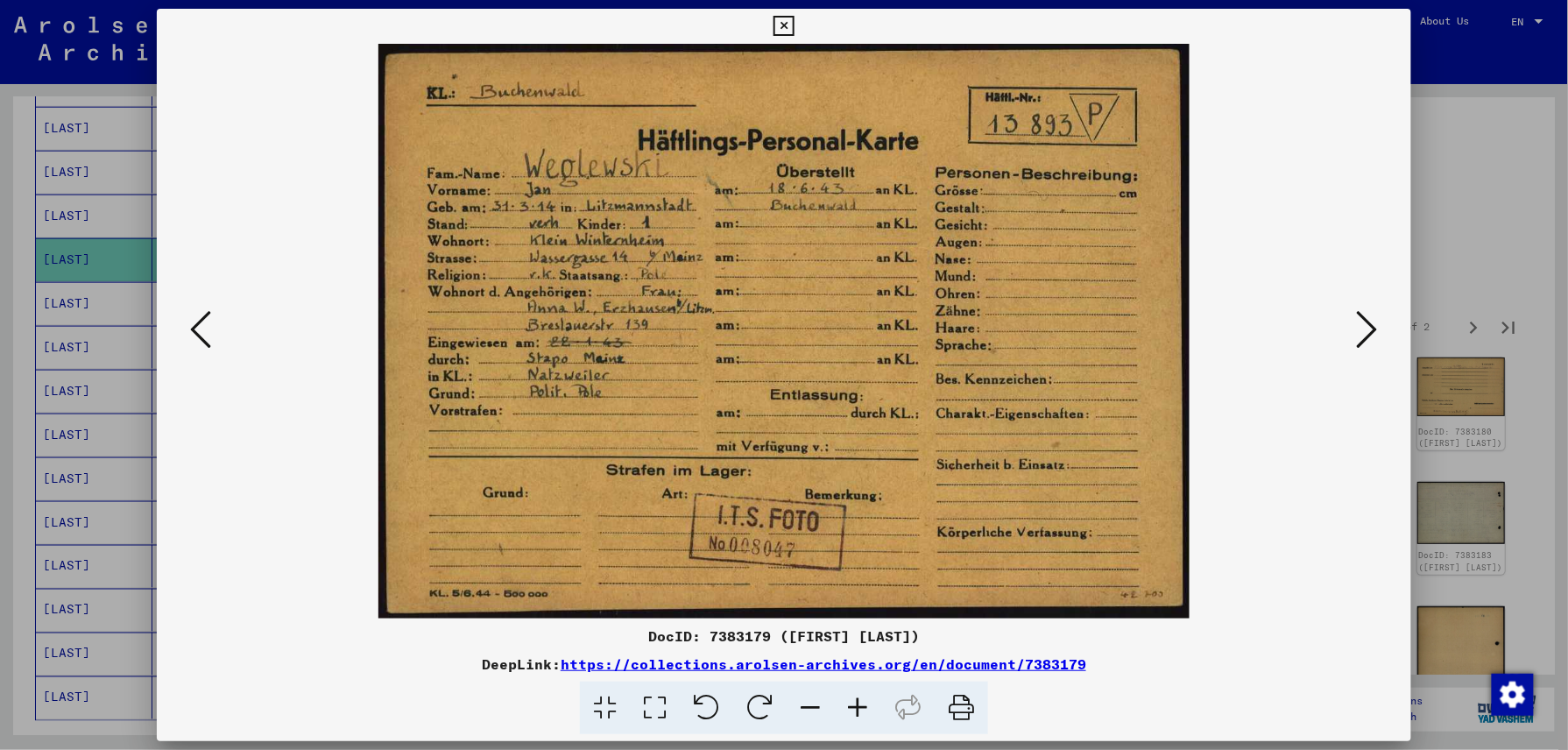 drag, startPoint x: 1122, startPoint y: 394, endPoint x: 811, endPoint y: 296, distance: 326.07514 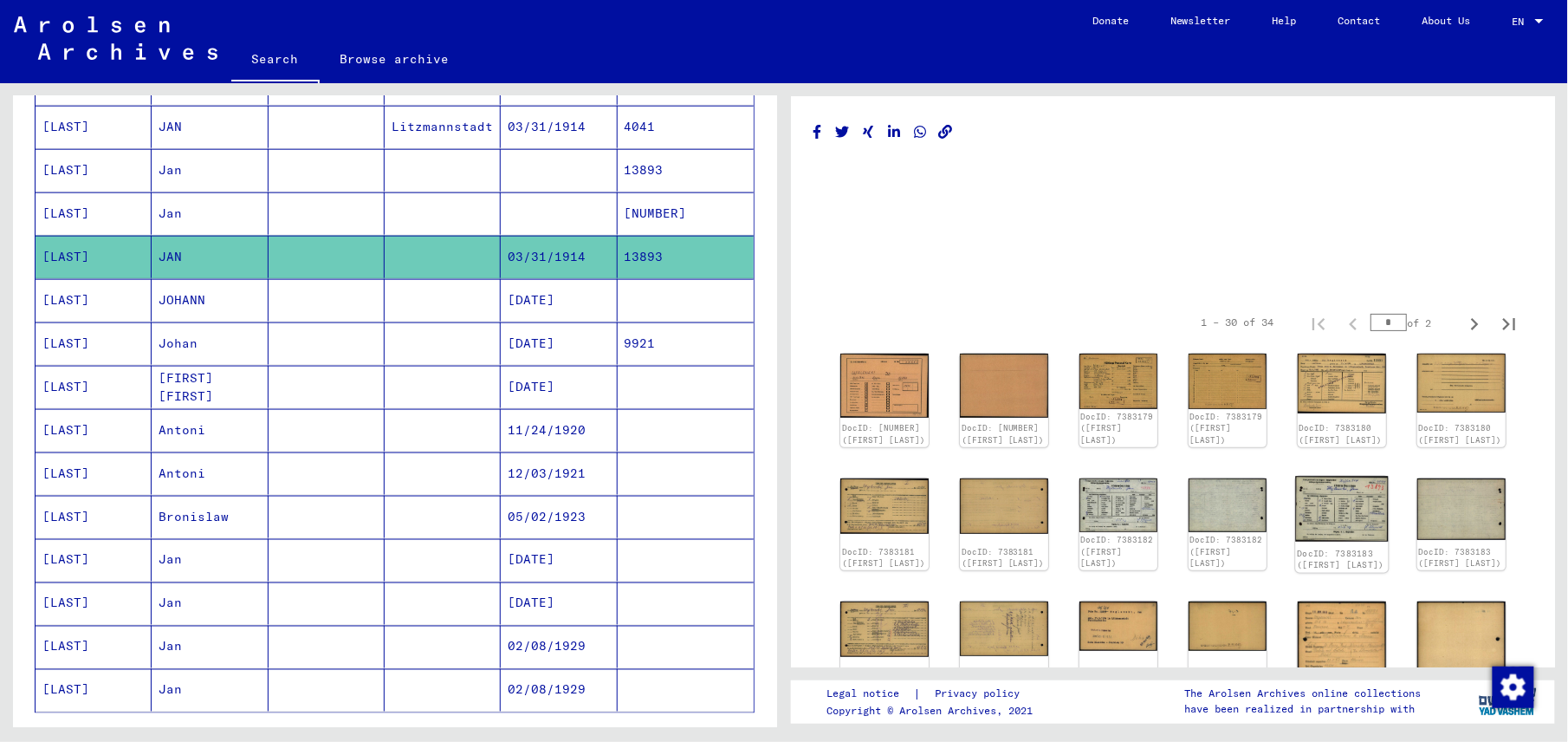 click 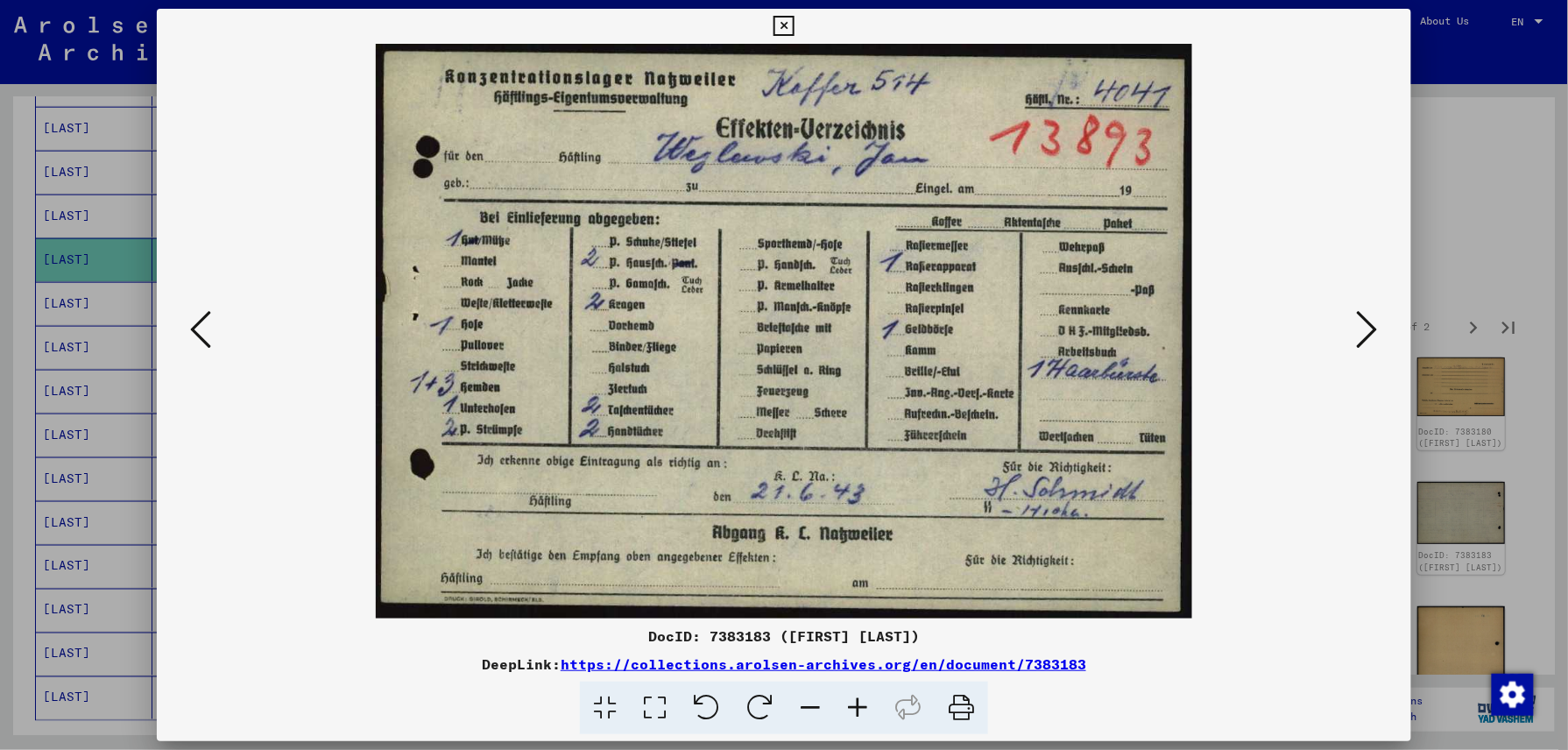 click at bounding box center (783, 26) 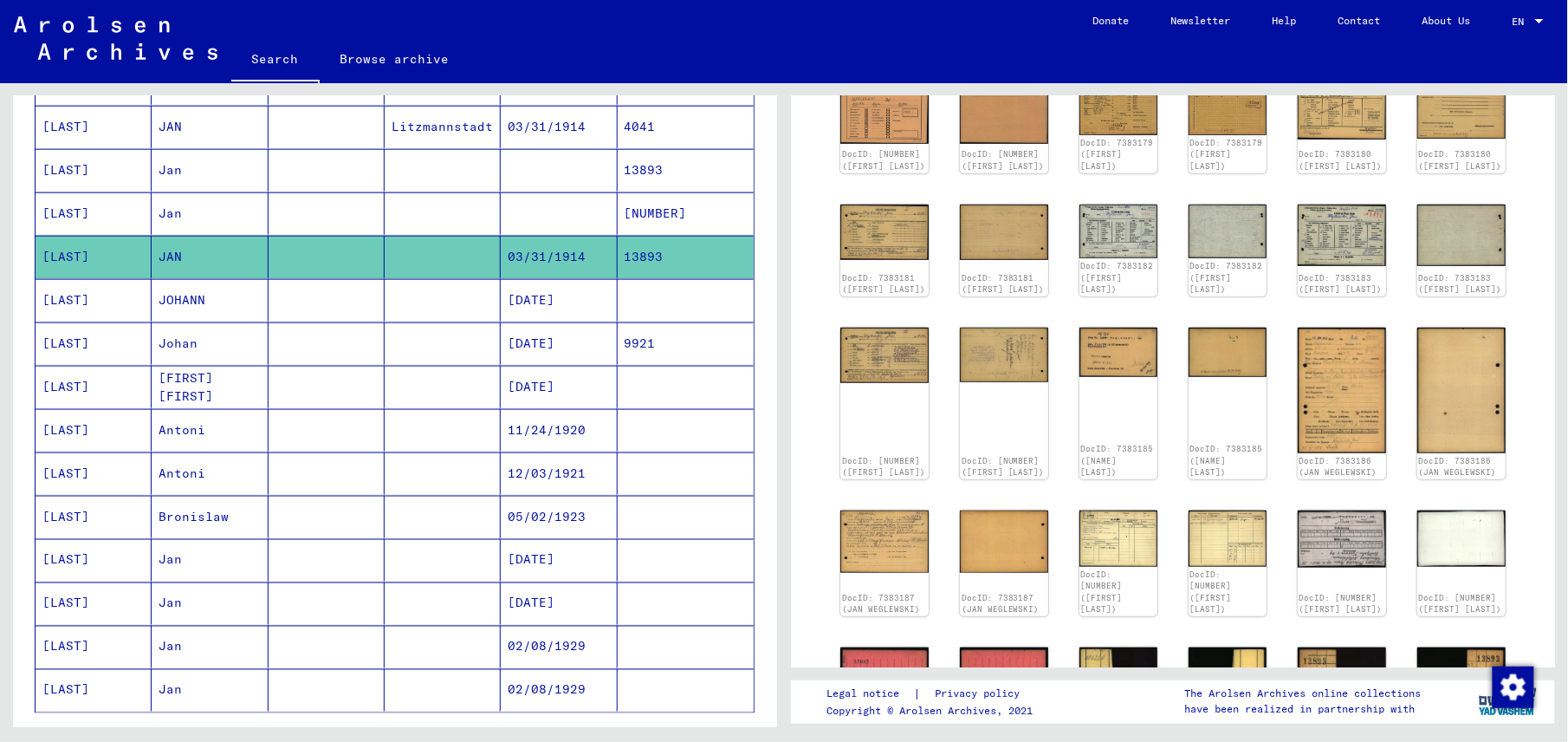 scroll, scrollTop: 275, scrollLeft: 0, axis: vertical 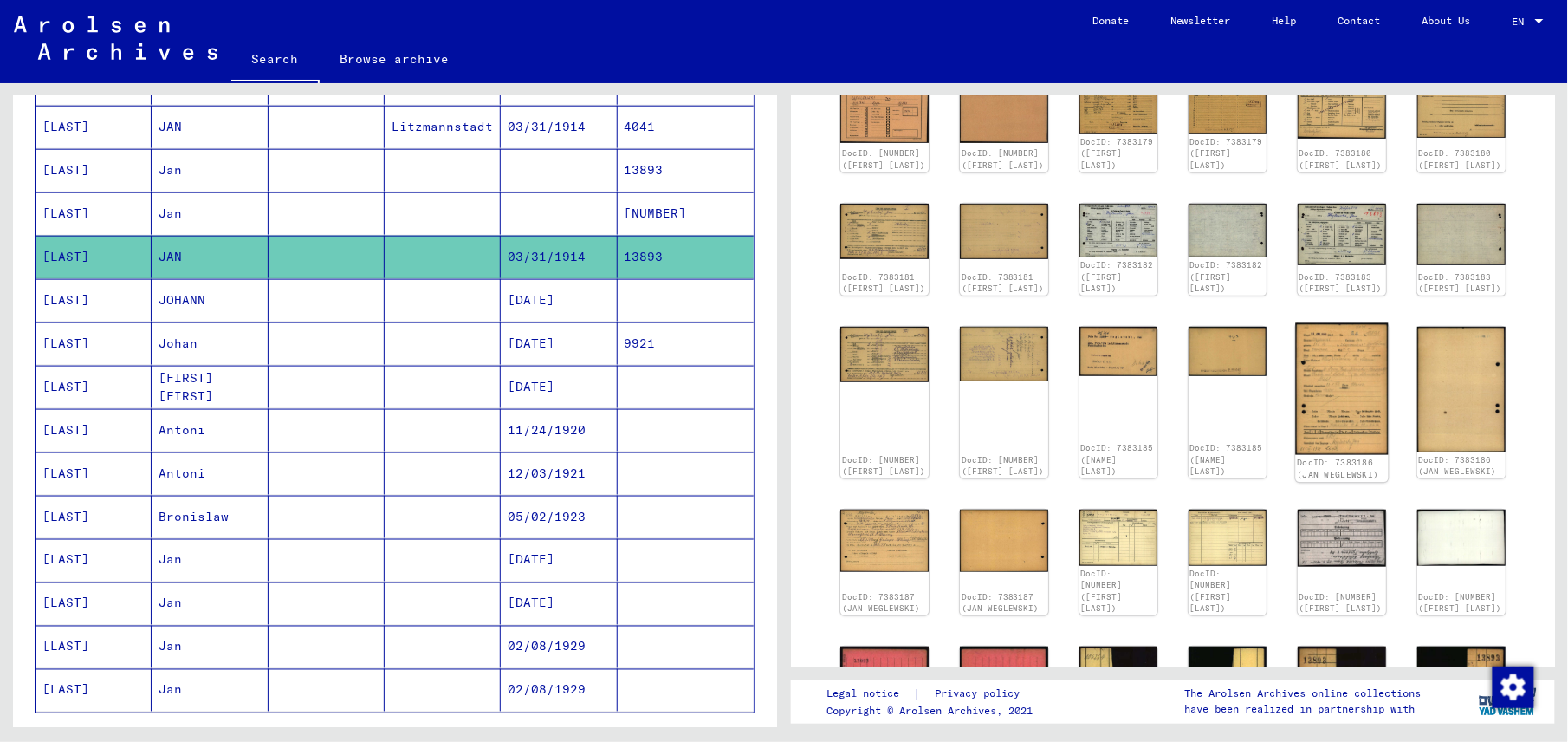 click 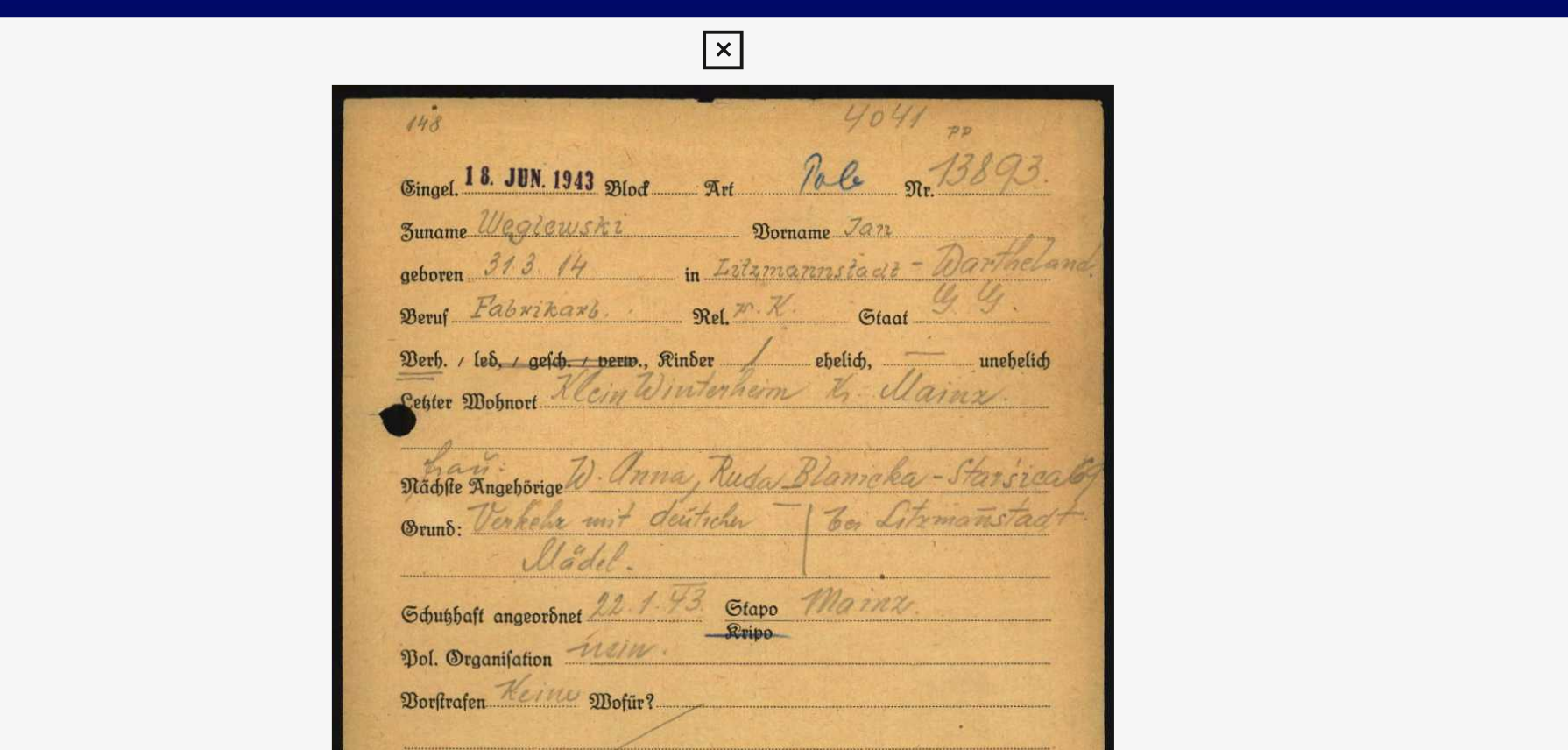 click at bounding box center (783, 26) 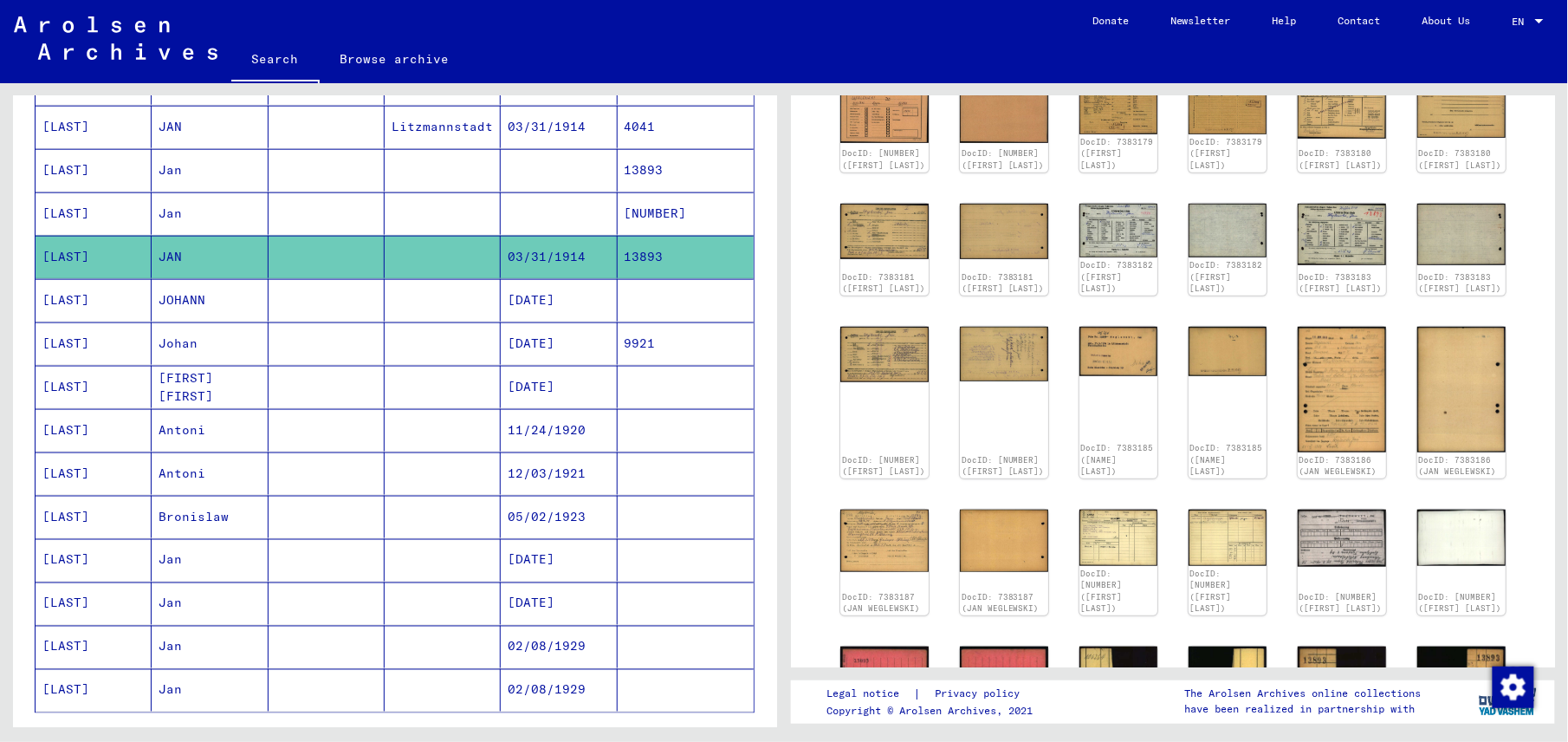 click at bounding box center [559, 257] 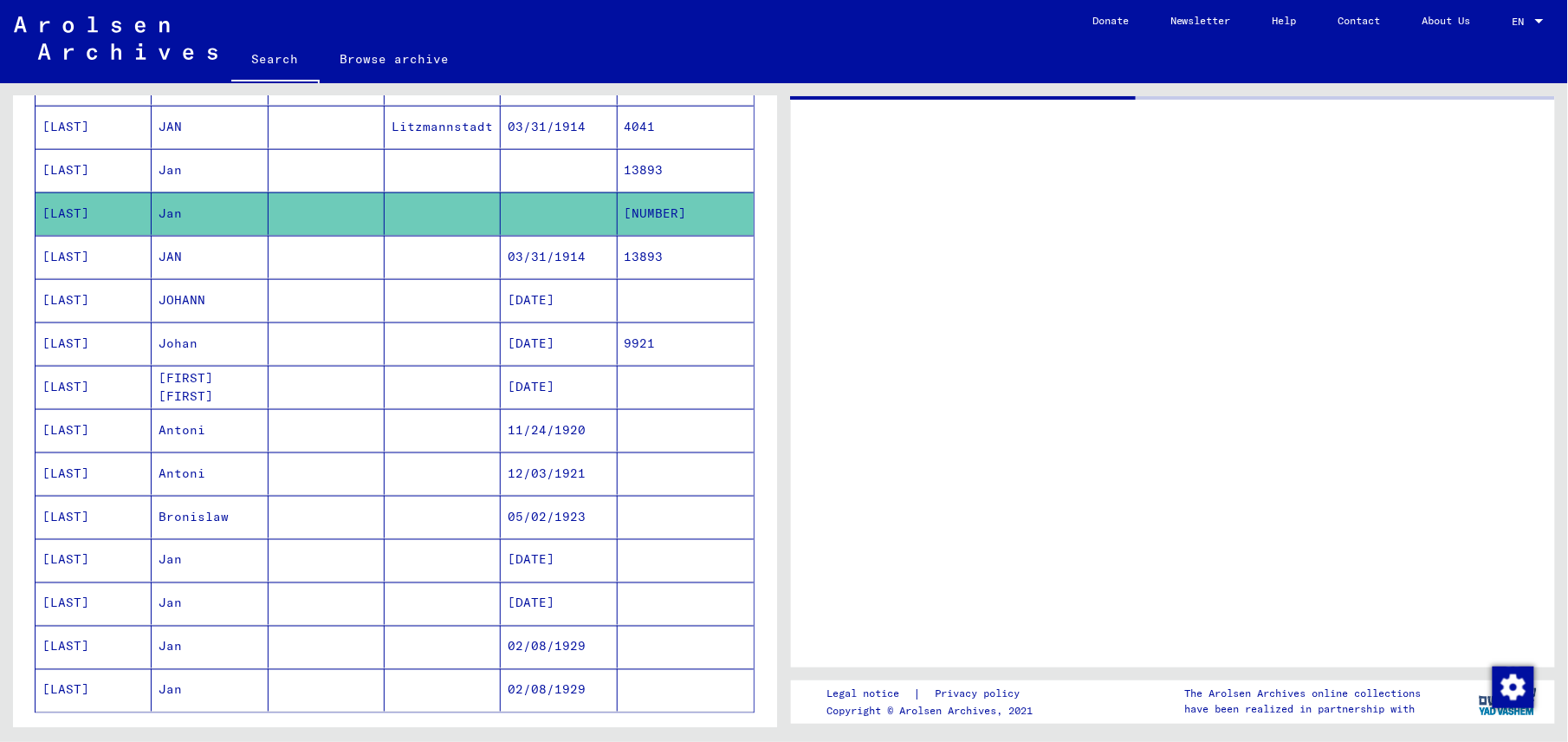 scroll, scrollTop: 0, scrollLeft: 0, axis: both 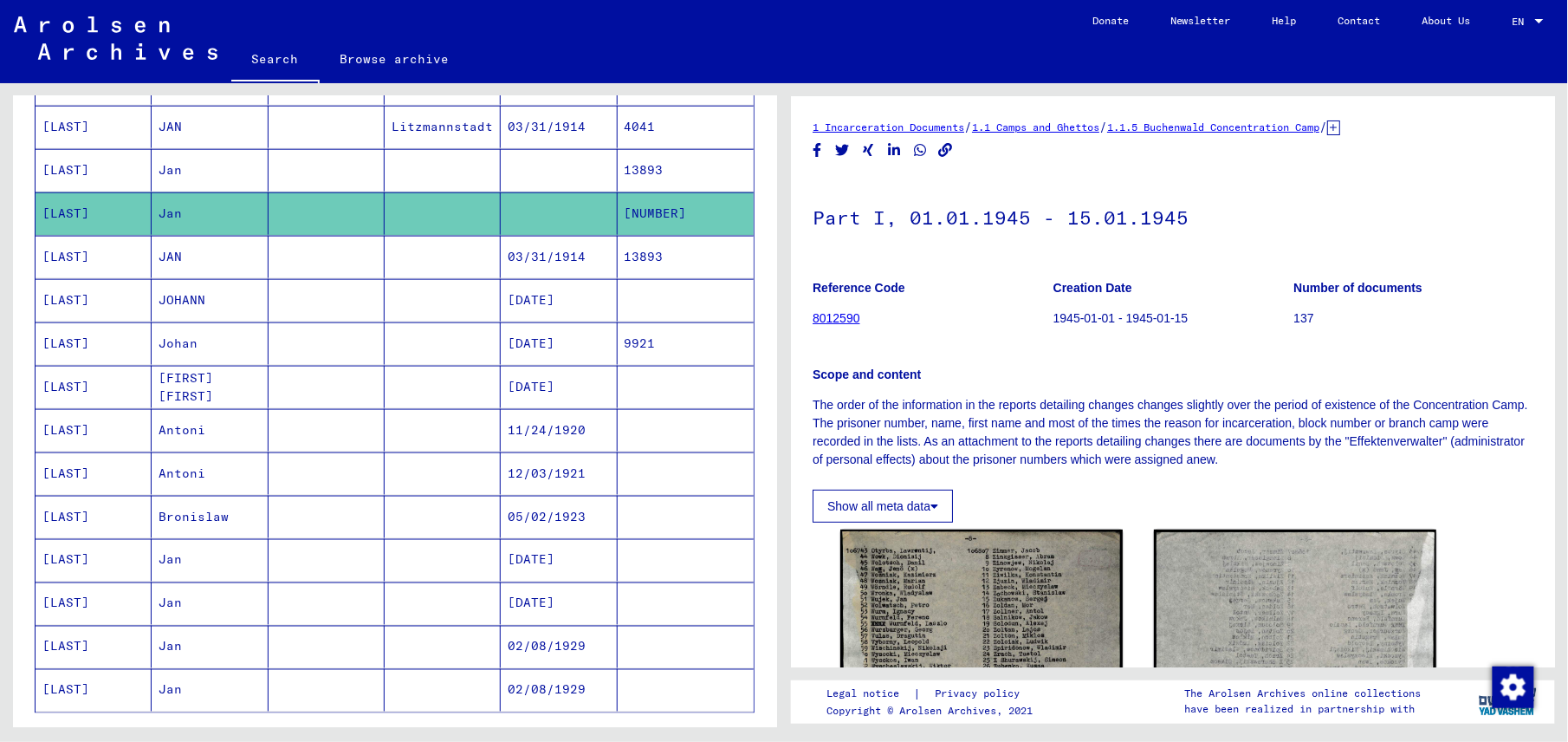 click at bounding box center (443, 213) 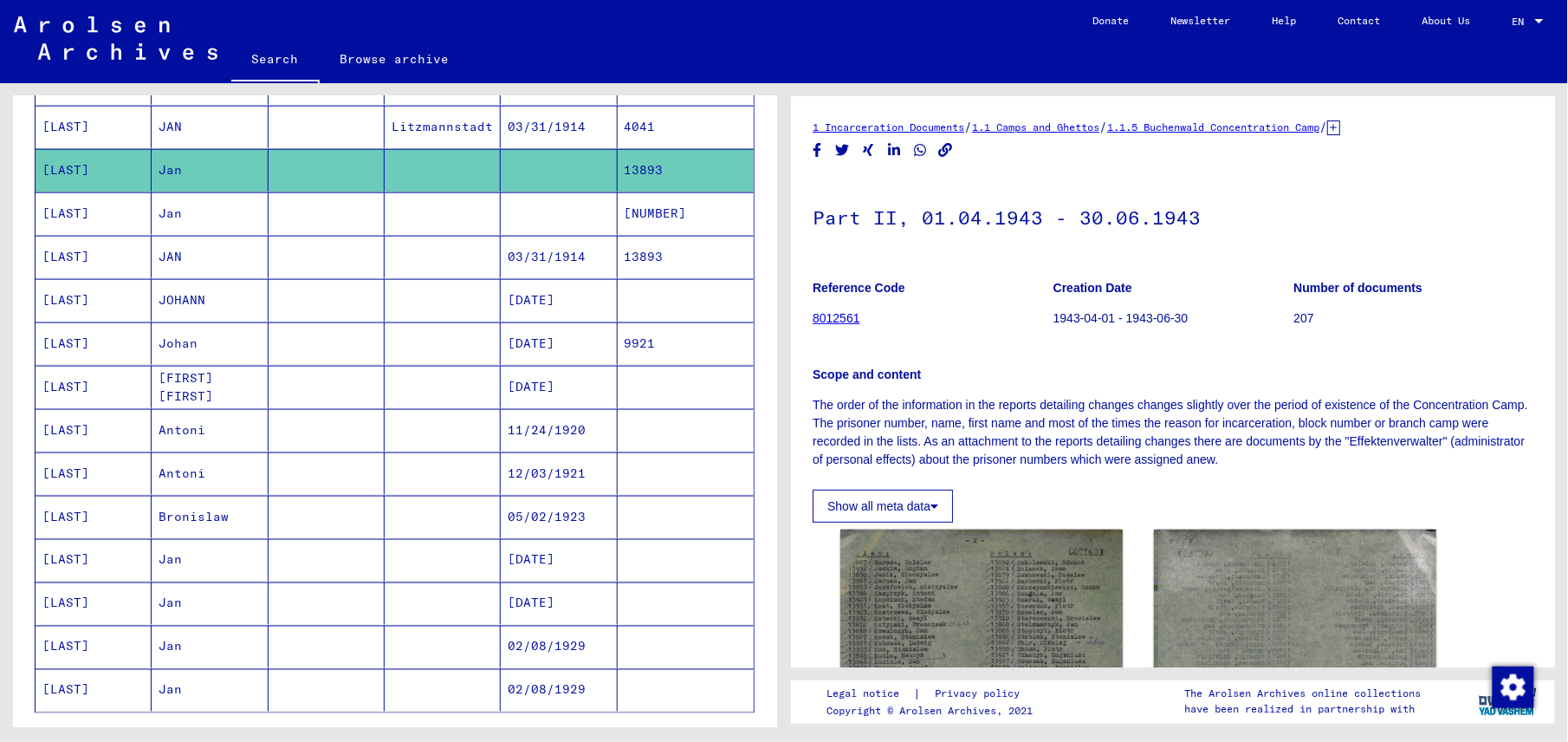 scroll, scrollTop: 0, scrollLeft: 0, axis: both 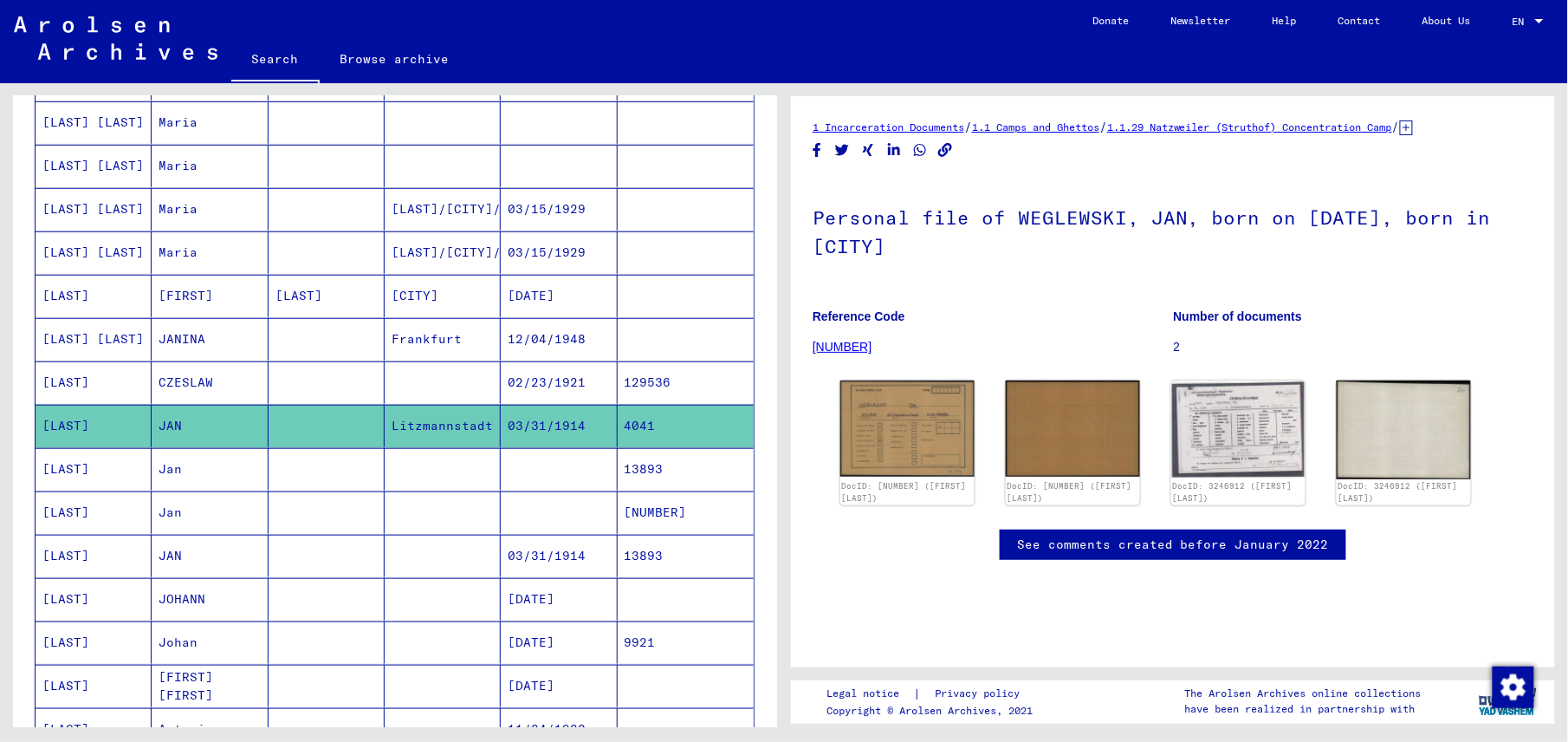 click at bounding box center (327, 426) 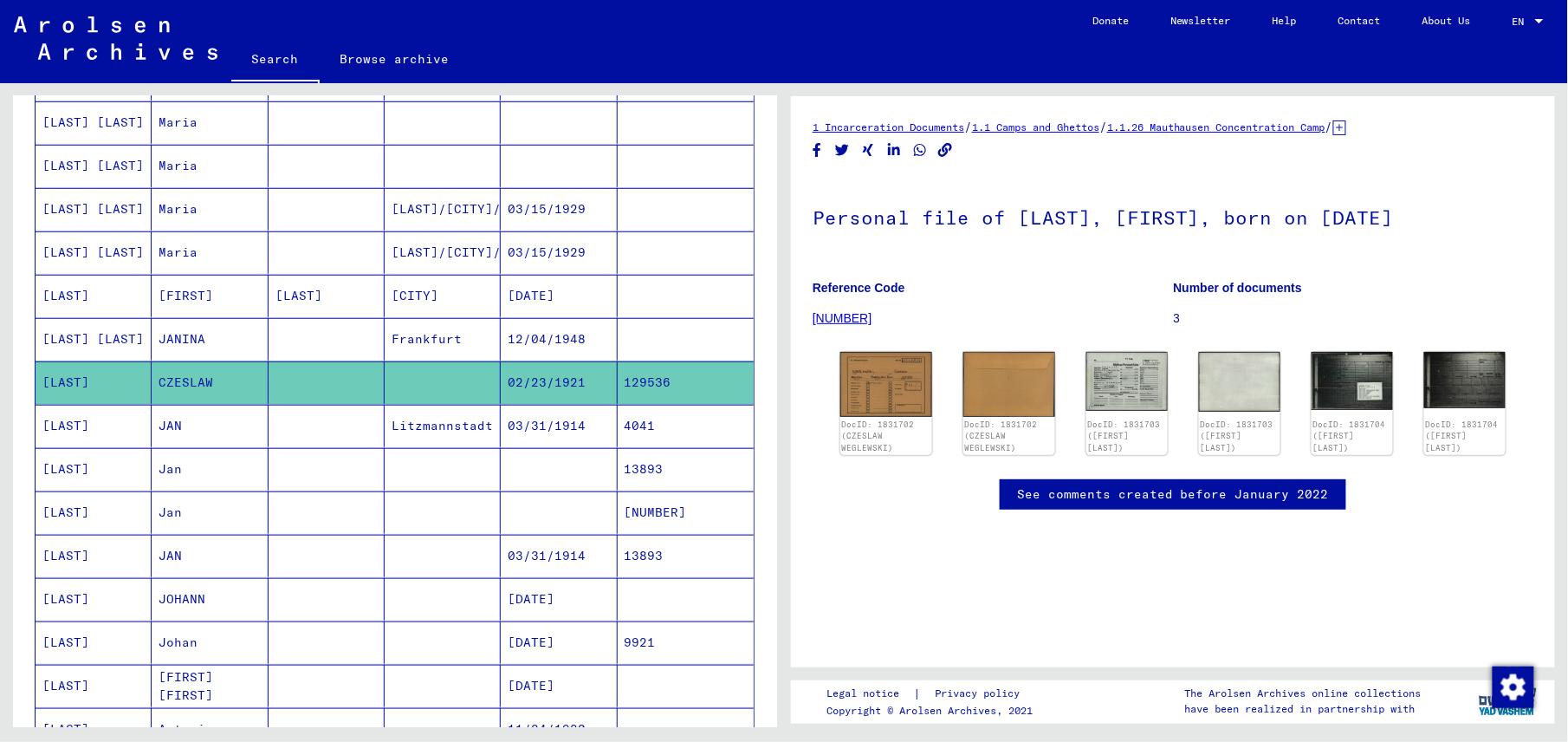scroll, scrollTop: 0, scrollLeft: 0, axis: both 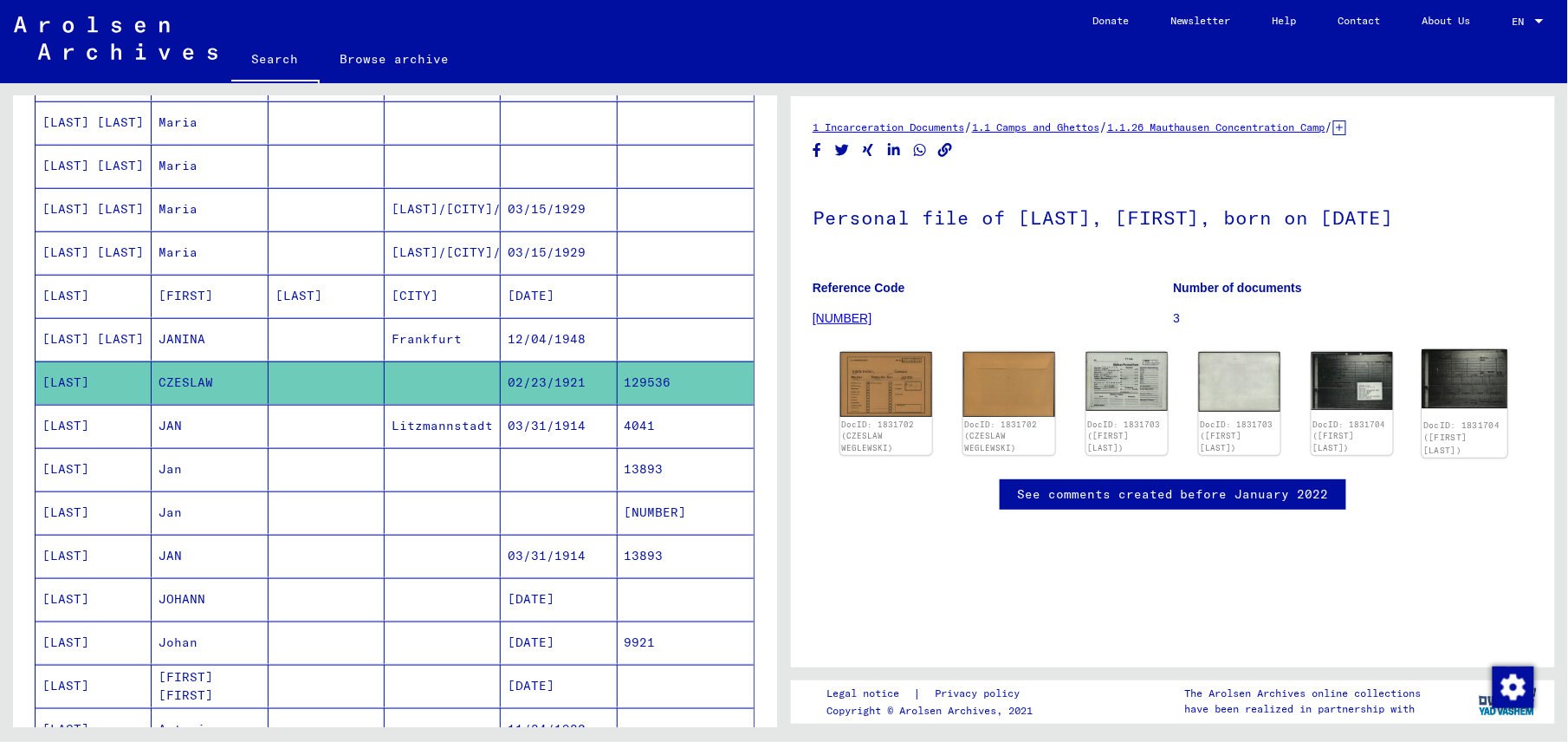 click 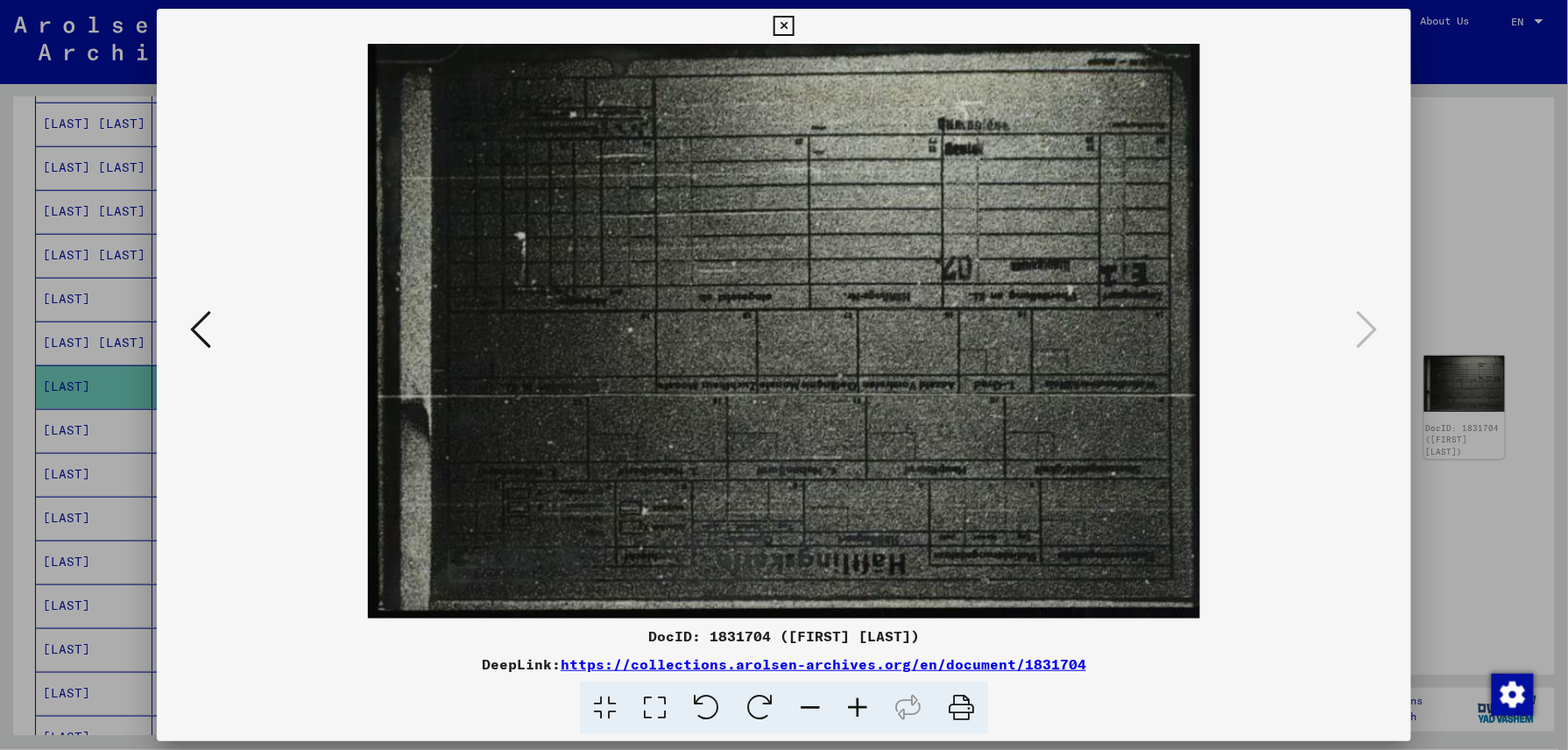 click at bounding box center [783, 26] 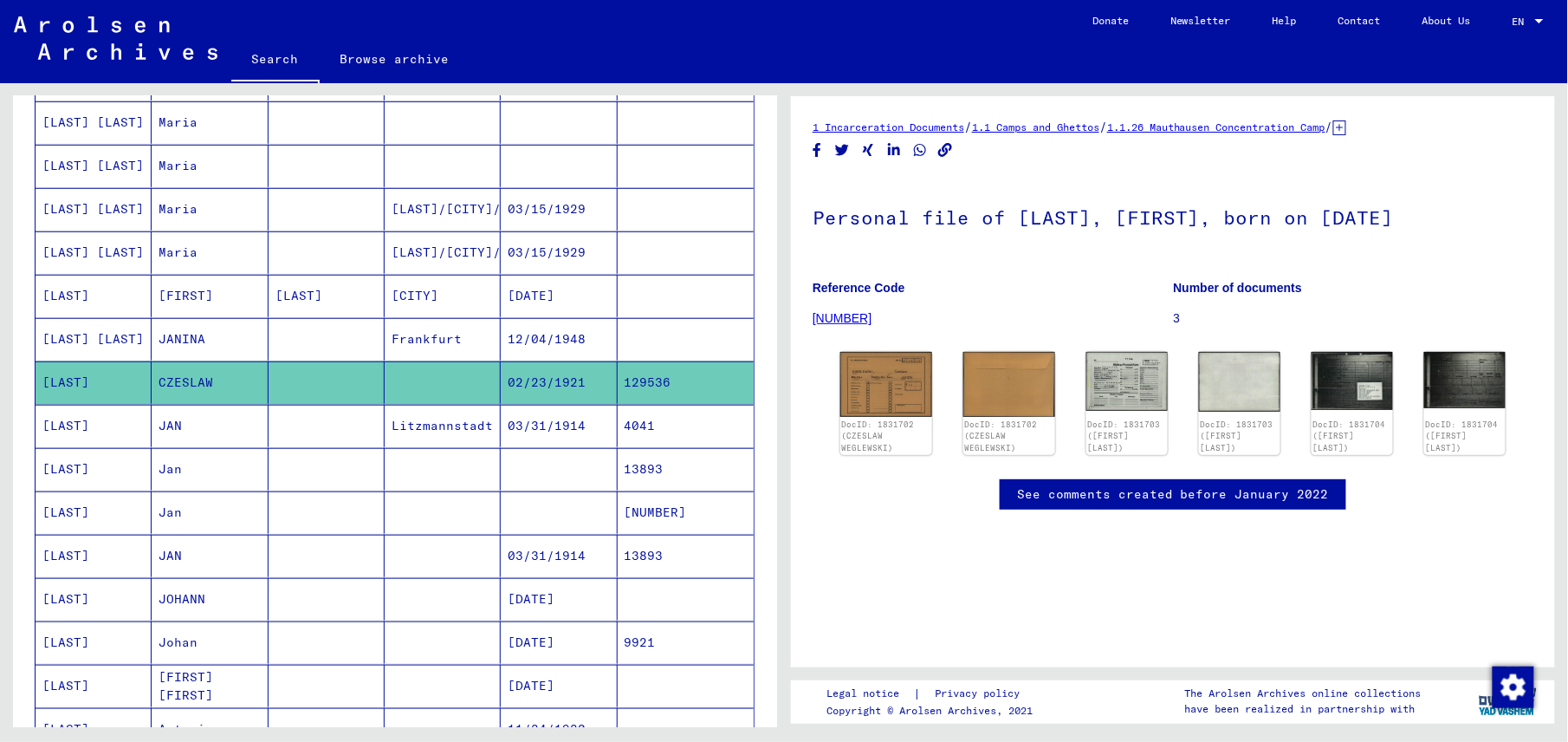 click on "DocID: 1831702 (CZESLAW WEGLEWSKI) DocID: 1831702 (CZESLAW WEGLEWSKI) DocID: 1831703 (CZESLAW WEGLEWSKI) DocID: 1831703 (CZESLAW WEGLEWSKI) DocID: 1831704 (CZESLAW WEGLEWSKI) DocID: 1831704 (CZESLAW WEGLEWSKI)" 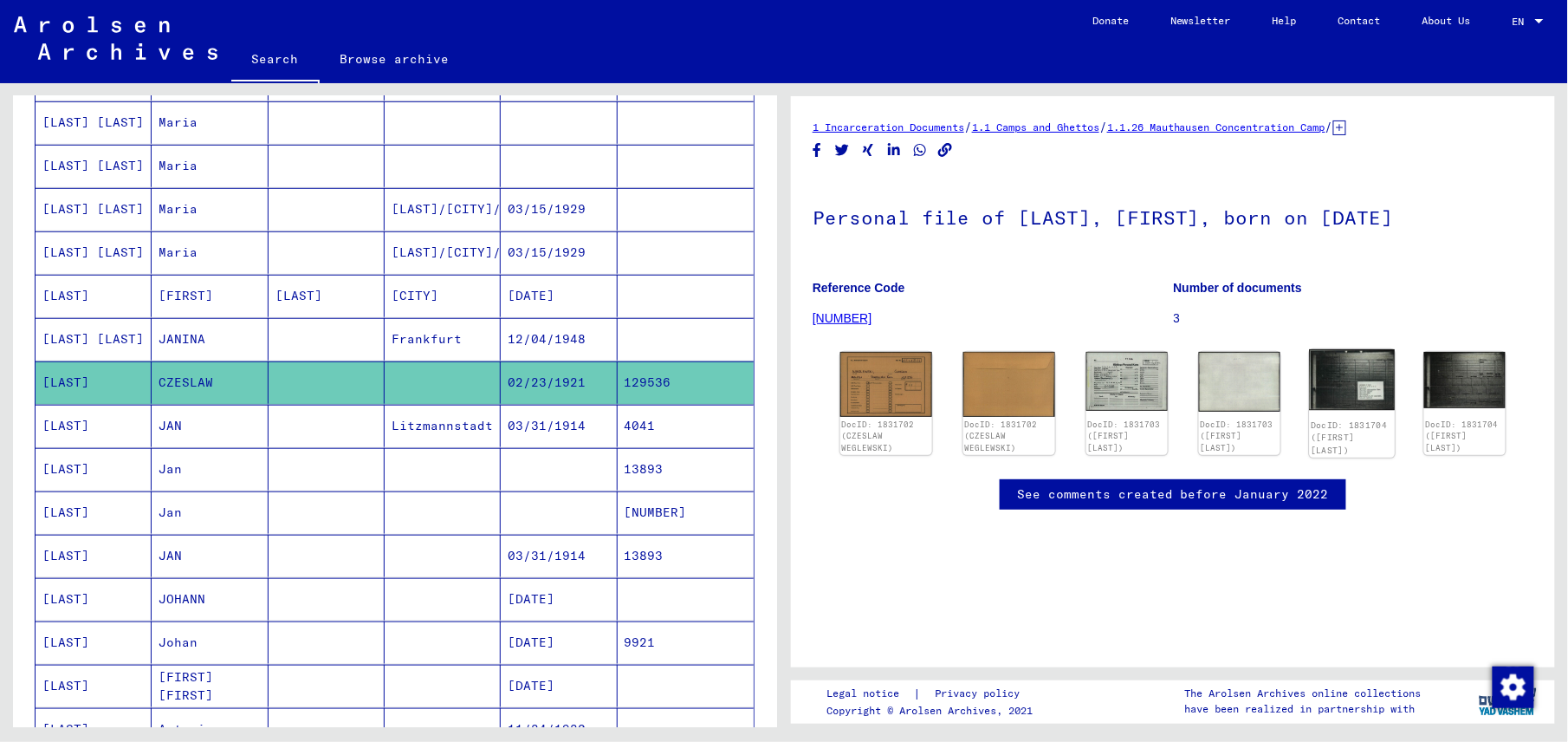 click 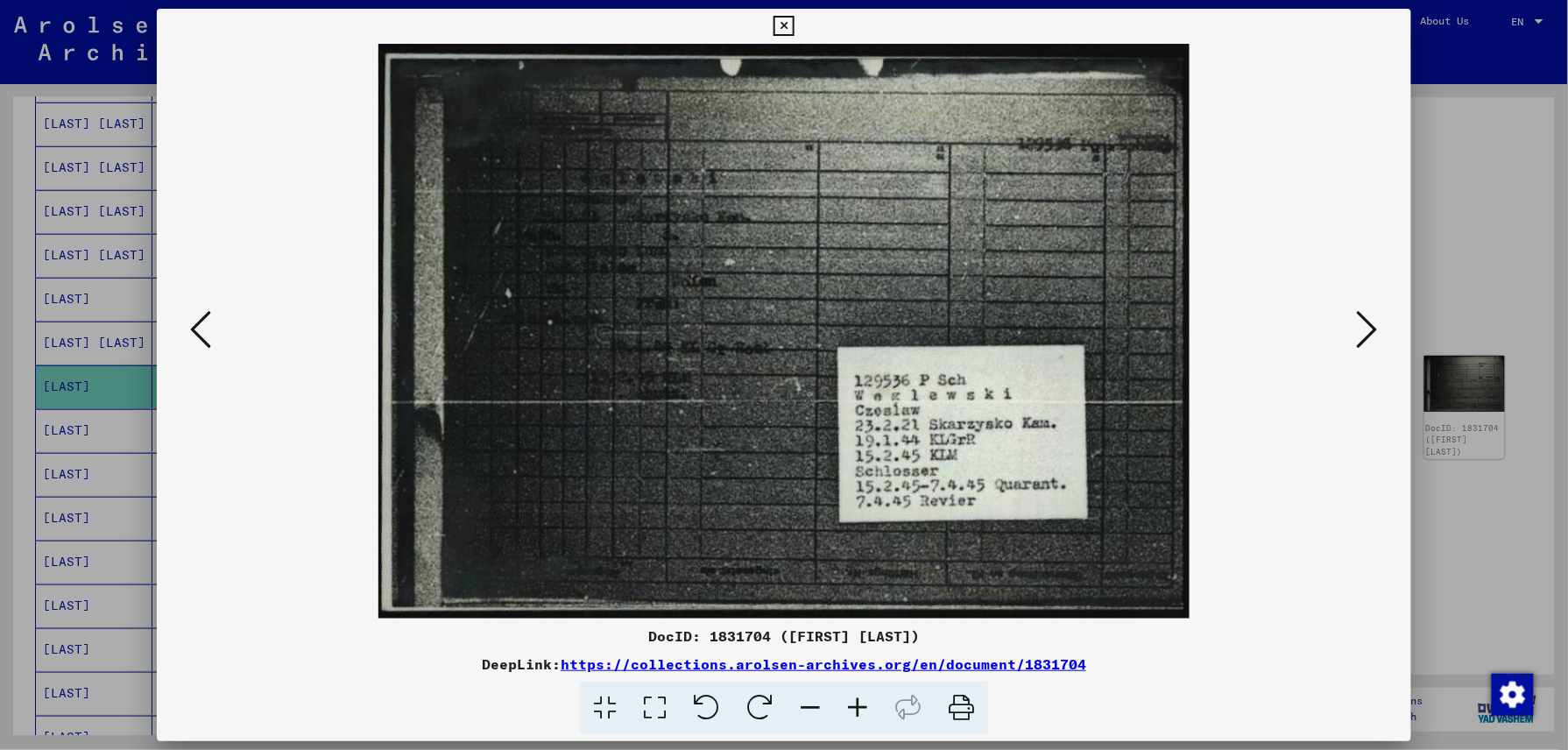 click at bounding box center (783, 26) 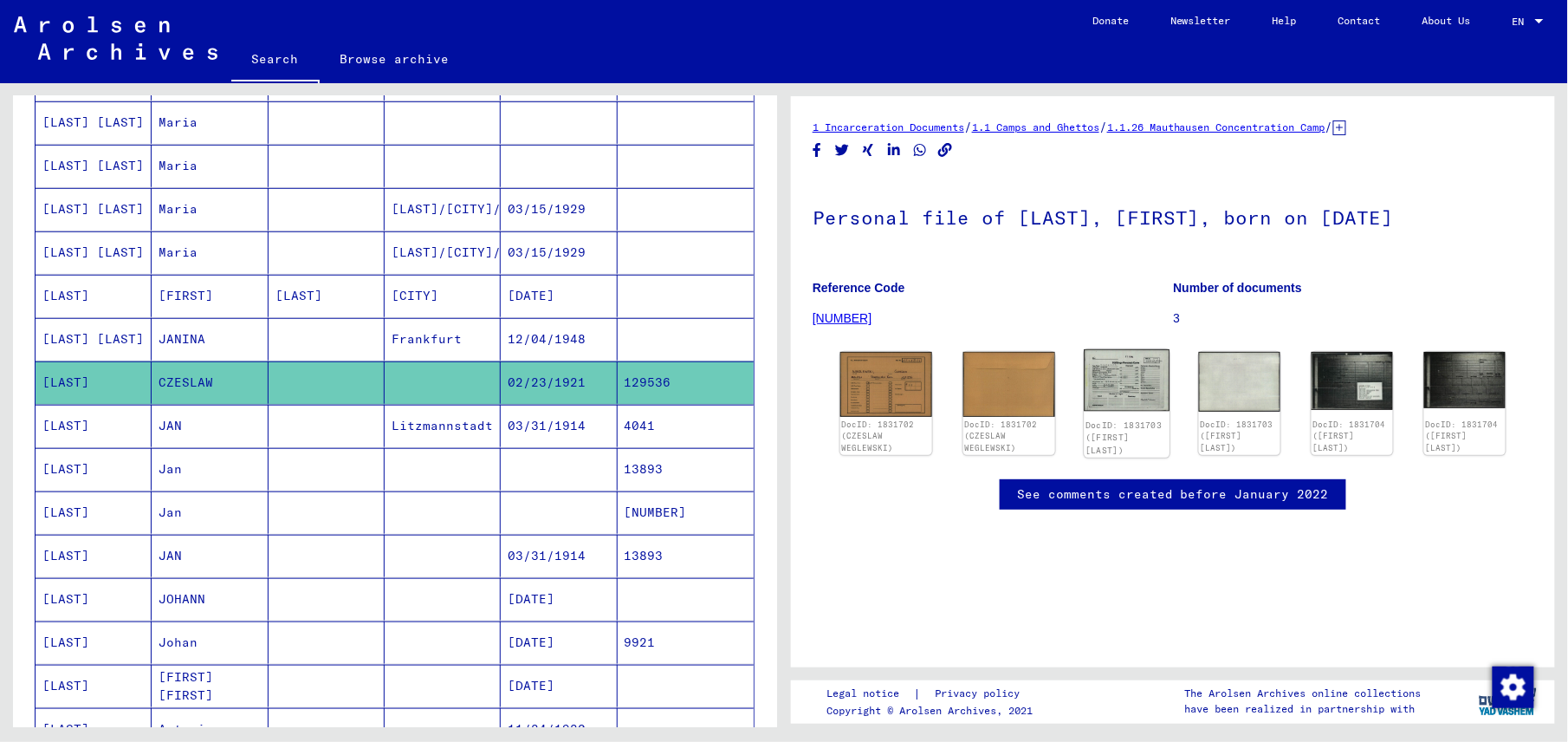 click 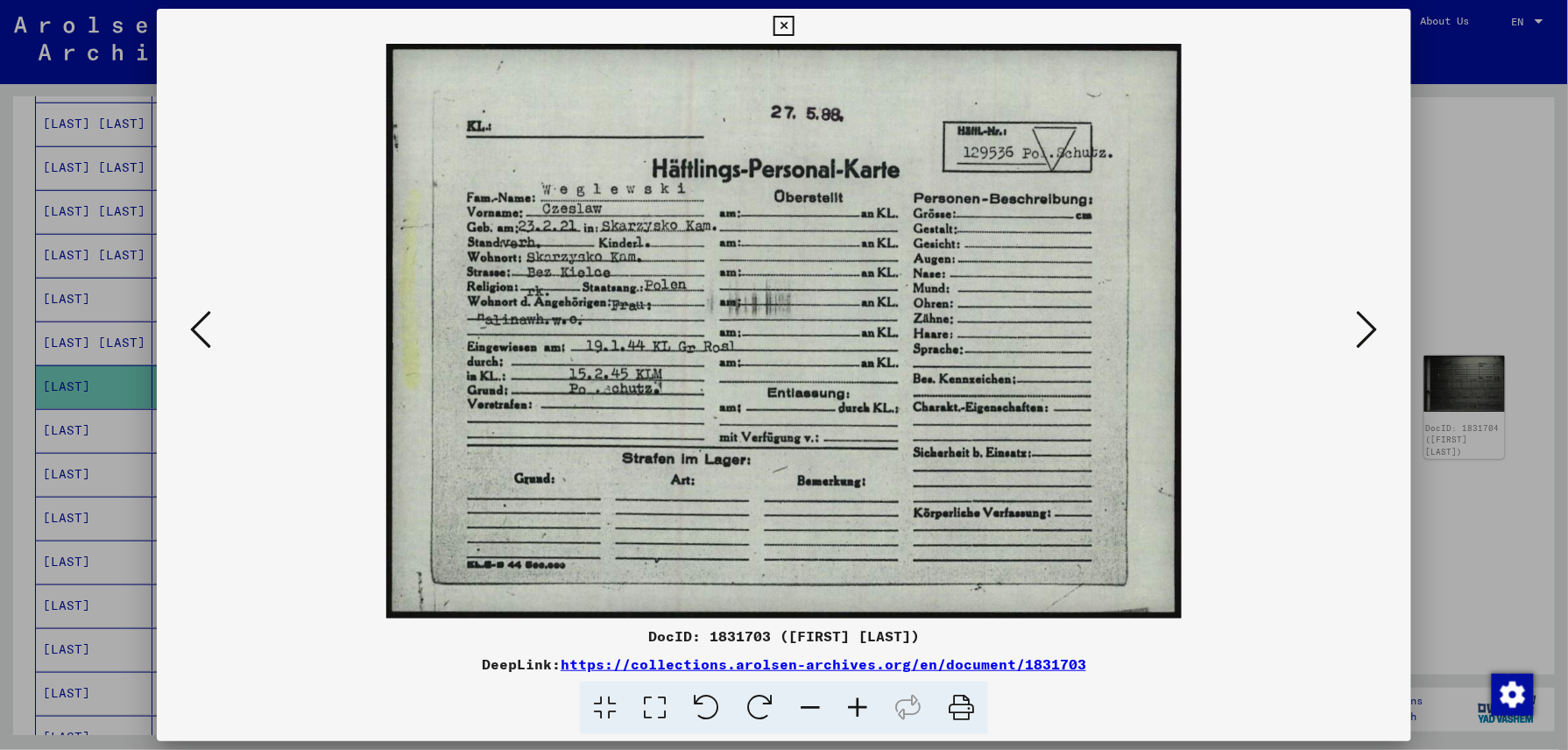 click at bounding box center (783, 26) 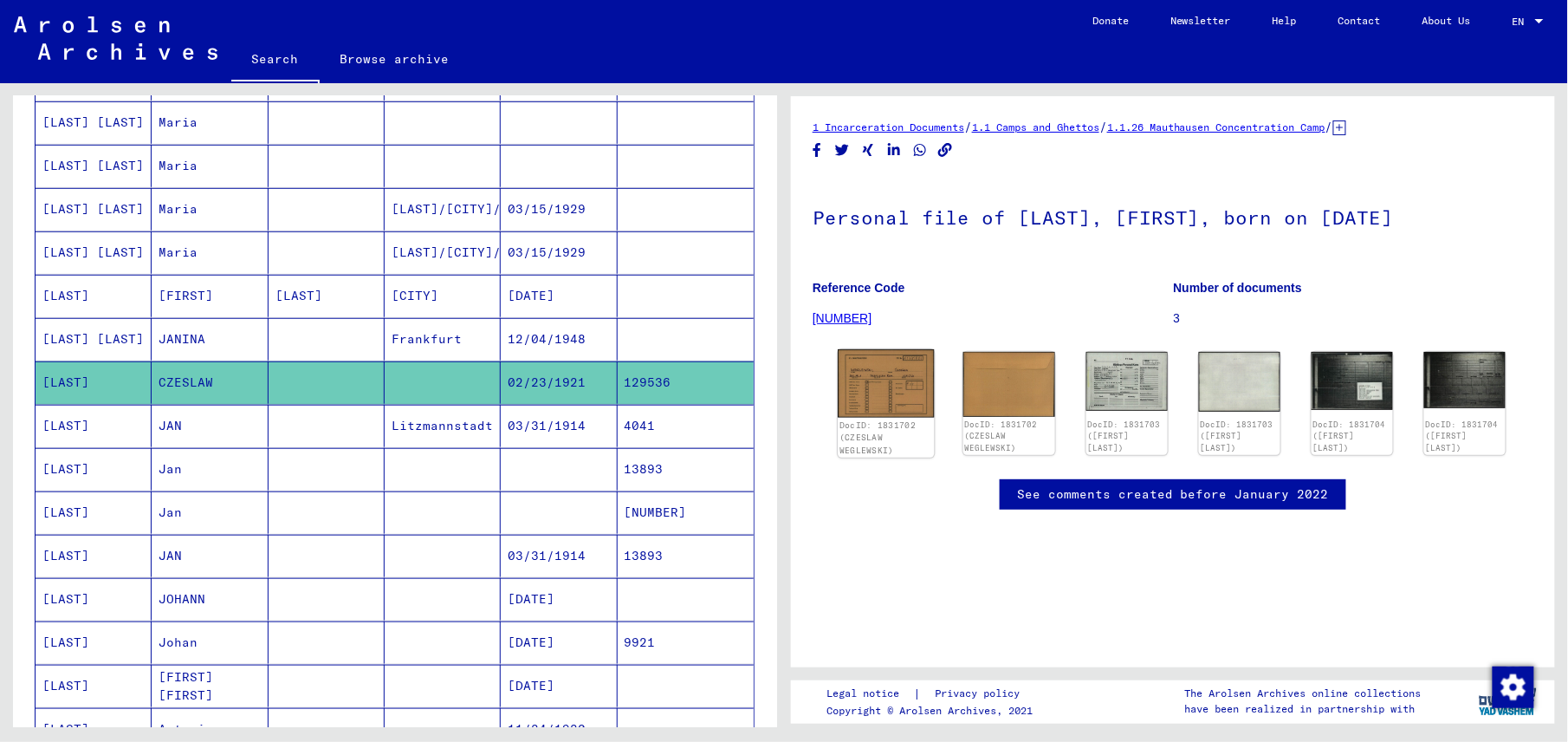 click 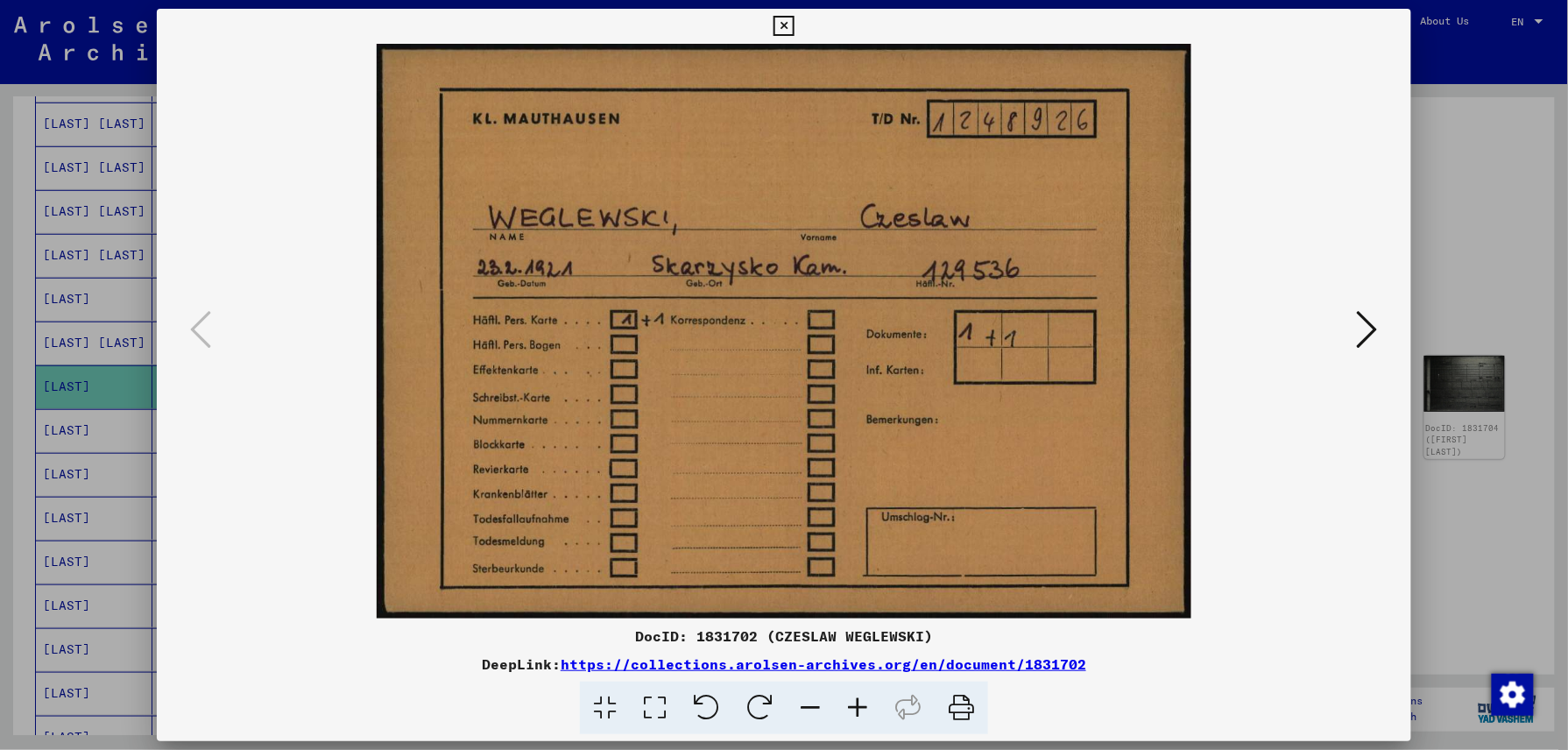 click at bounding box center [783, 26] 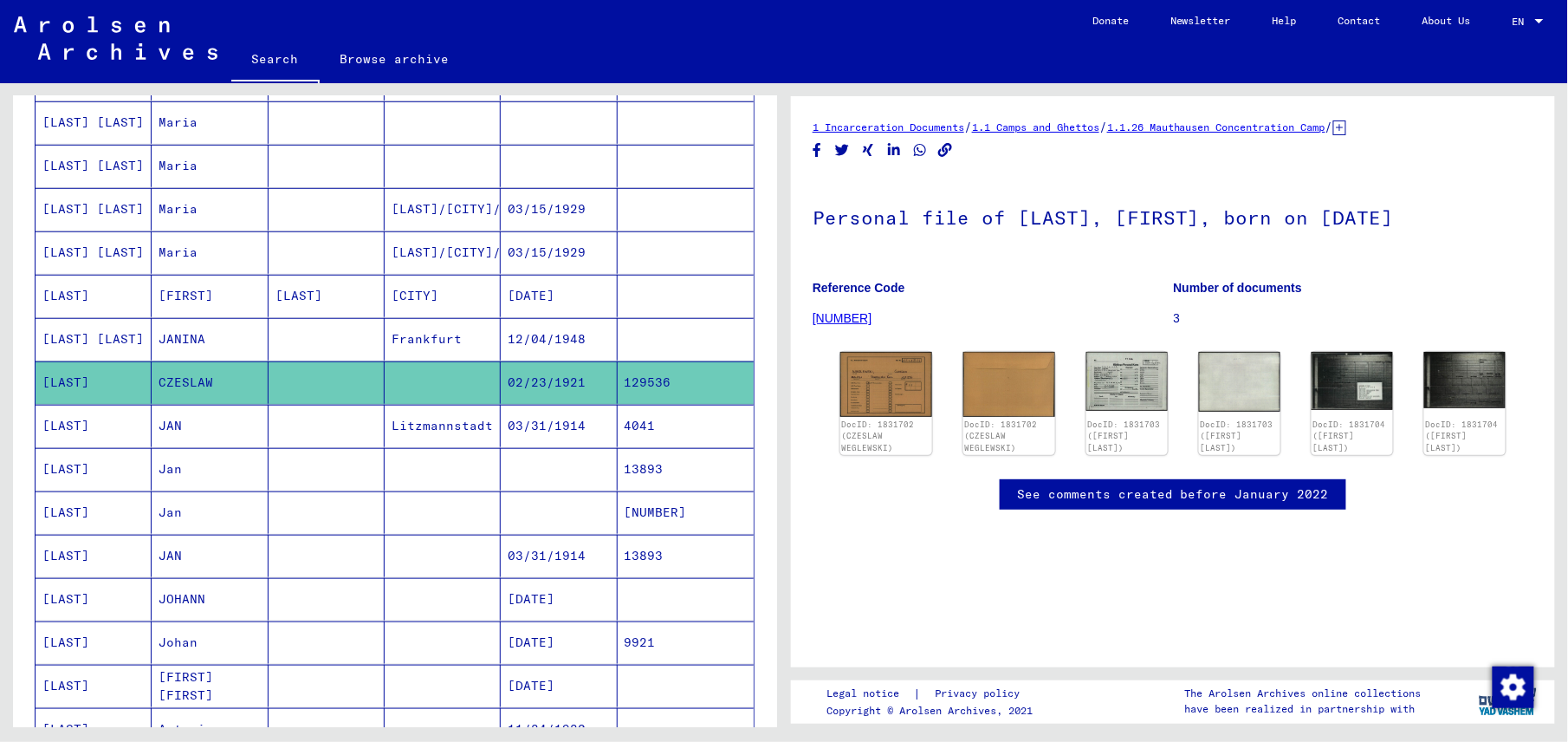 click on "12/04/1948" at bounding box center (559, 382) 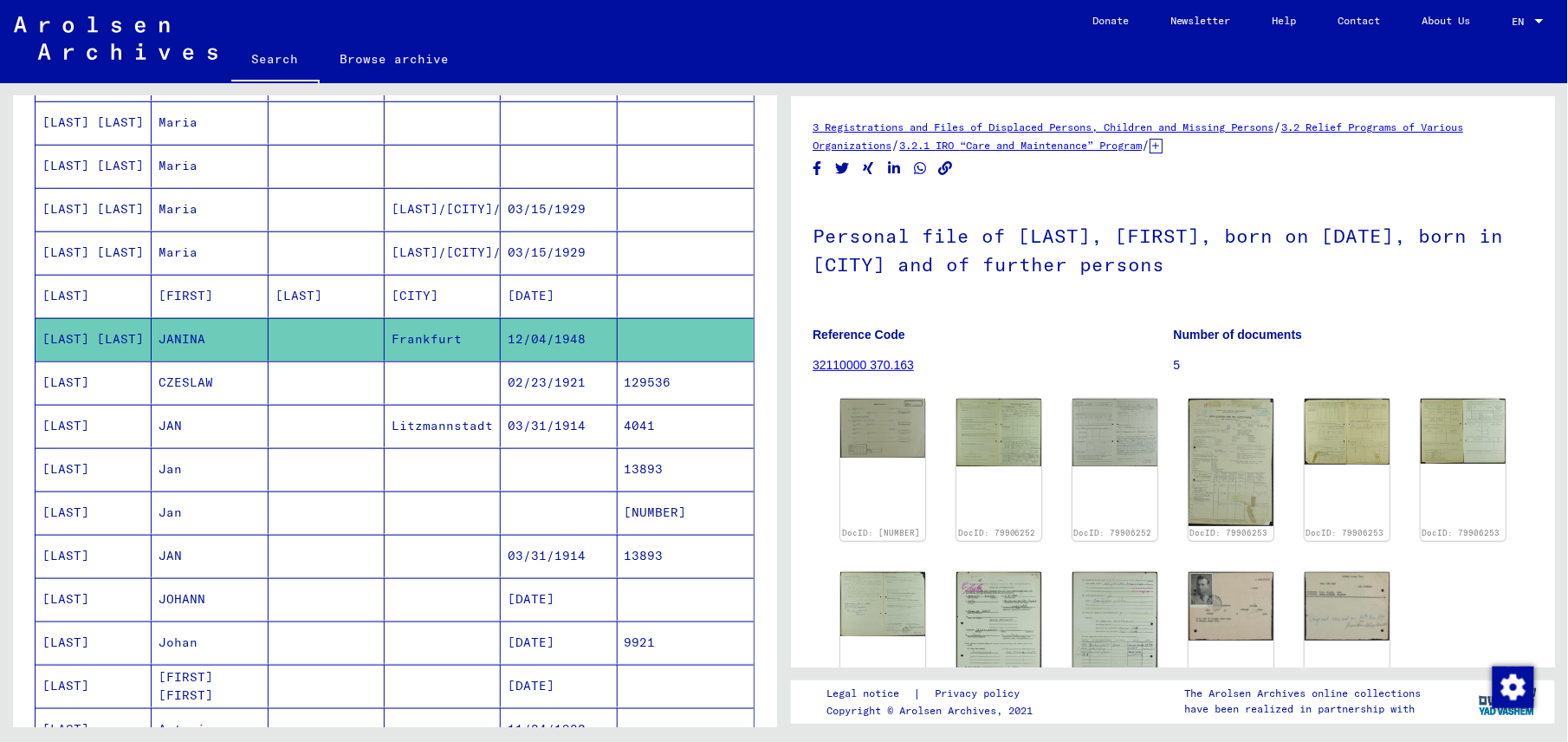 scroll, scrollTop: 0, scrollLeft: 0, axis: both 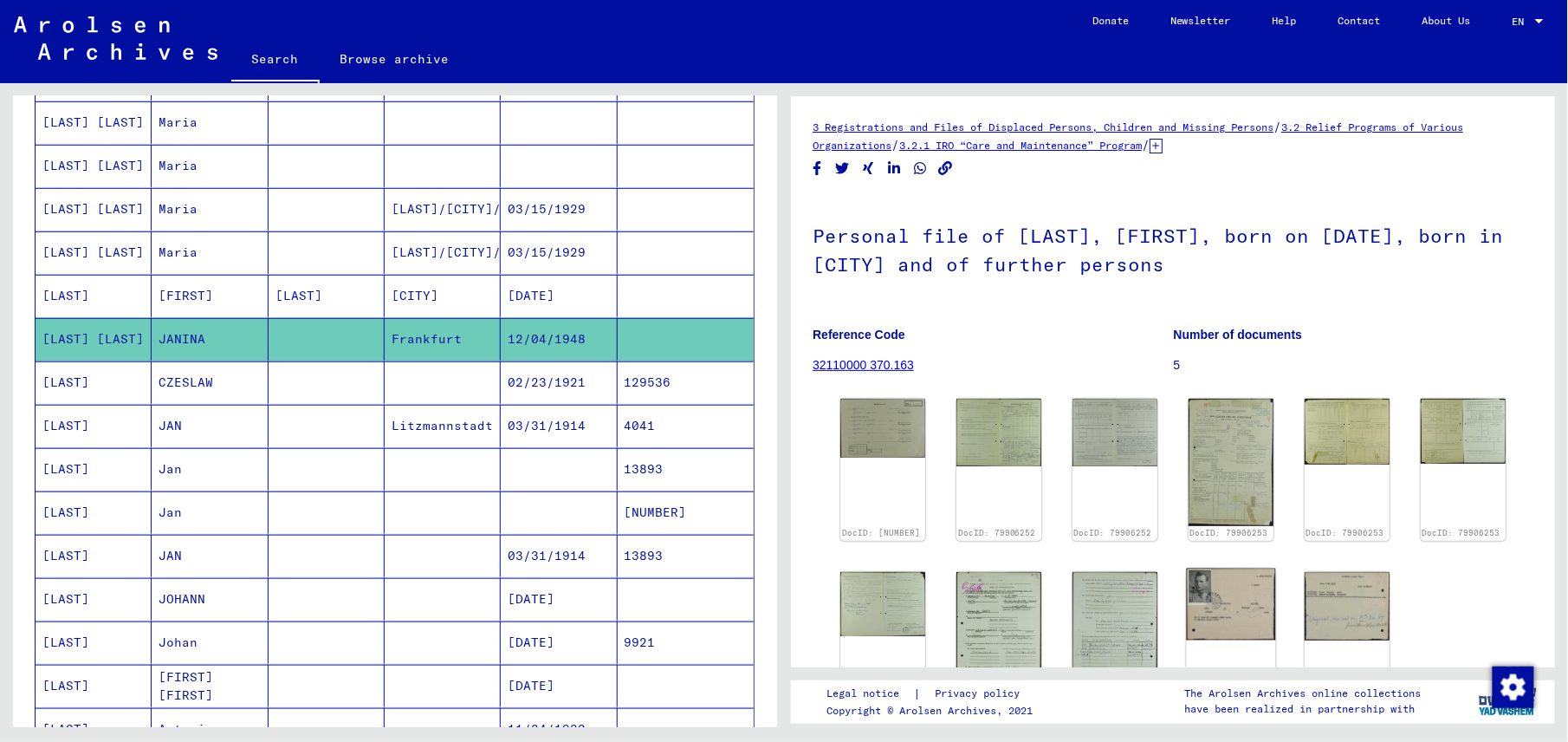 click 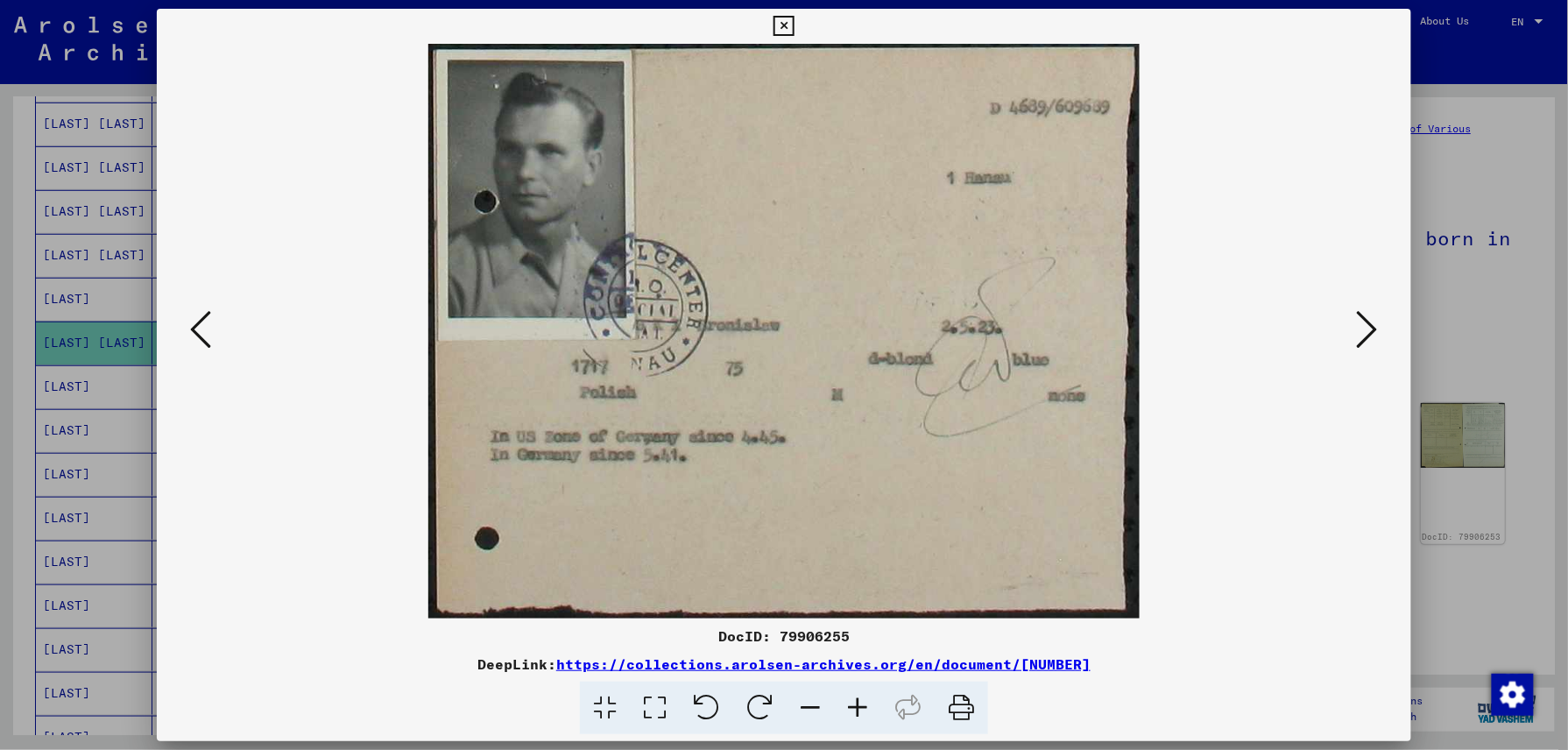 click at bounding box center [783, 26] 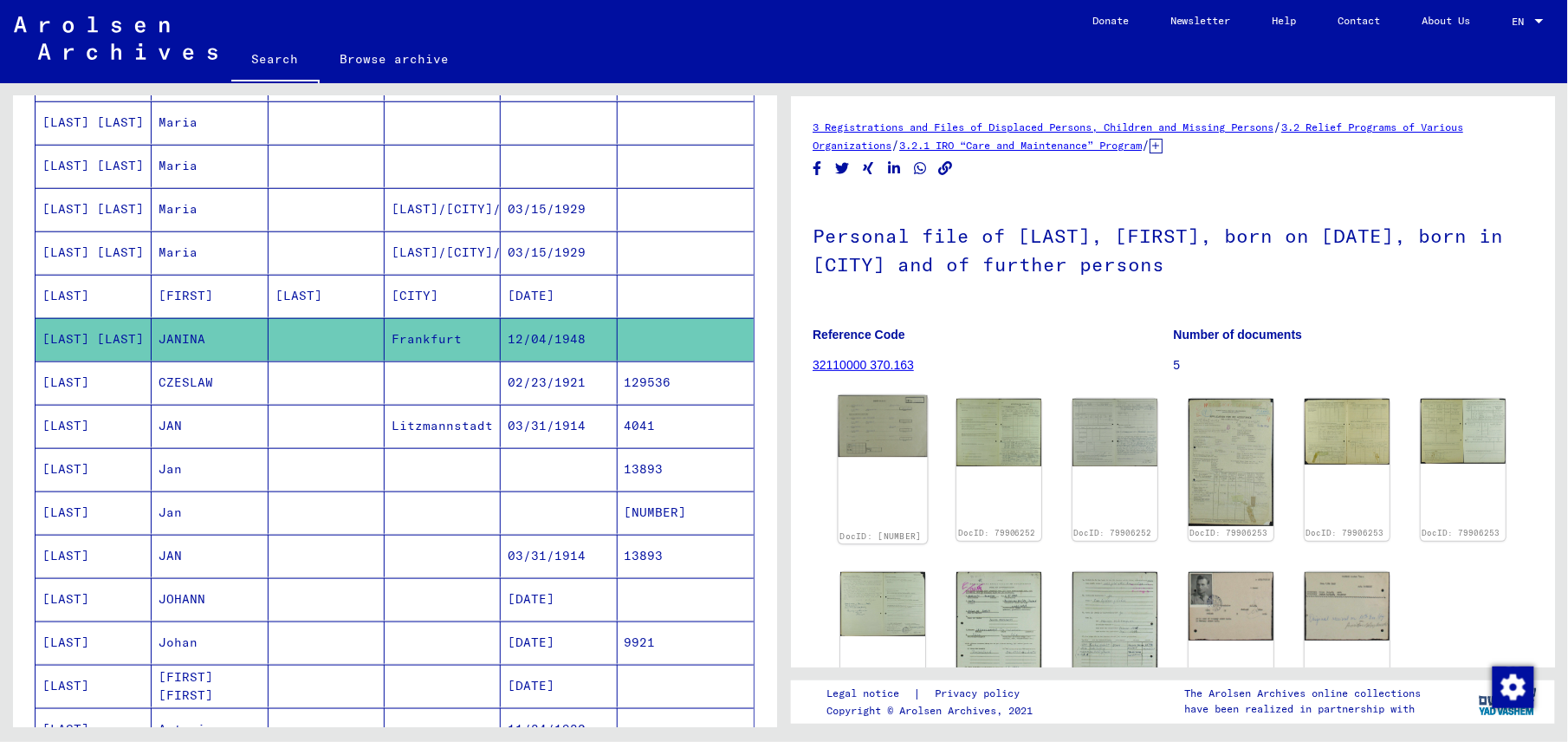 click 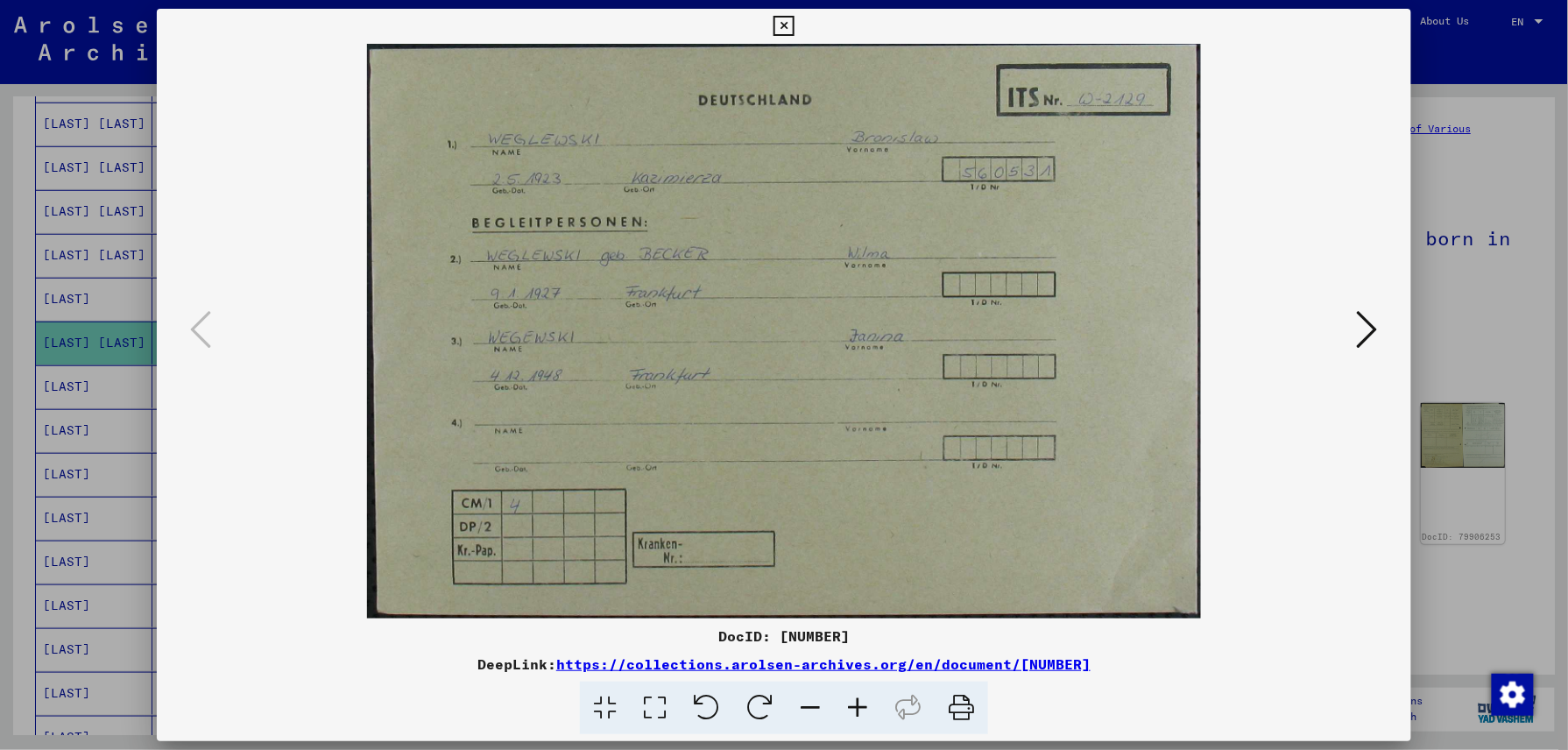 click at bounding box center (1367, 329) 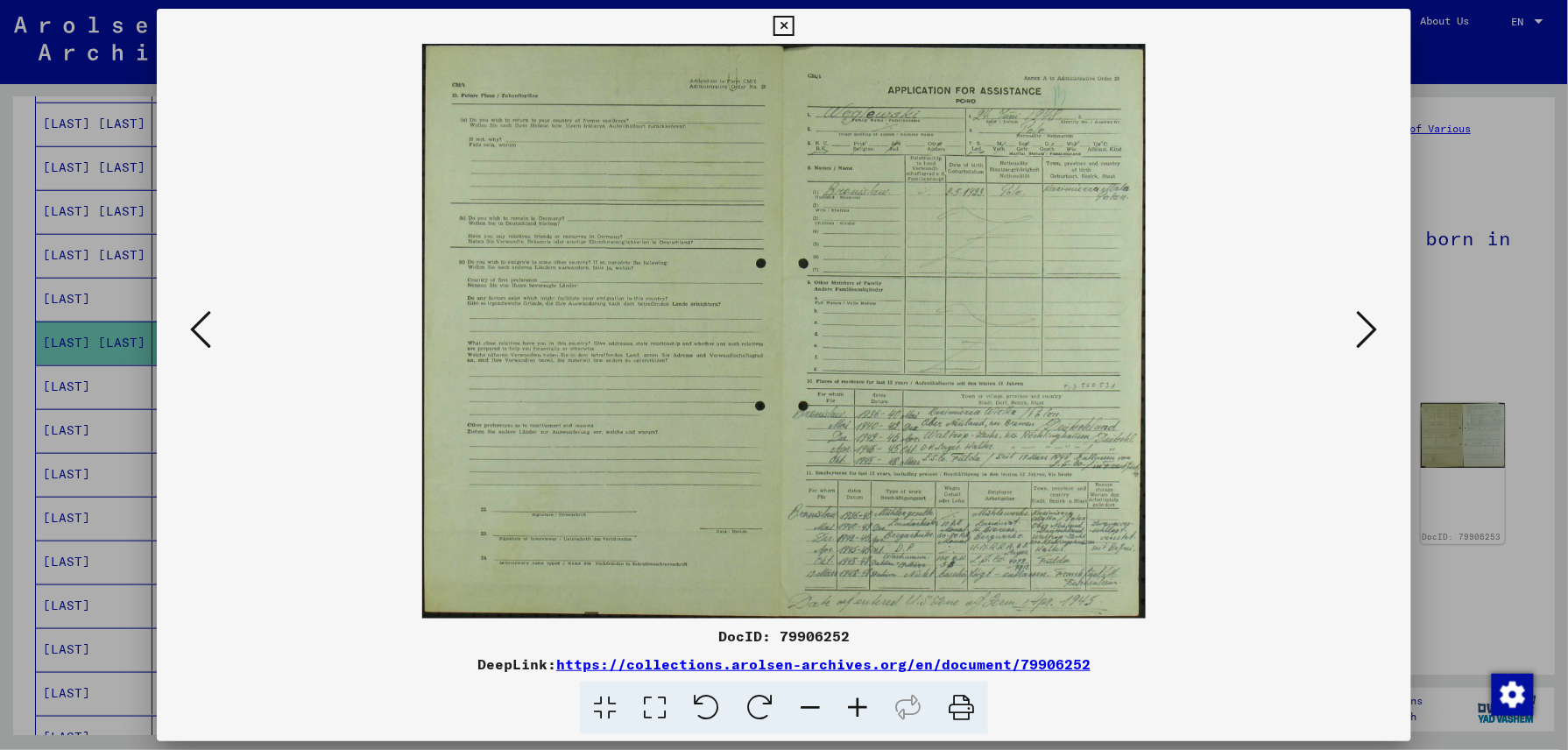 click at bounding box center (1367, 329) 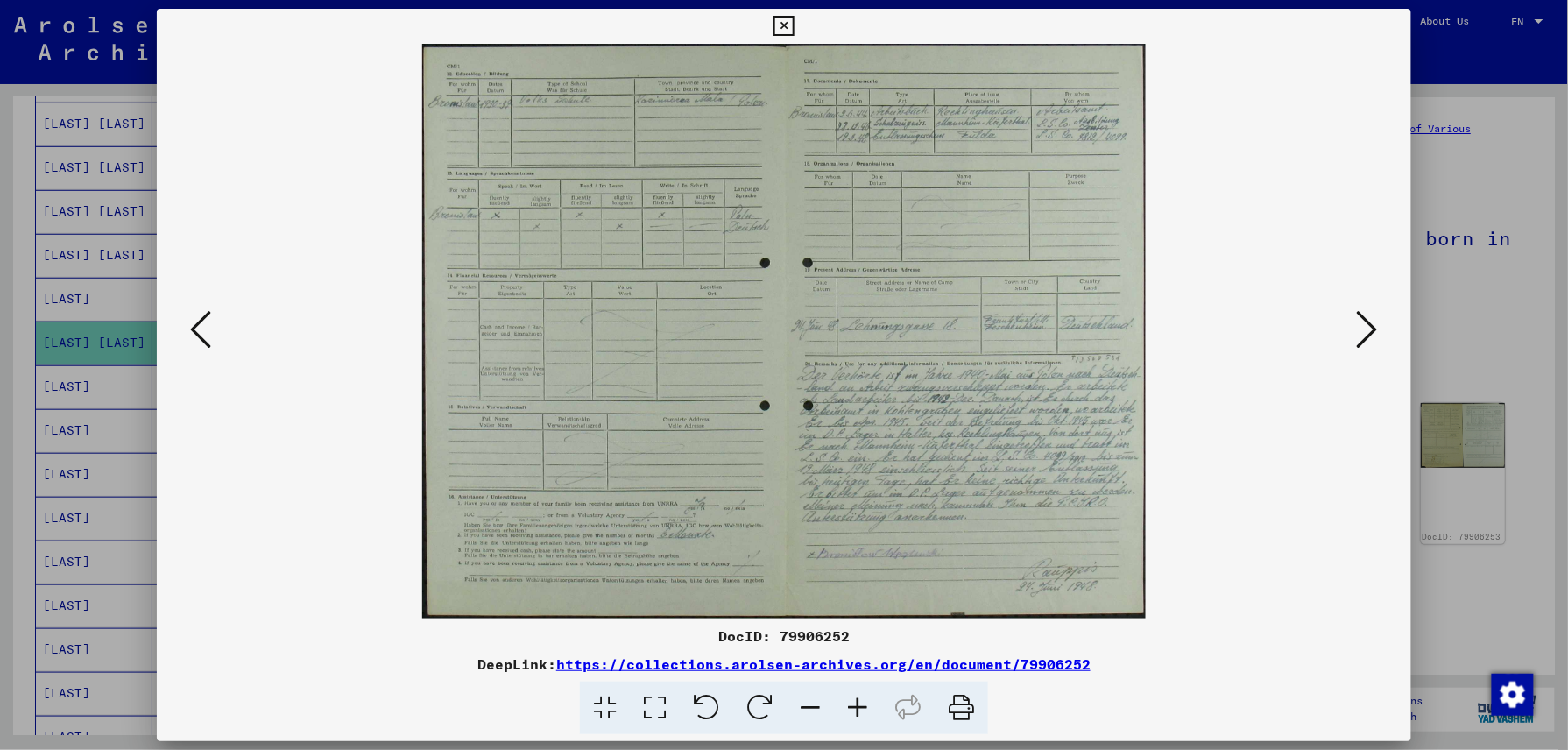 click at bounding box center (1367, 329) 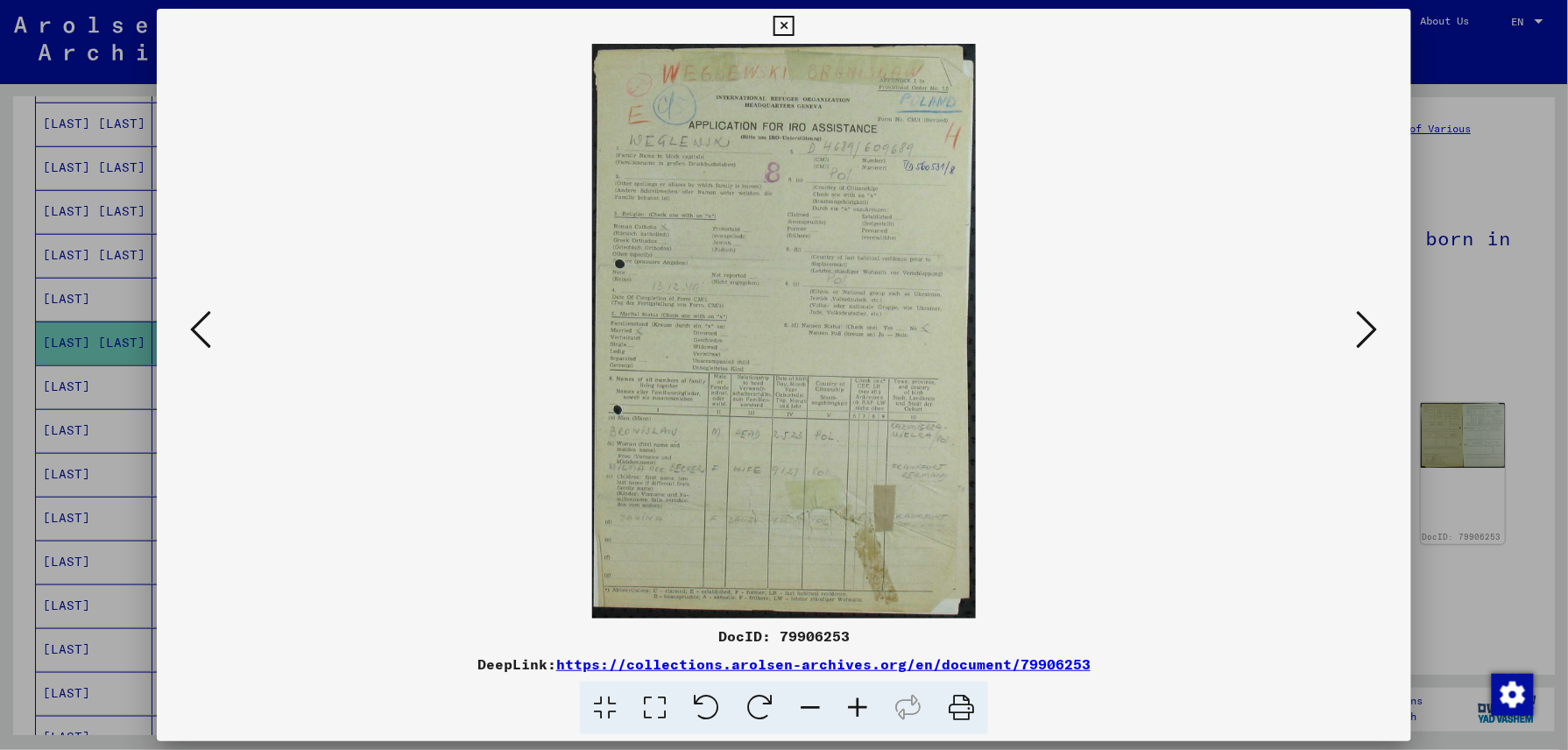 click at bounding box center [1367, 329] 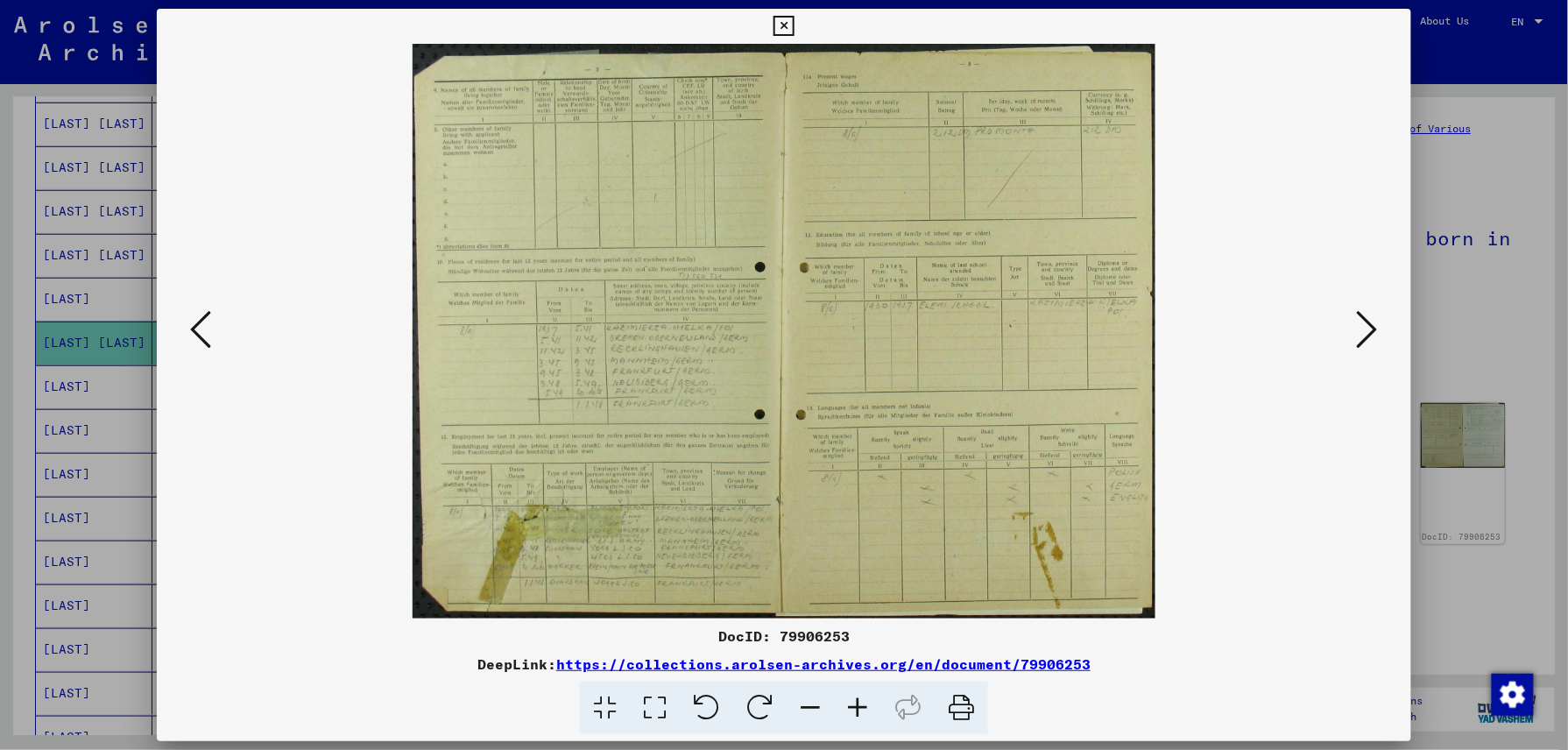 click at bounding box center (1367, 329) 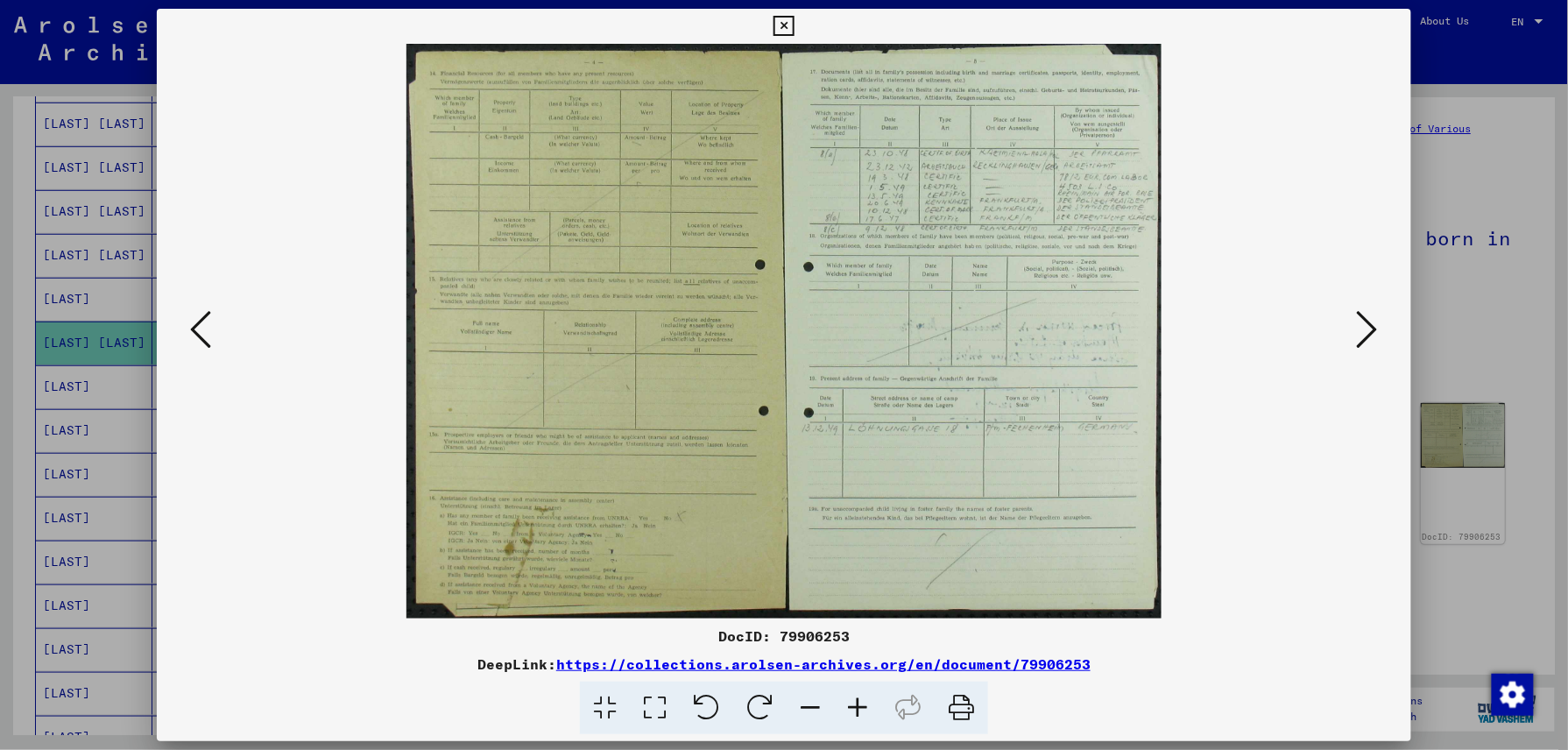 click at bounding box center [1367, 329] 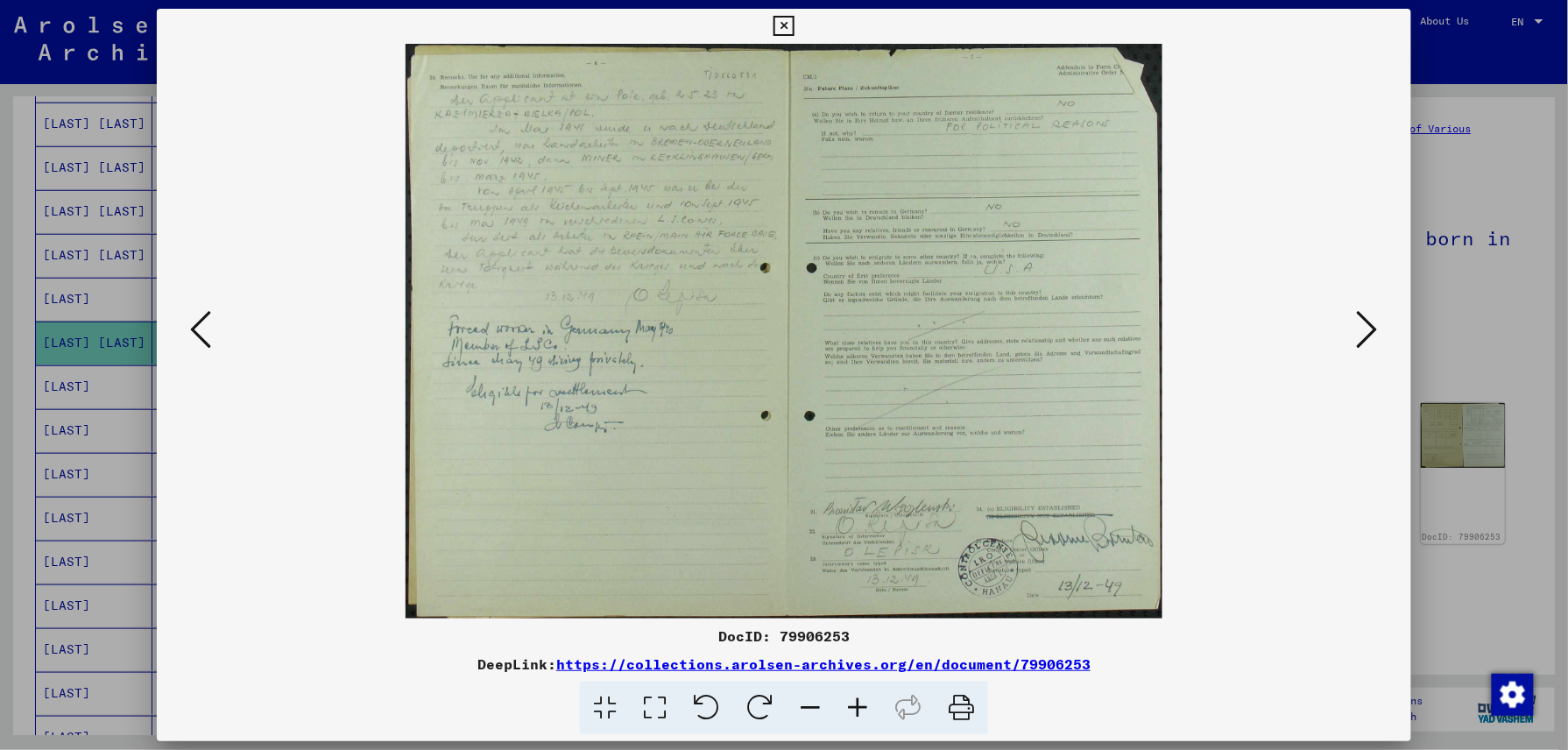 click at bounding box center (1367, 329) 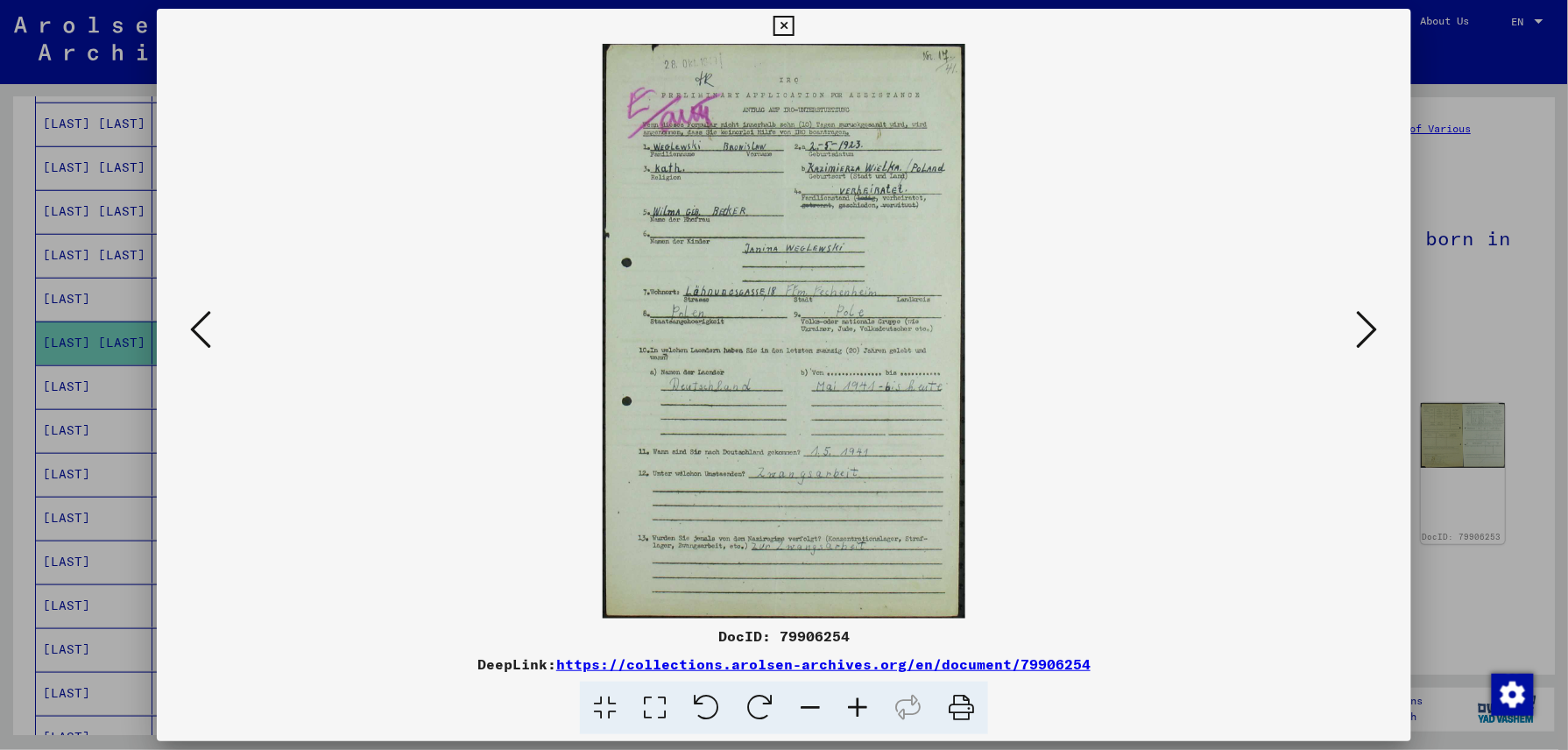 click at bounding box center [783, 26] 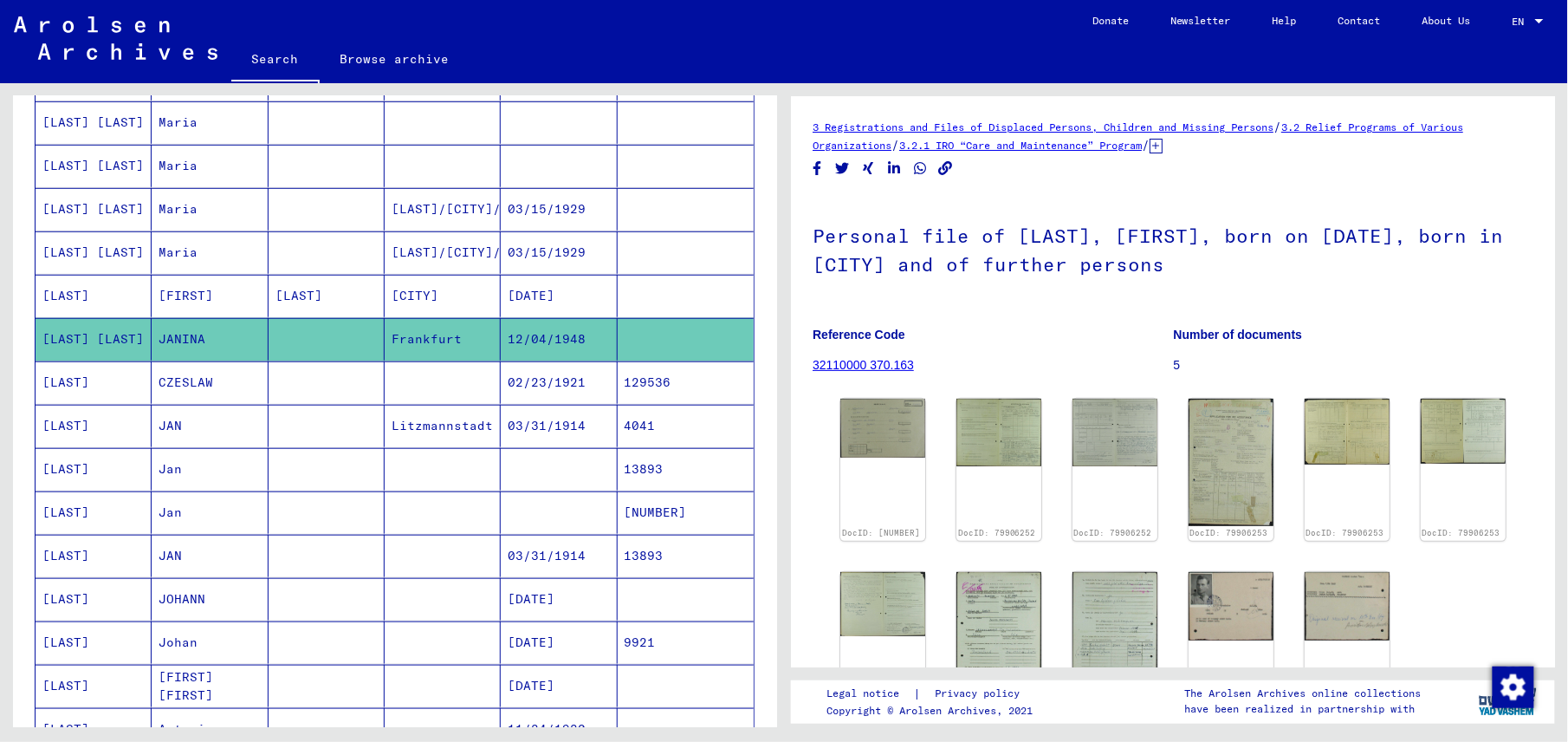 click on "[LAST]" at bounding box center [94, 339] 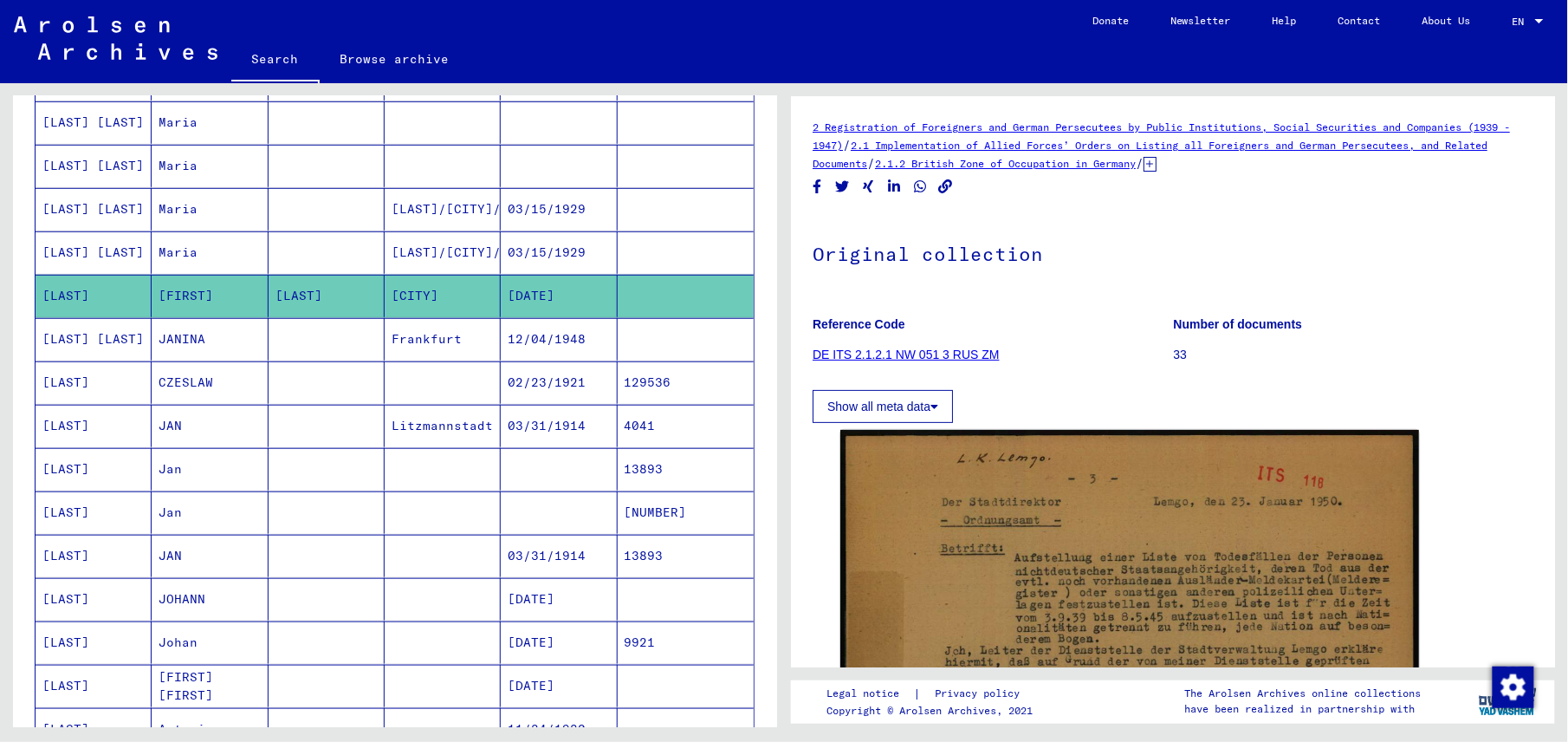 scroll, scrollTop: 0, scrollLeft: 0, axis: both 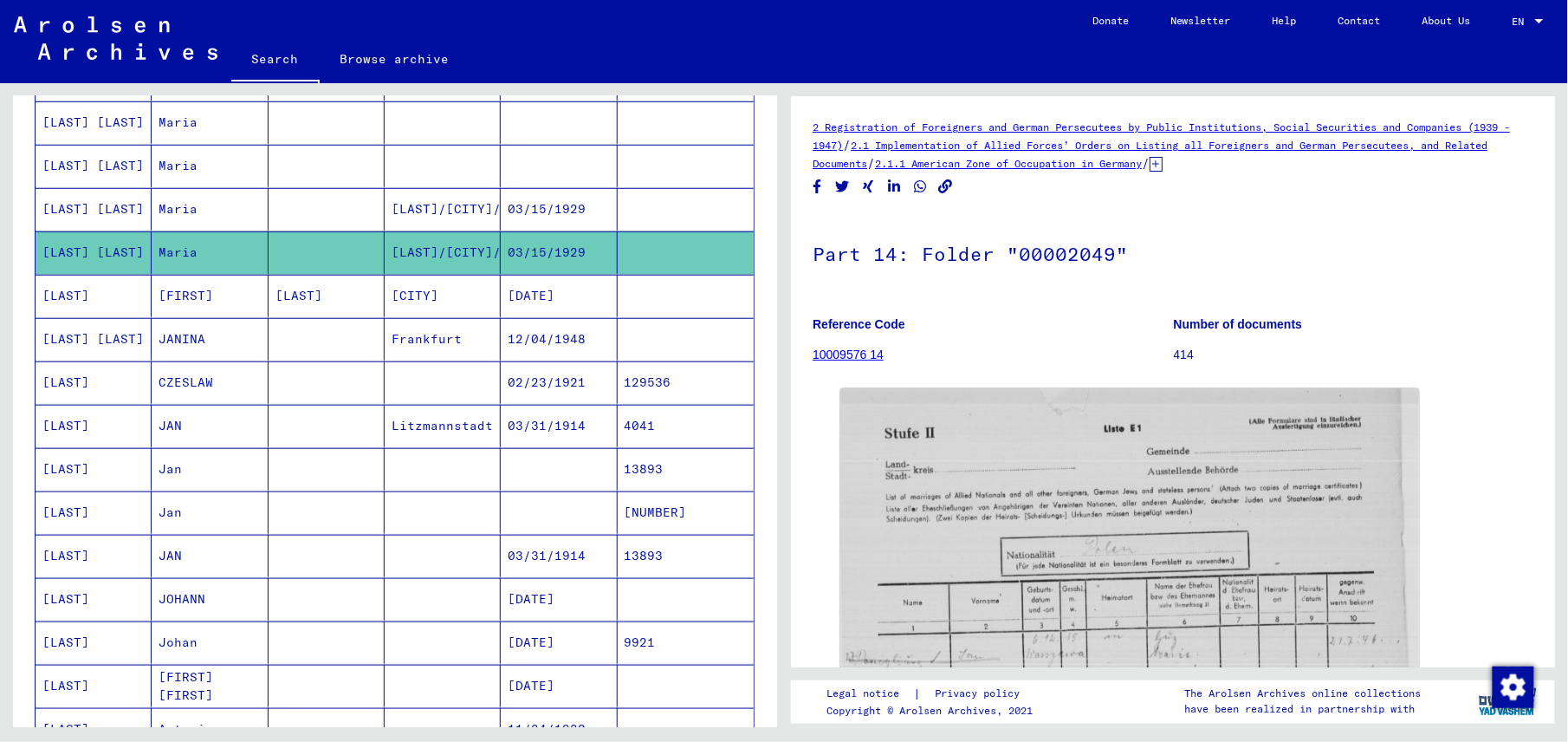 click on "[LAST] [LAST]" at bounding box center (94, 252) 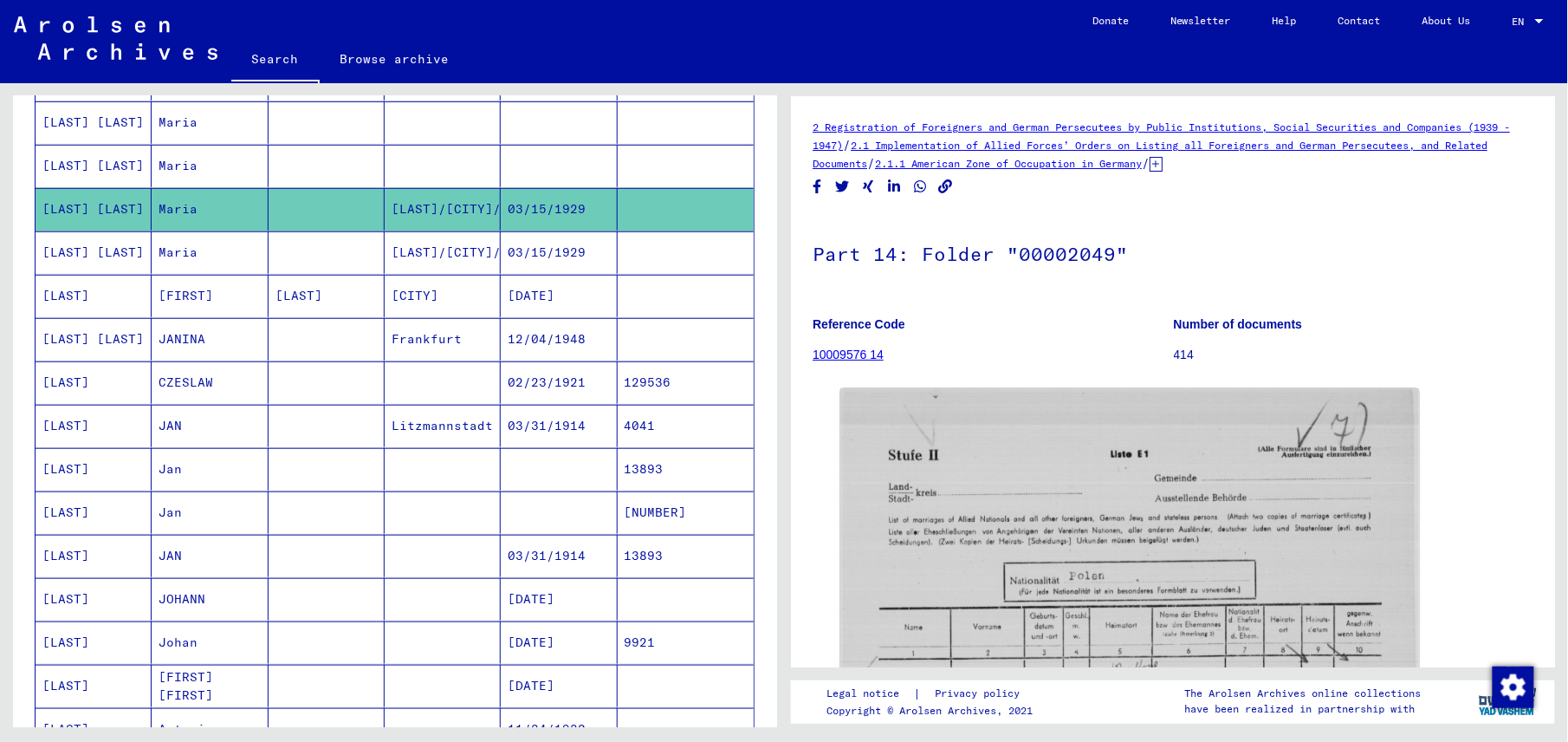 scroll, scrollTop: 0, scrollLeft: 0, axis: both 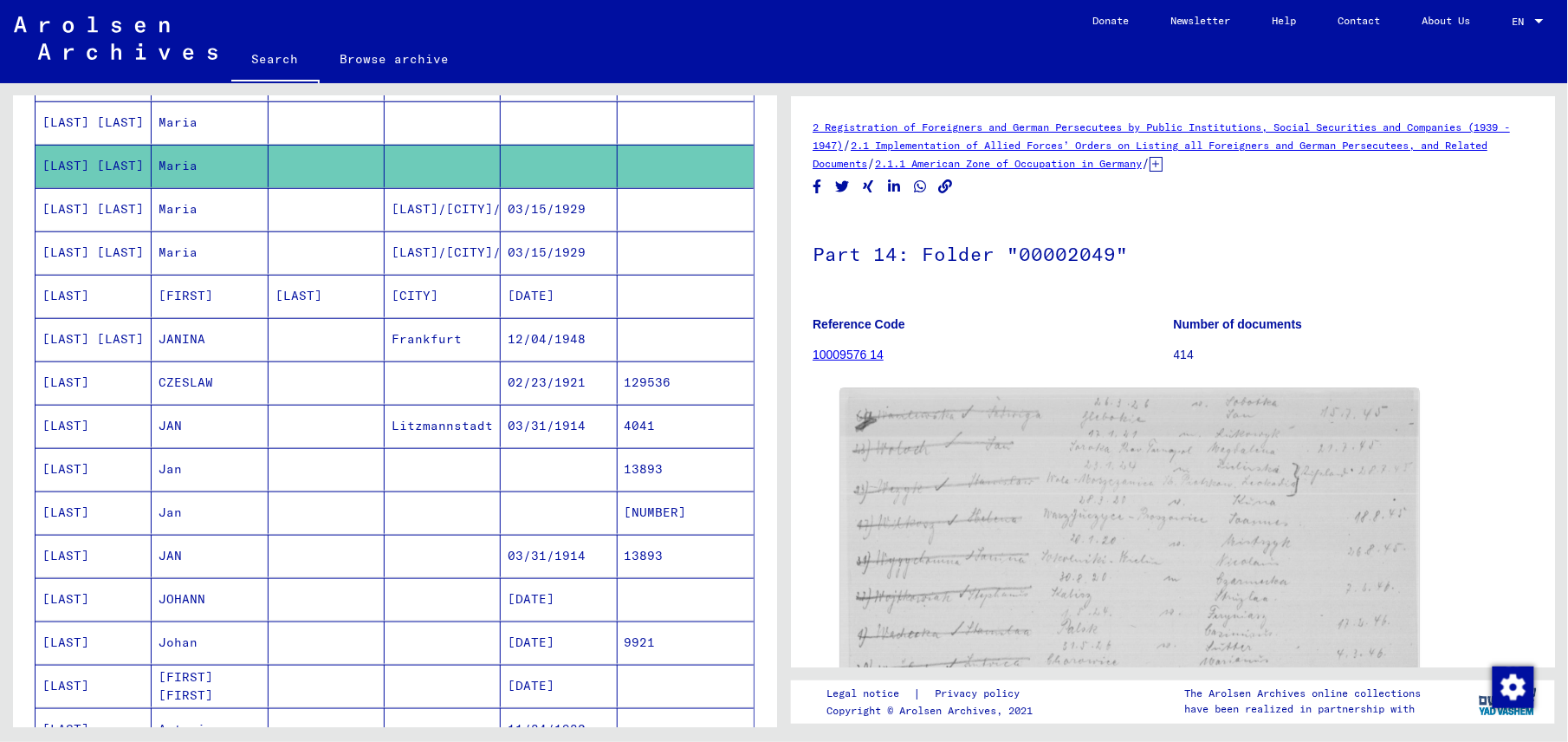 click on "[LAST] [LAST]" at bounding box center [94, 166] 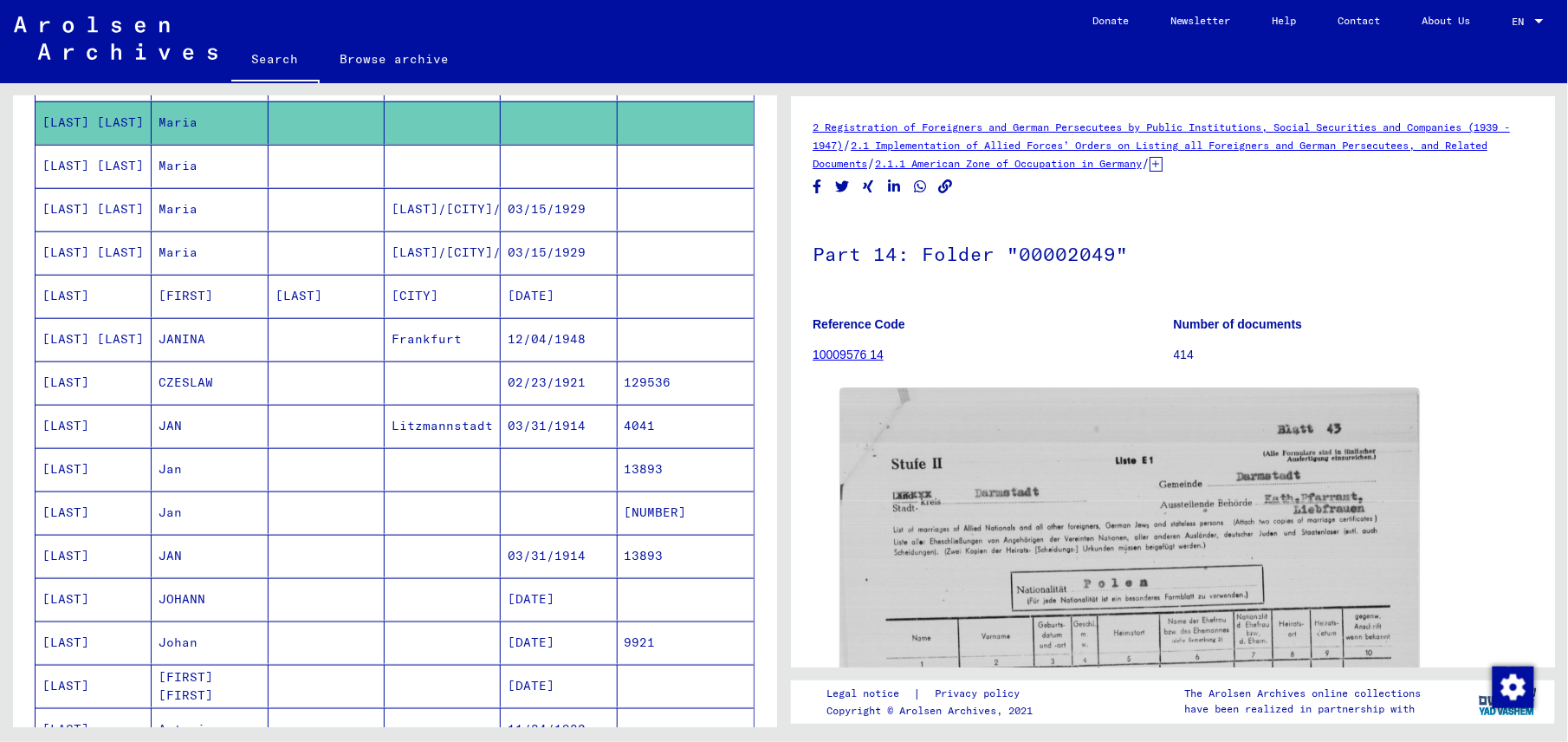 scroll, scrollTop: 0, scrollLeft: 0, axis: both 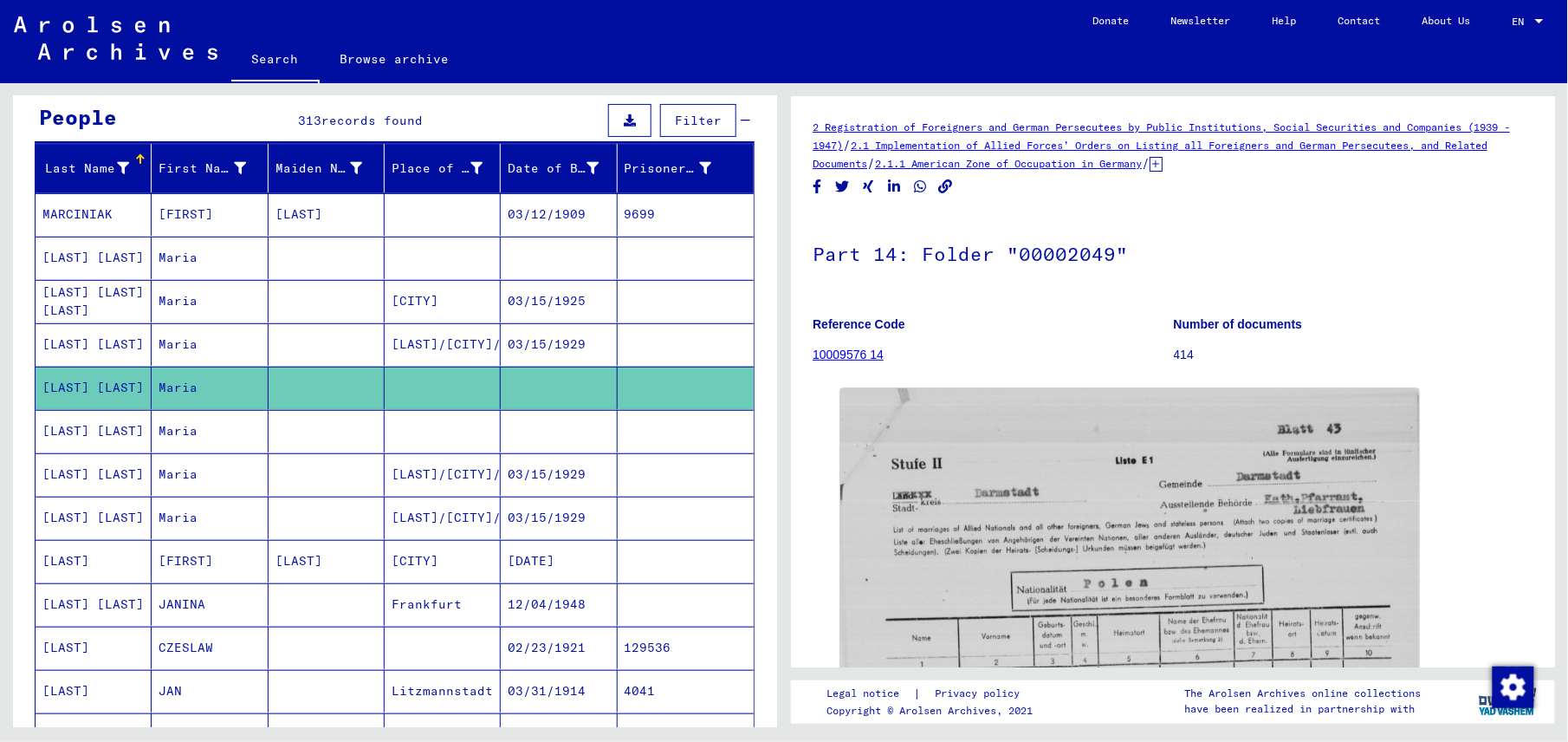 click on "[FIRST]" at bounding box center (210, 257) 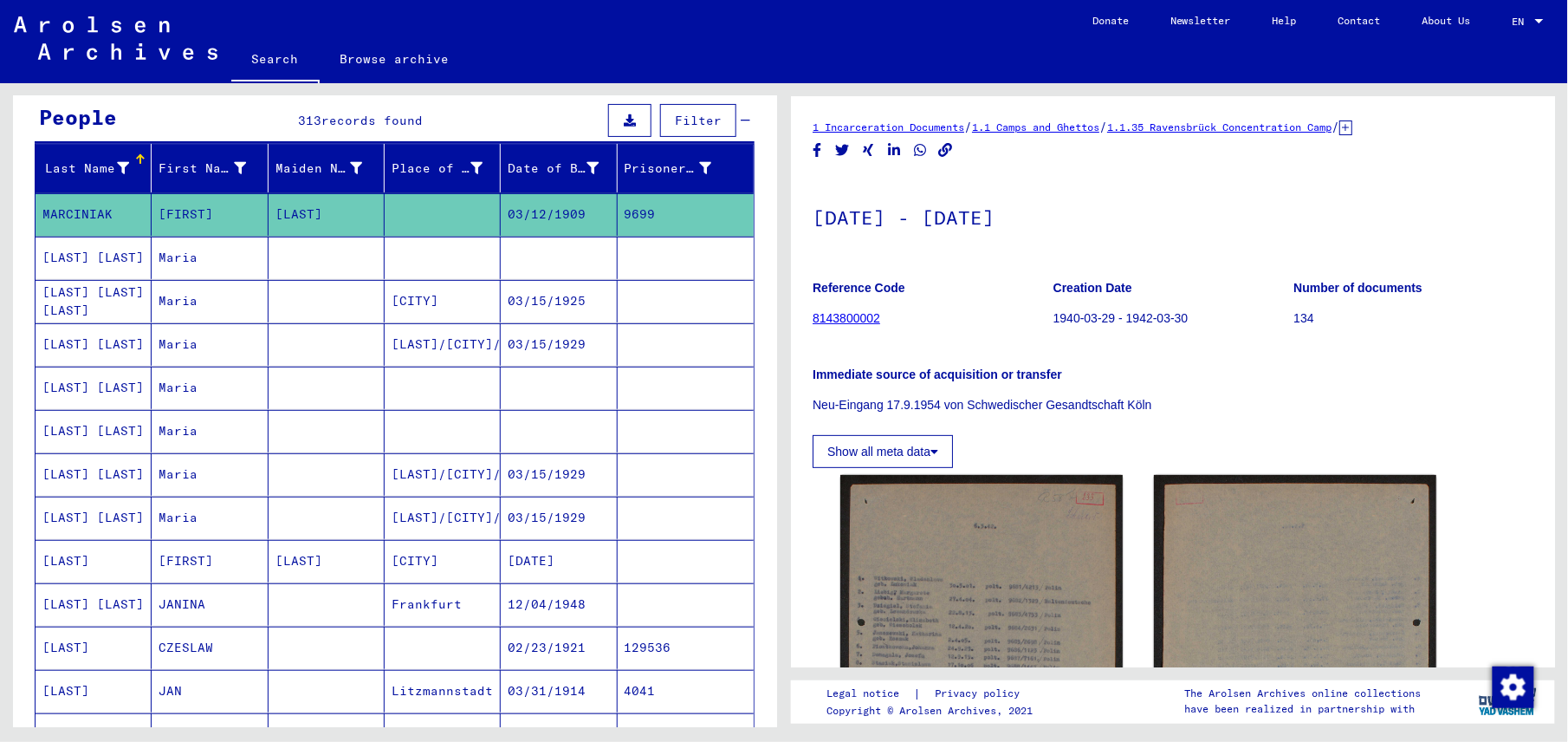 scroll, scrollTop: 0, scrollLeft: 0, axis: both 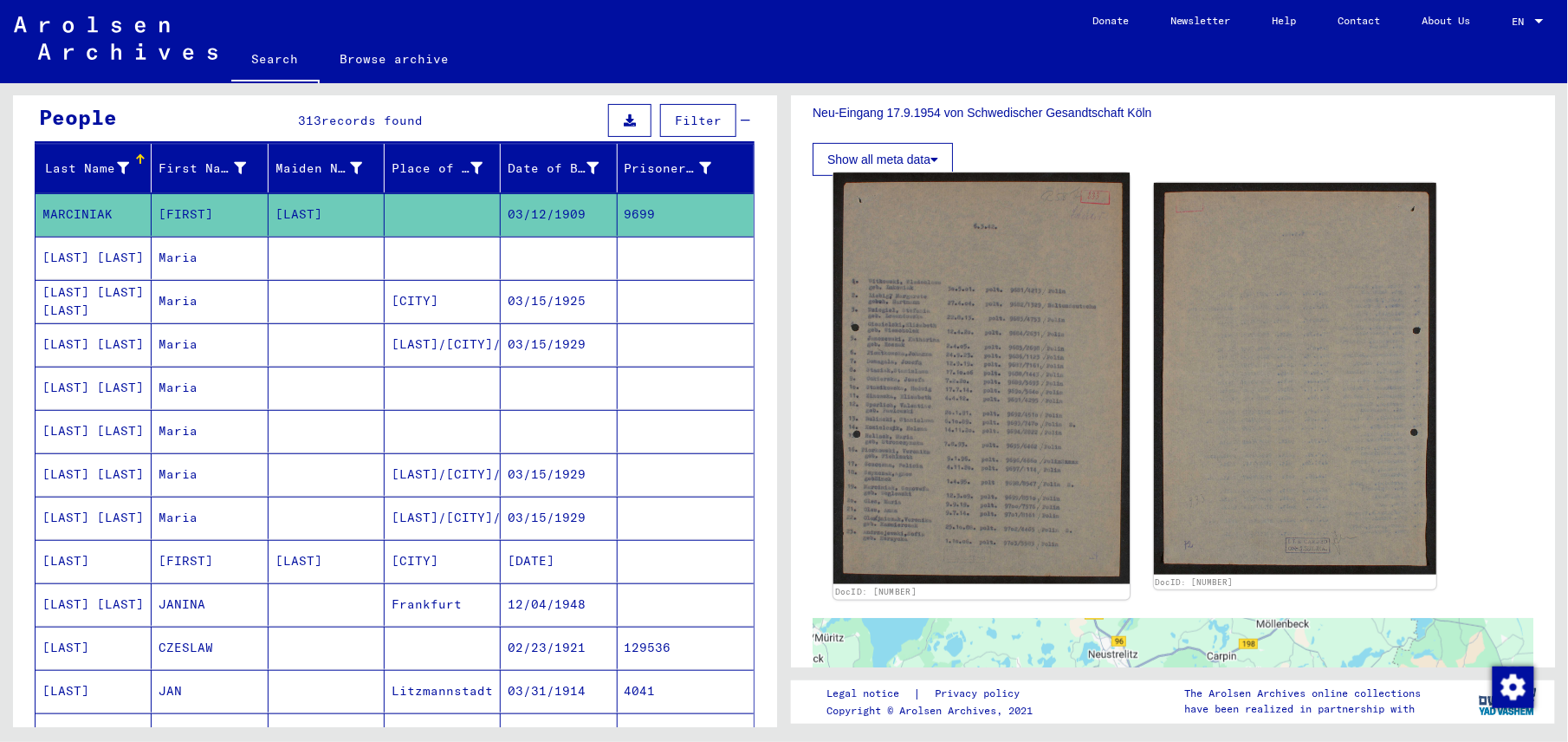 click 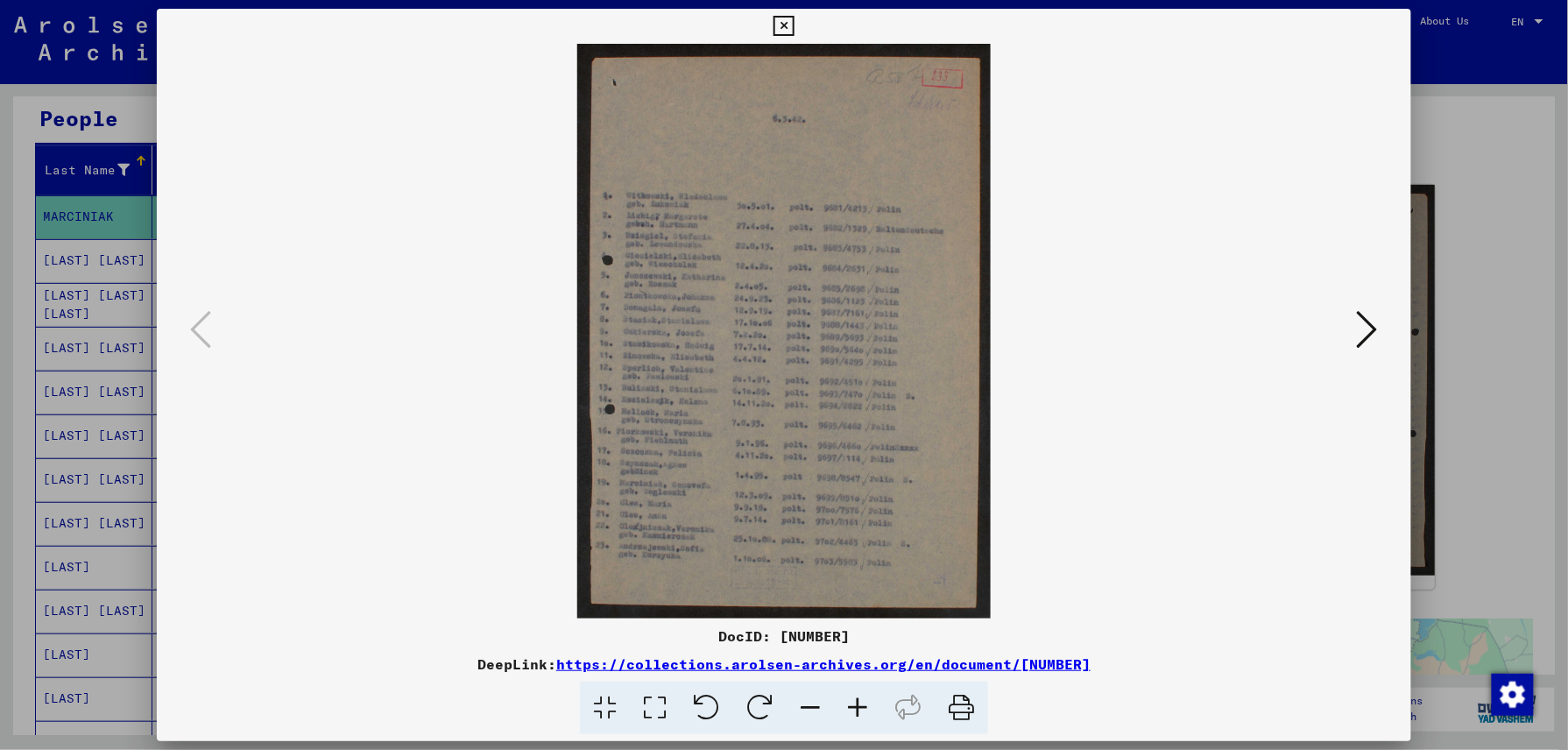 click at bounding box center (783, 26) 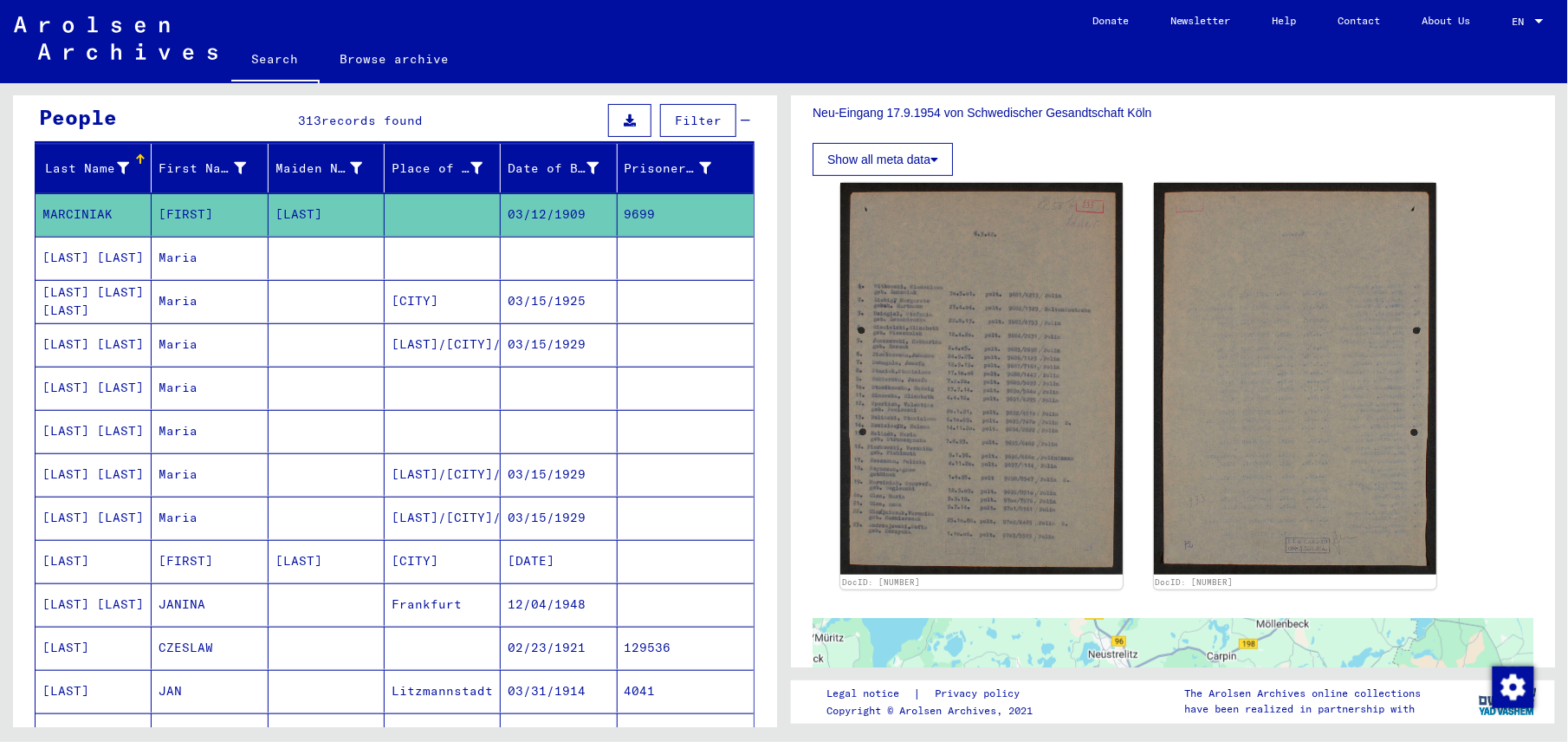 scroll, scrollTop: 0, scrollLeft: 0, axis: both 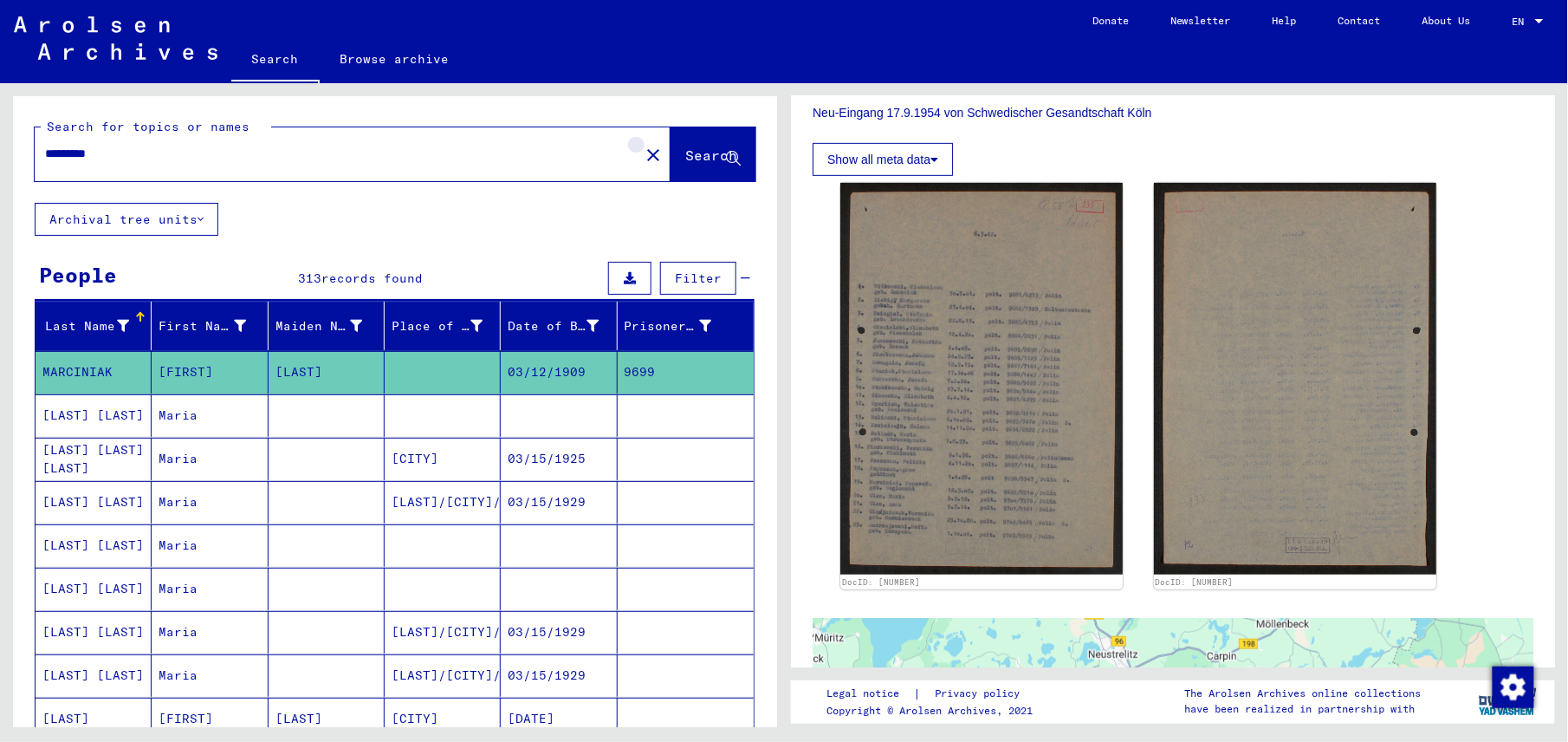 click on "close" 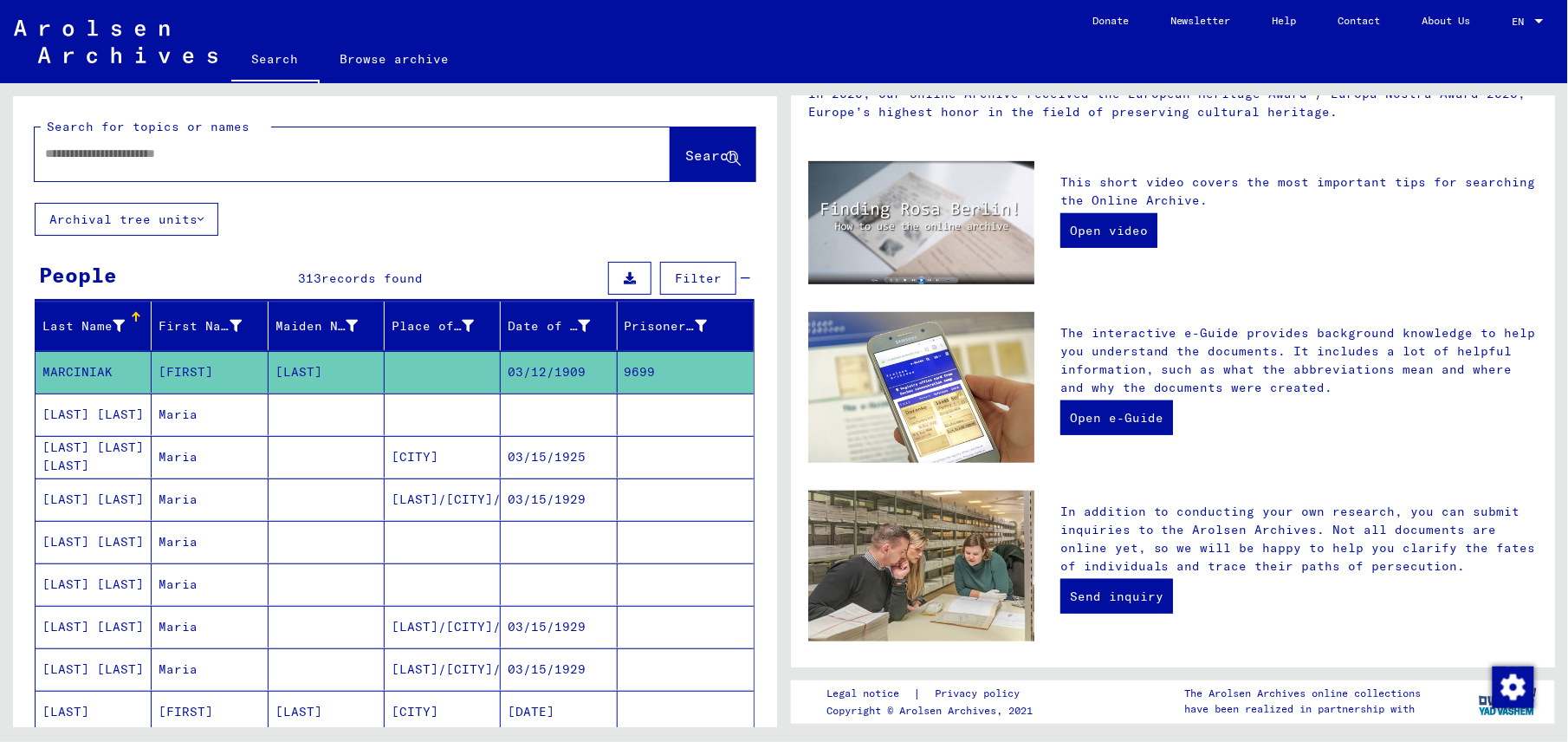 scroll, scrollTop: 0, scrollLeft: 0, axis: both 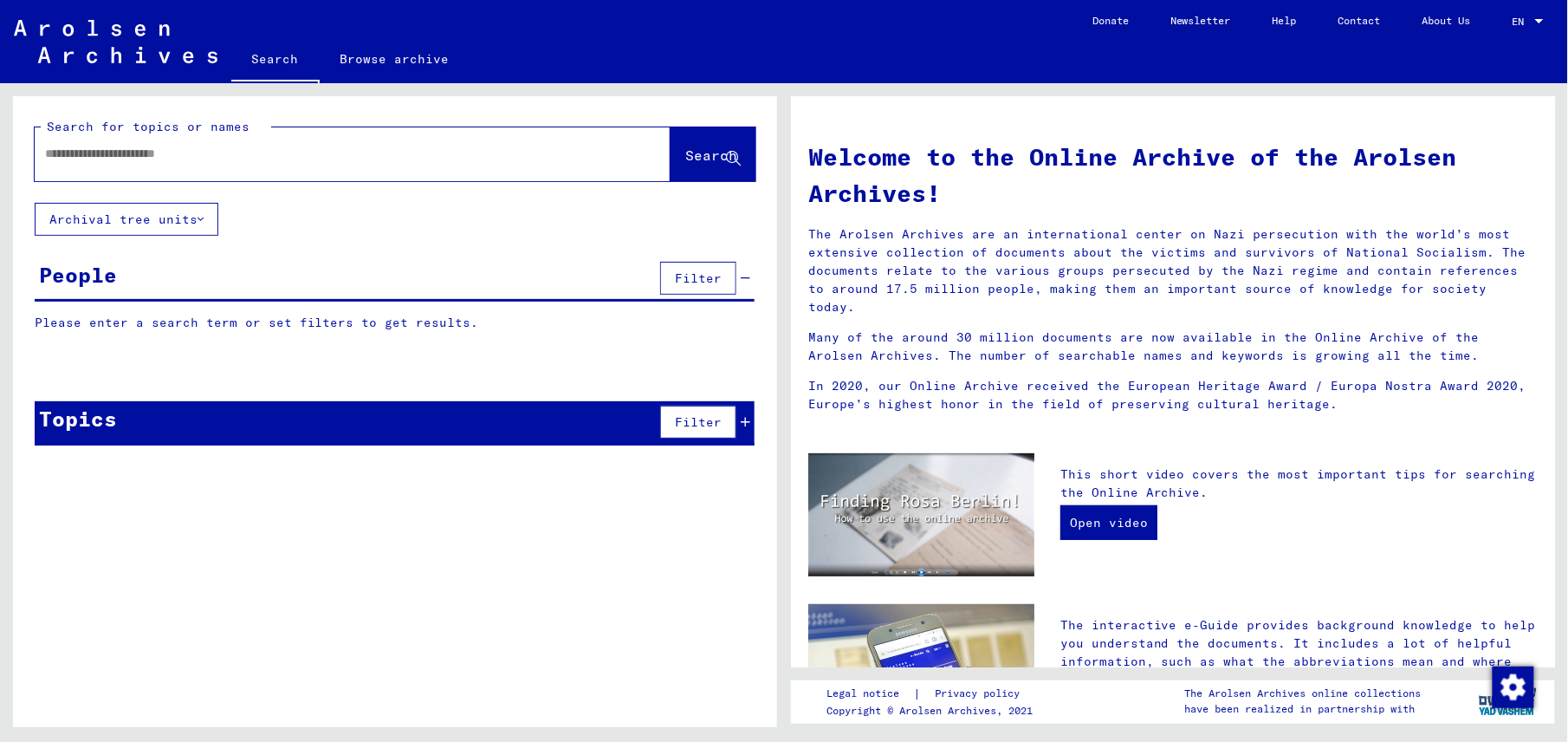 click at bounding box center (332, 153) 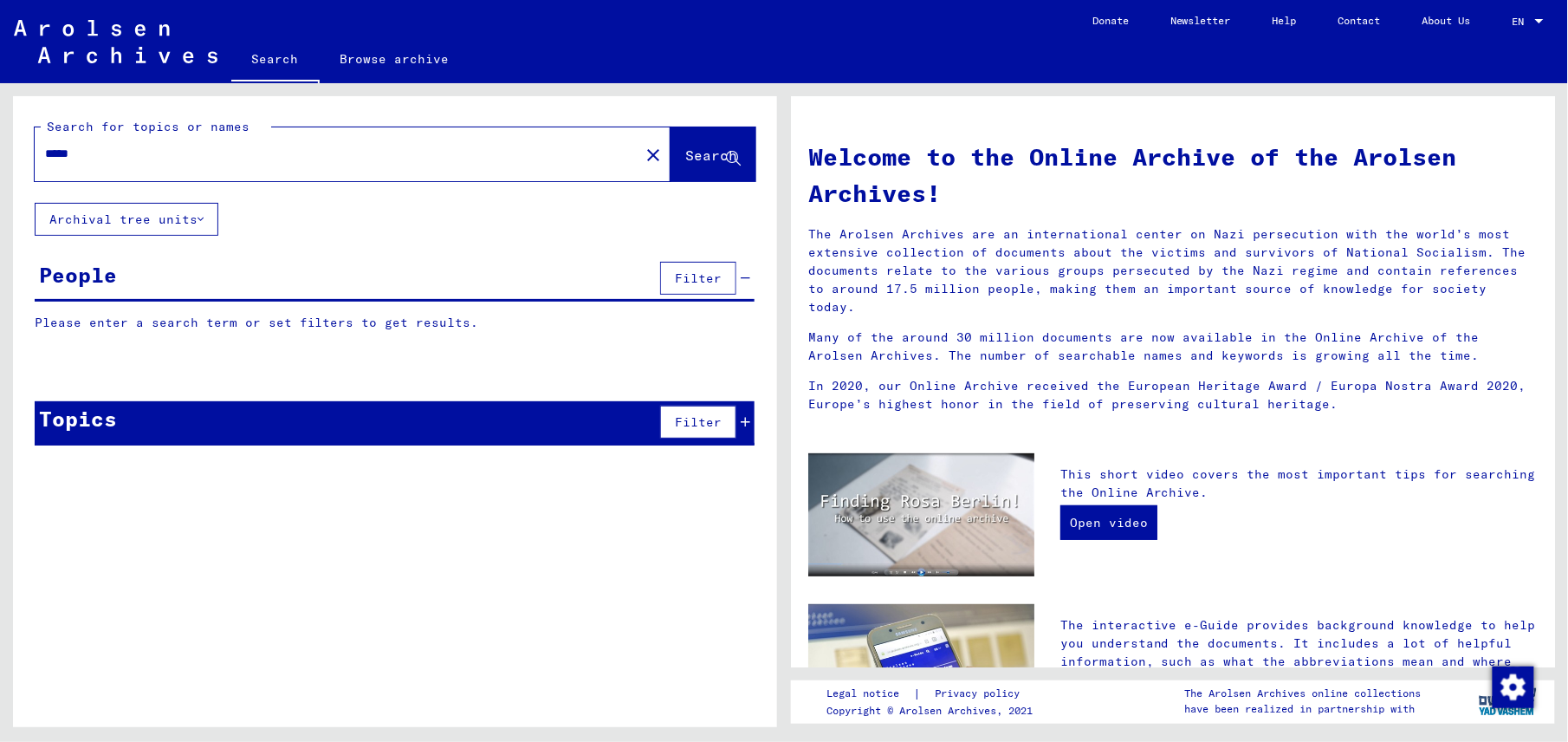 type on "*****" 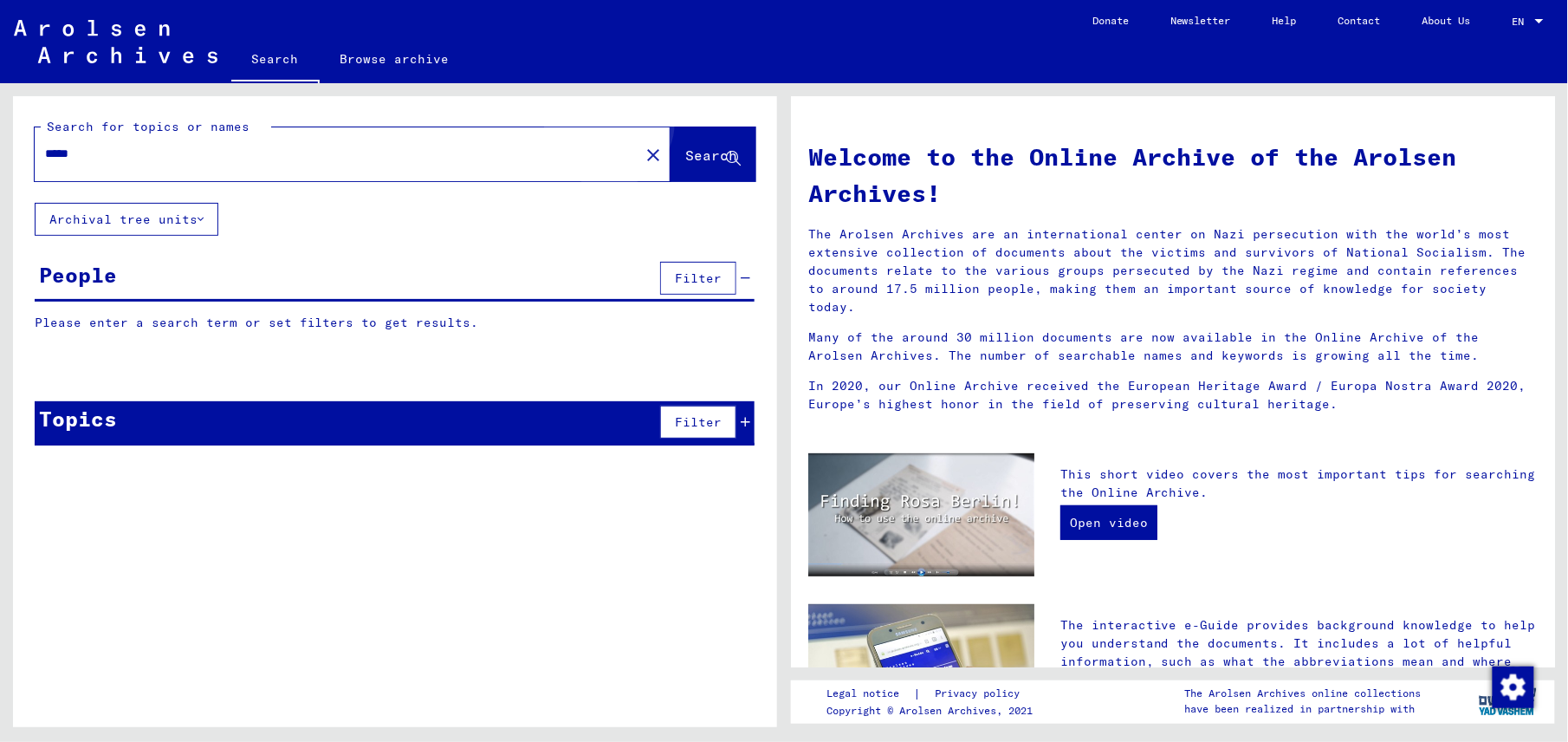 click on "Search" 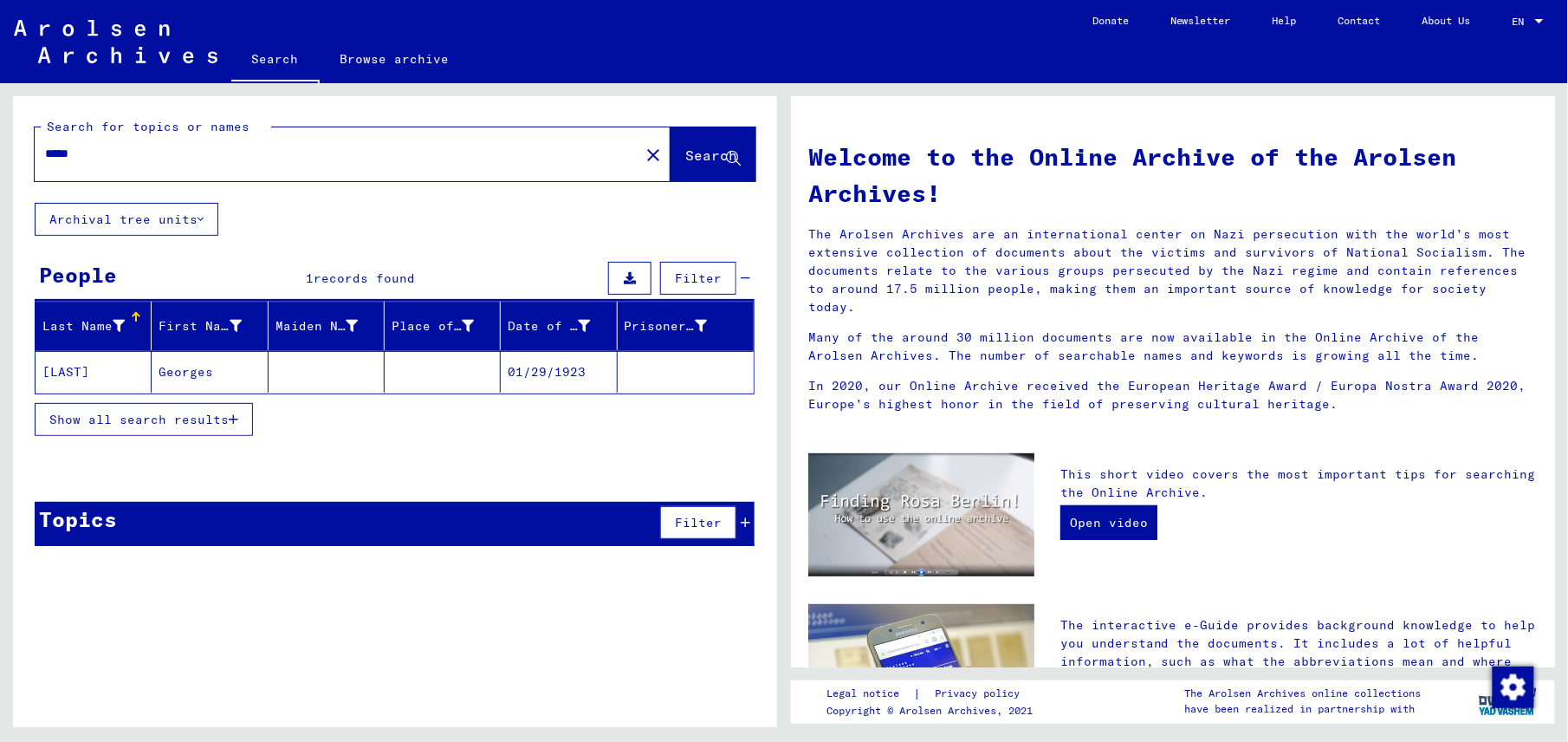 click on "Georges" 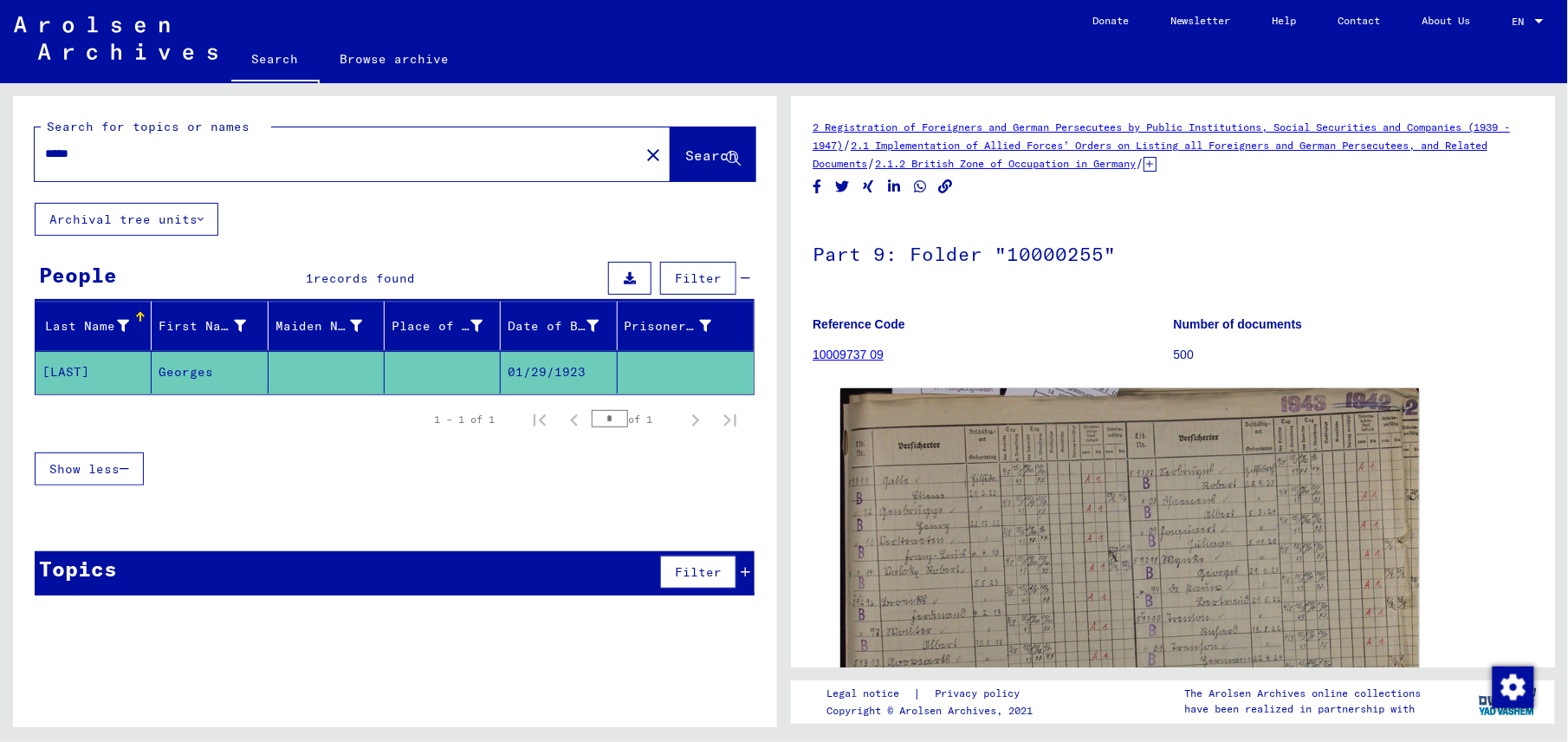 scroll, scrollTop: 0, scrollLeft: 0, axis: both 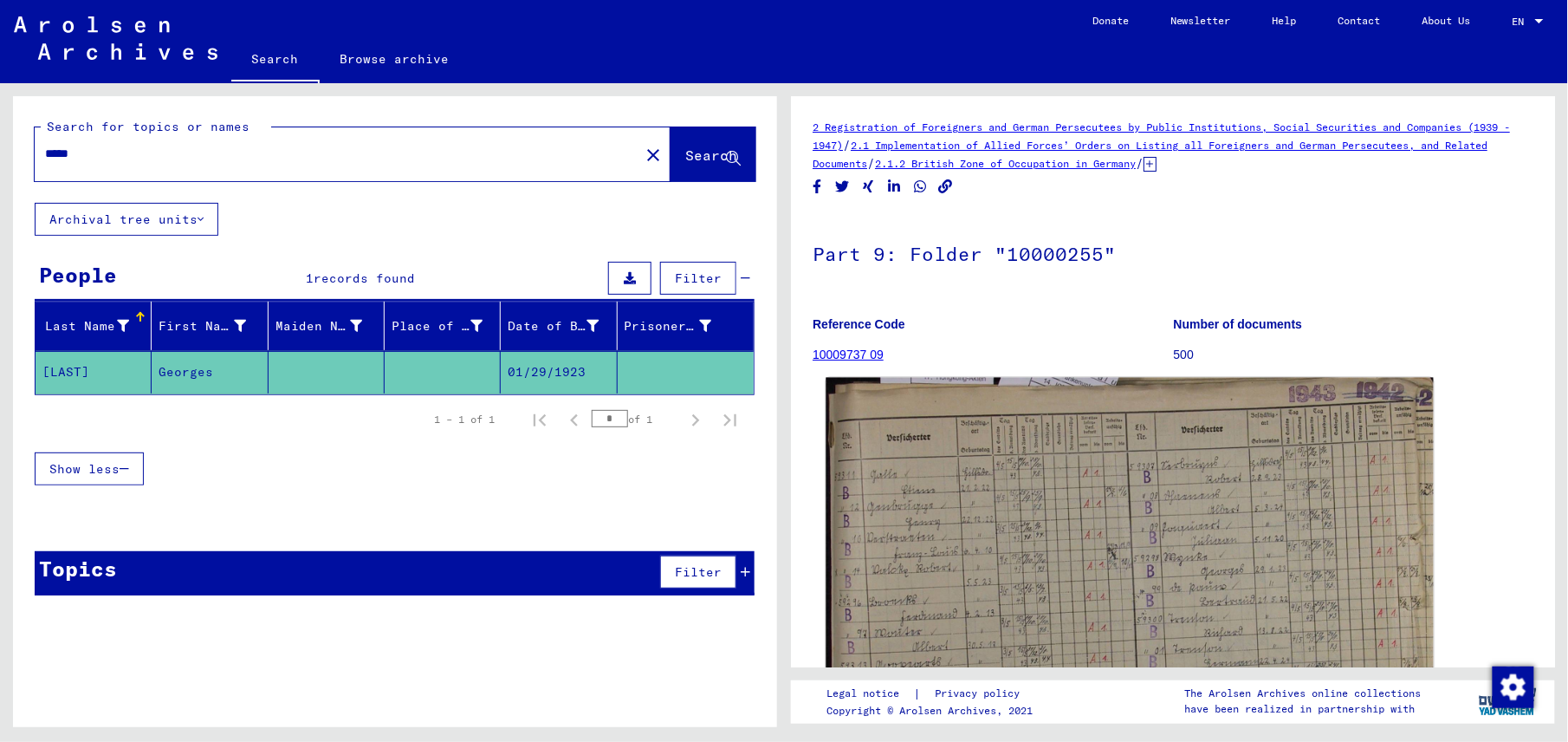 click 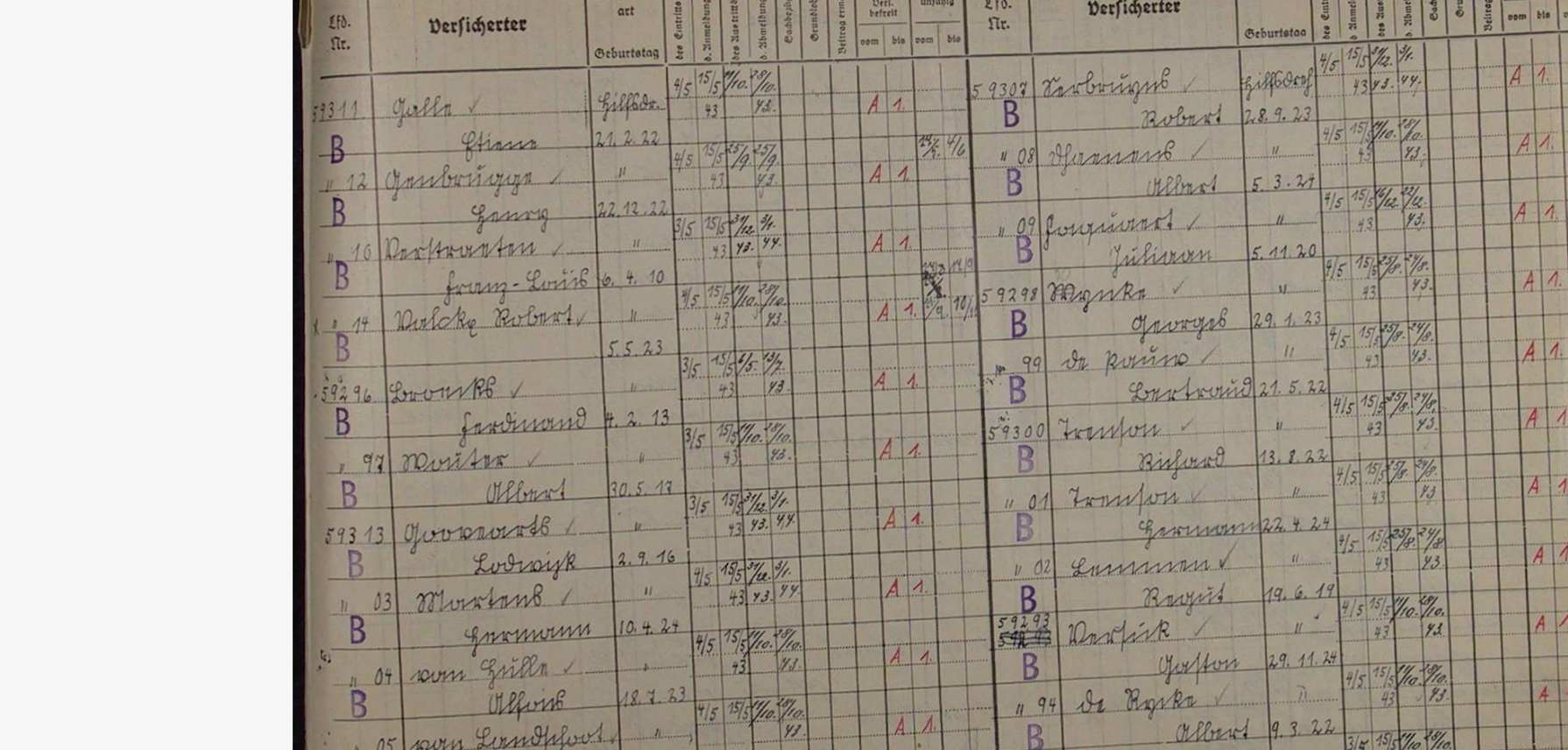drag, startPoint x: 886, startPoint y: 387, endPoint x: 860, endPoint y: 235, distance: 154.20765 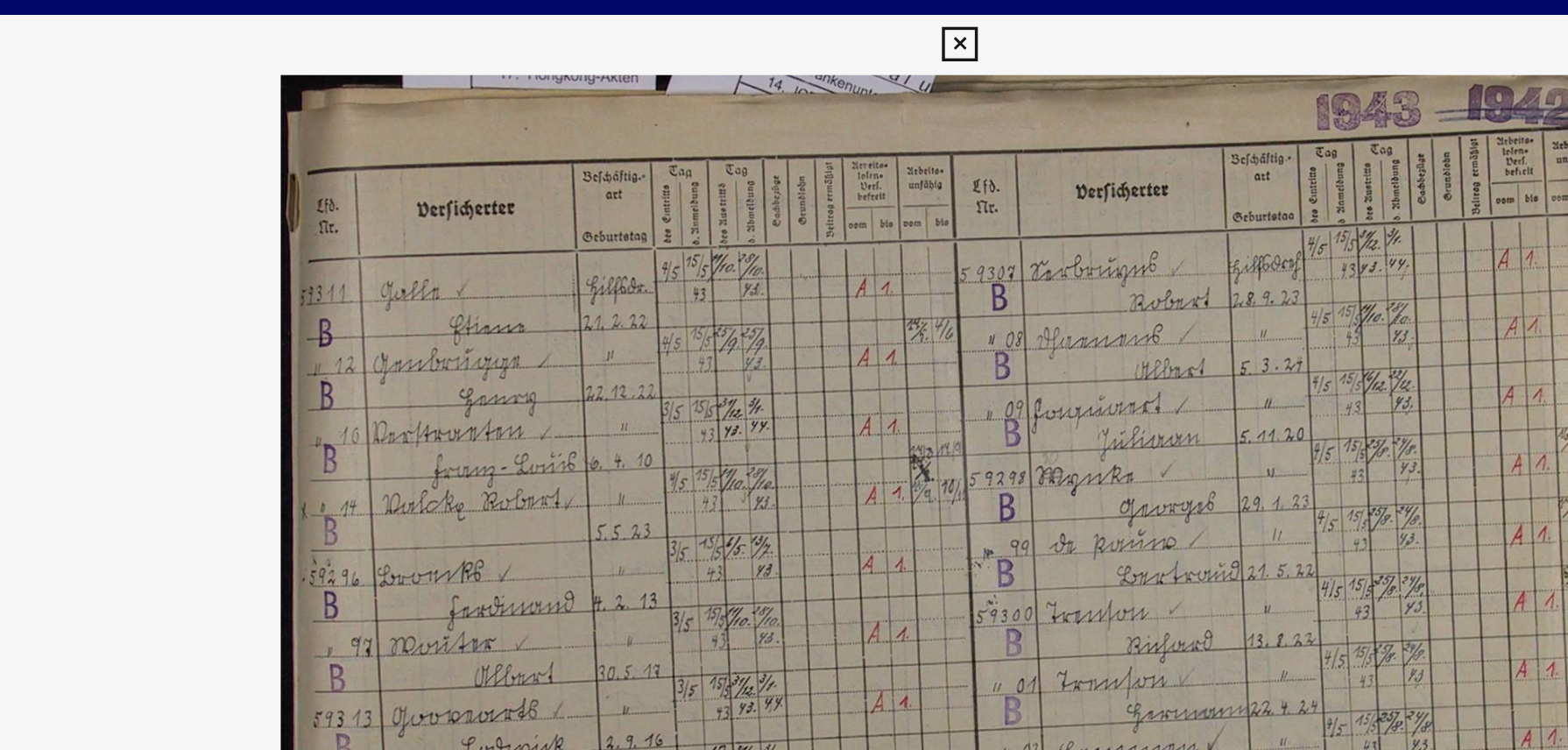 click at bounding box center [783, 26] 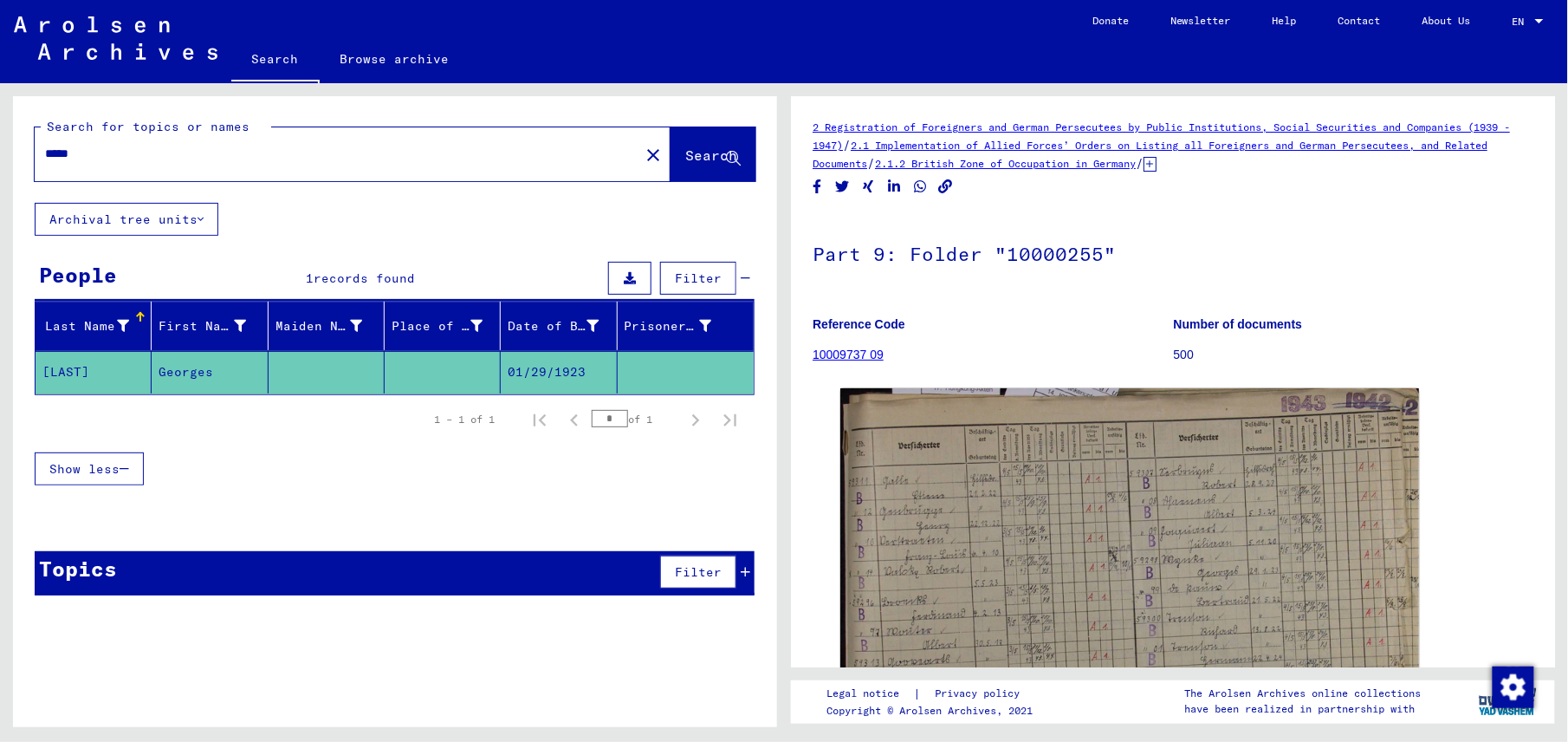 click on "close" 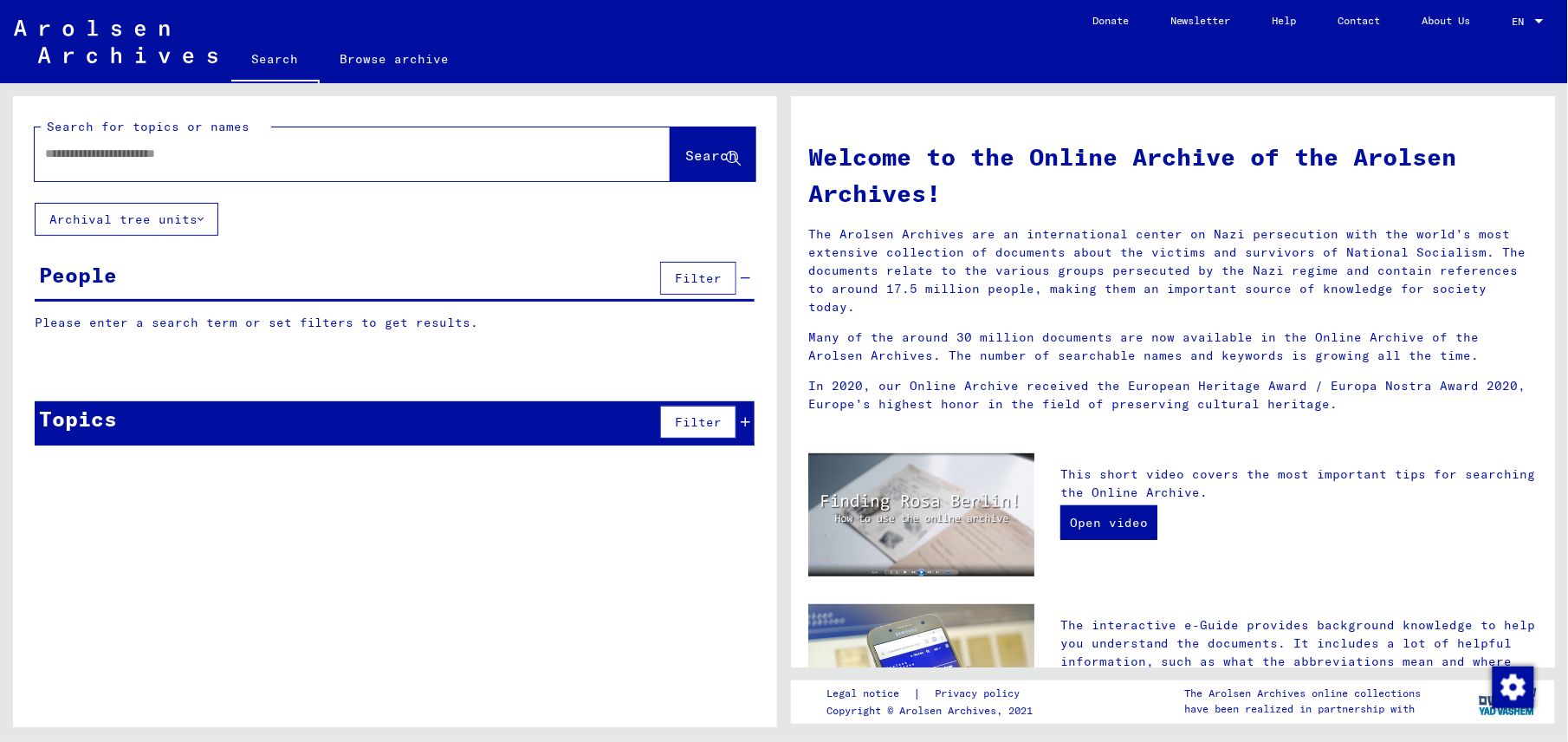 drag, startPoint x: 539, startPoint y: 170, endPoint x: 539, endPoint y: 130, distance: 40 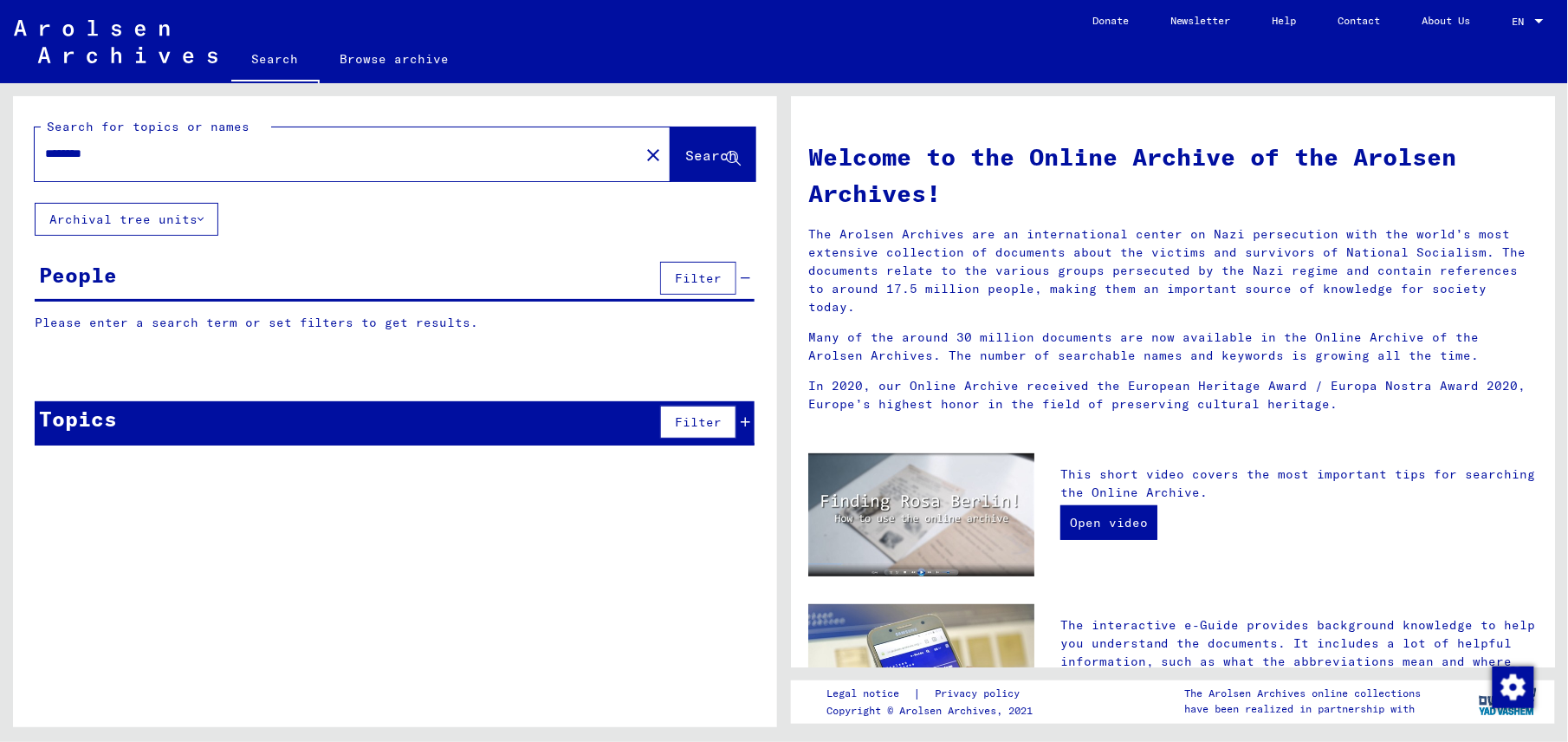 type on "********" 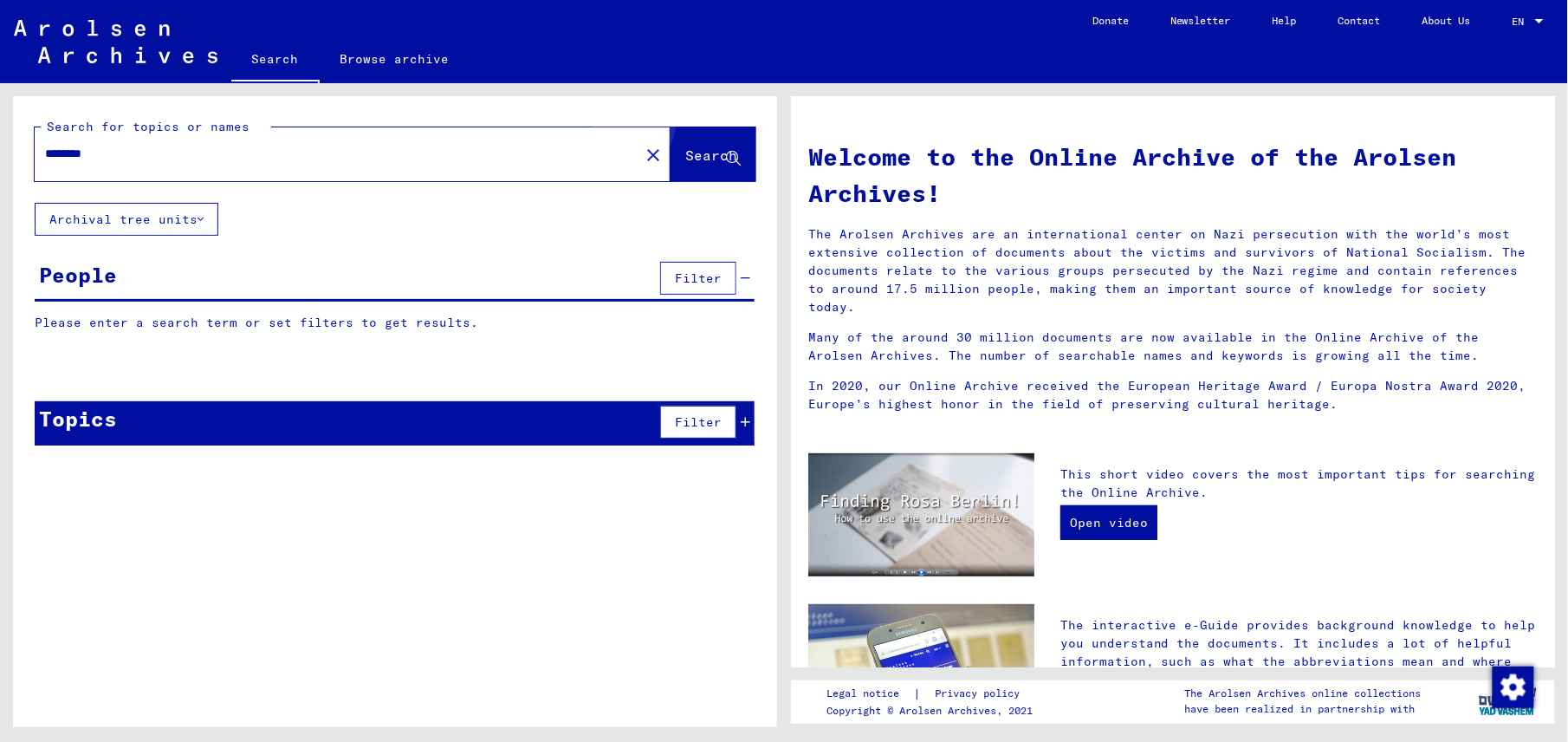 click on "Search" 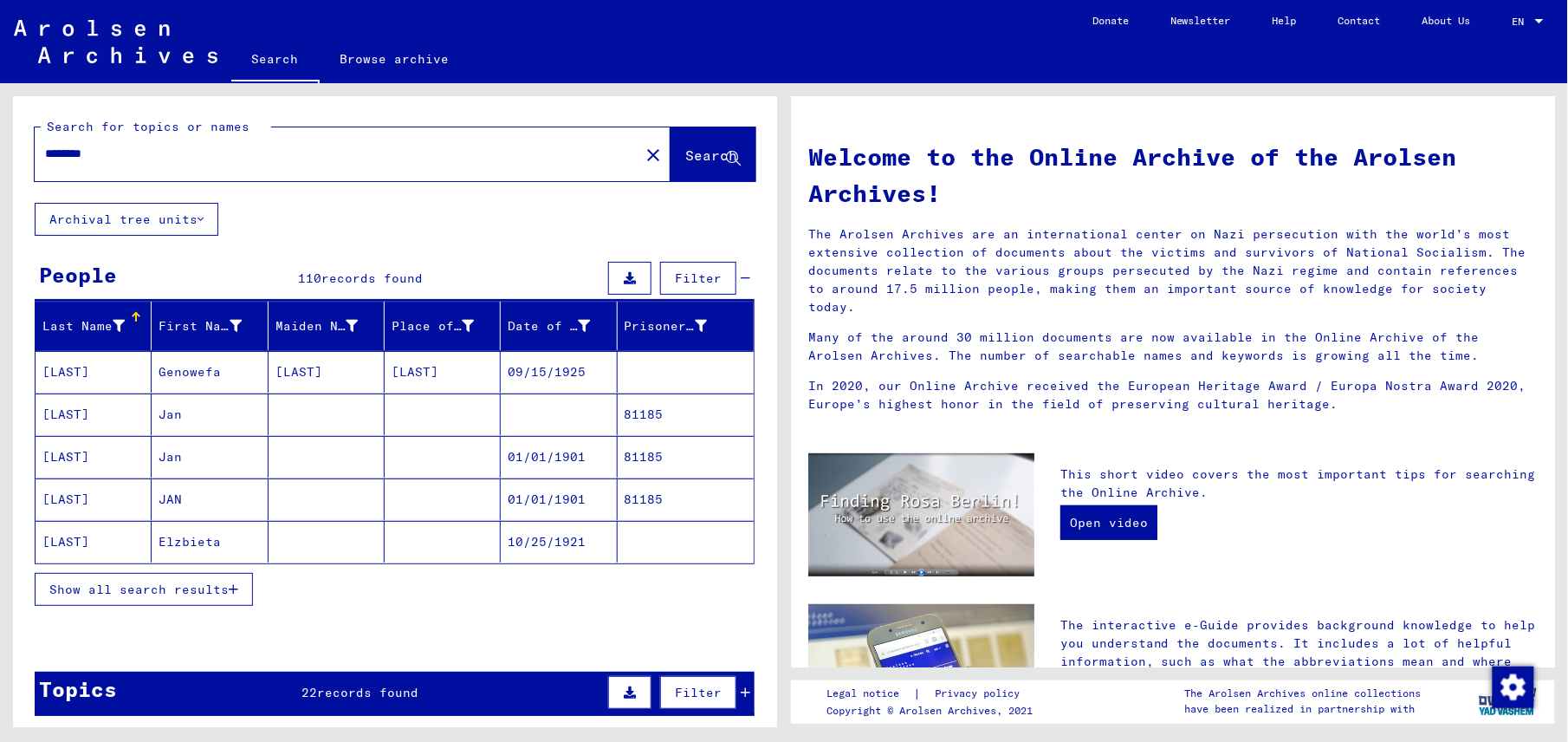click on "Show all search results" at bounding box center [139, 589] 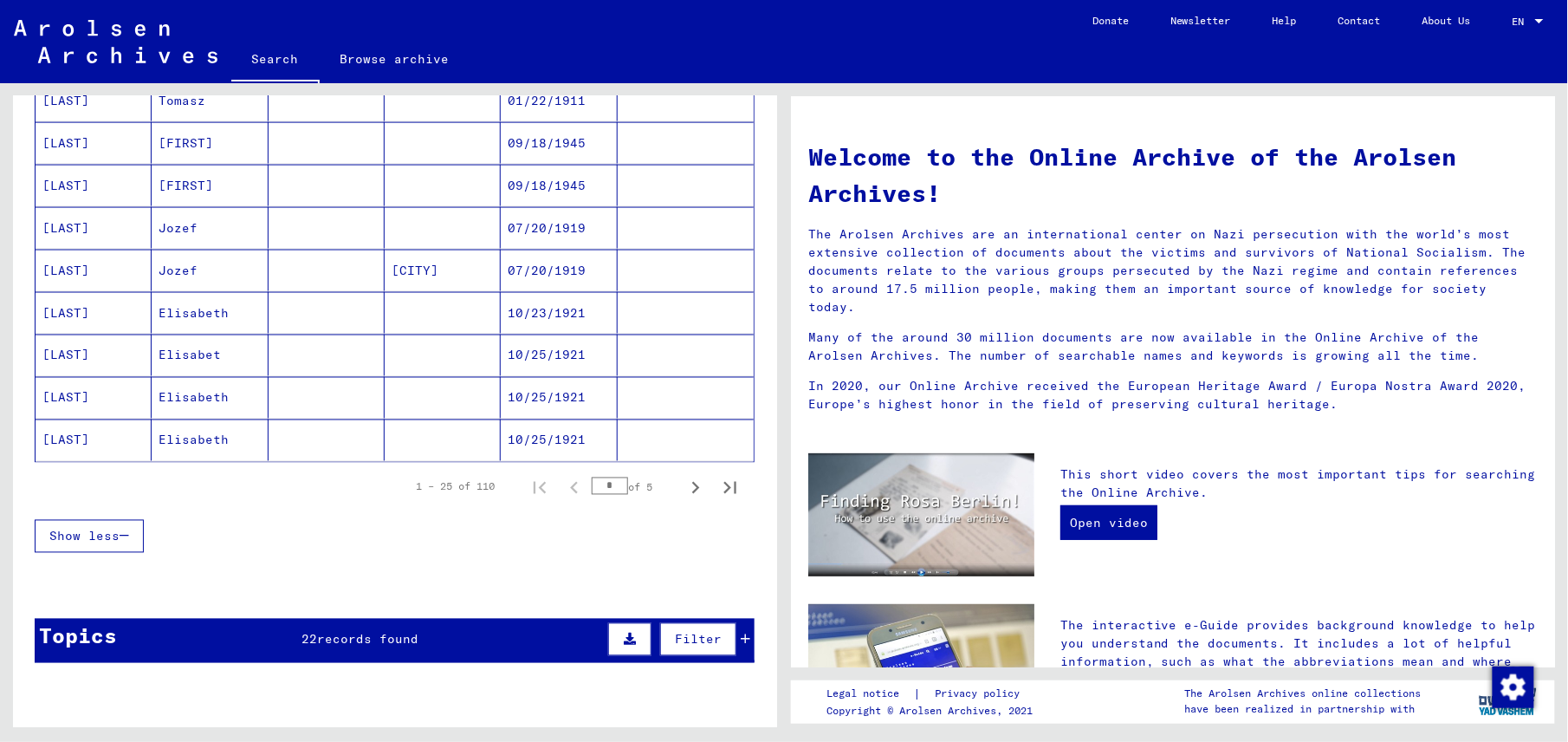 scroll, scrollTop: 954, scrollLeft: 0, axis: vertical 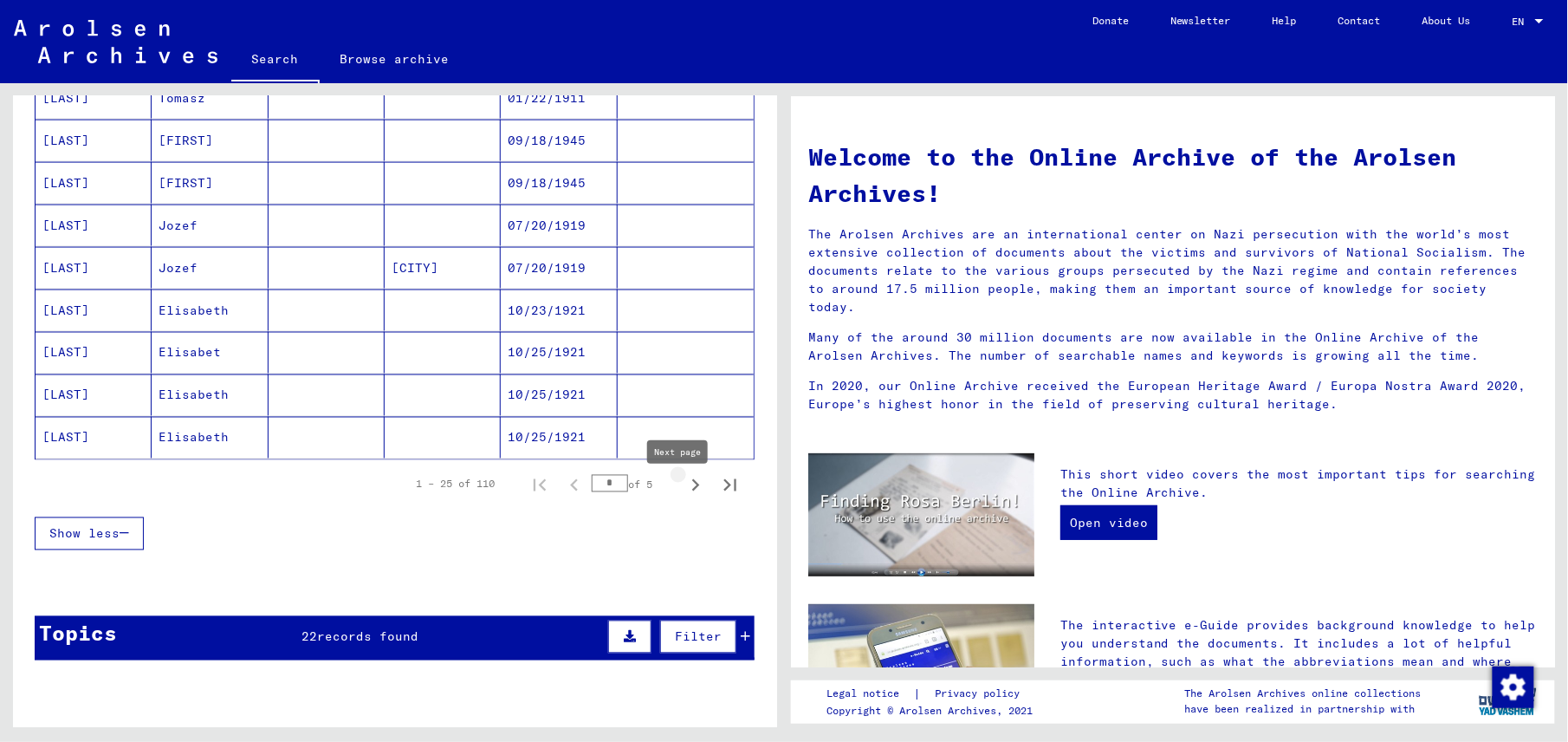 click 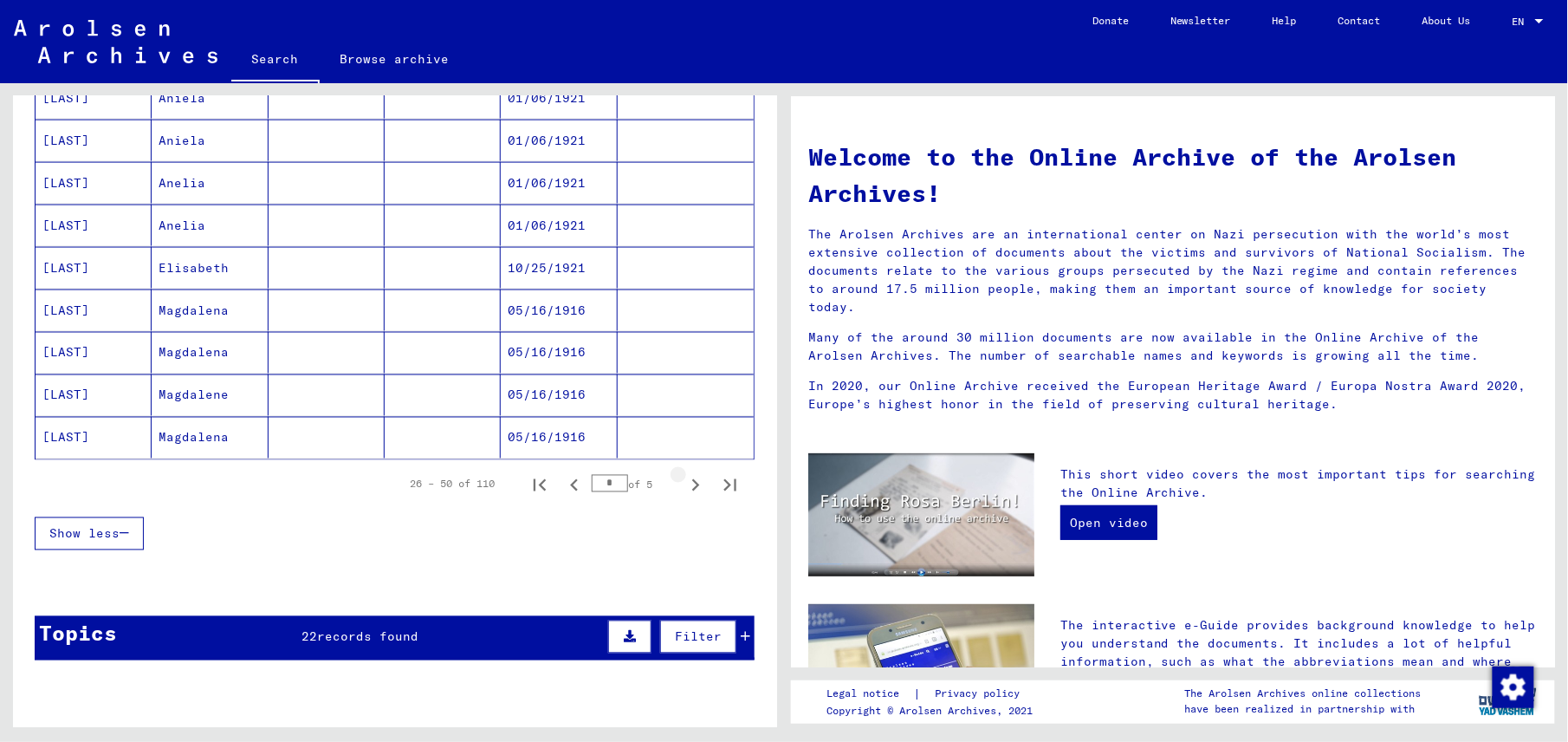 click 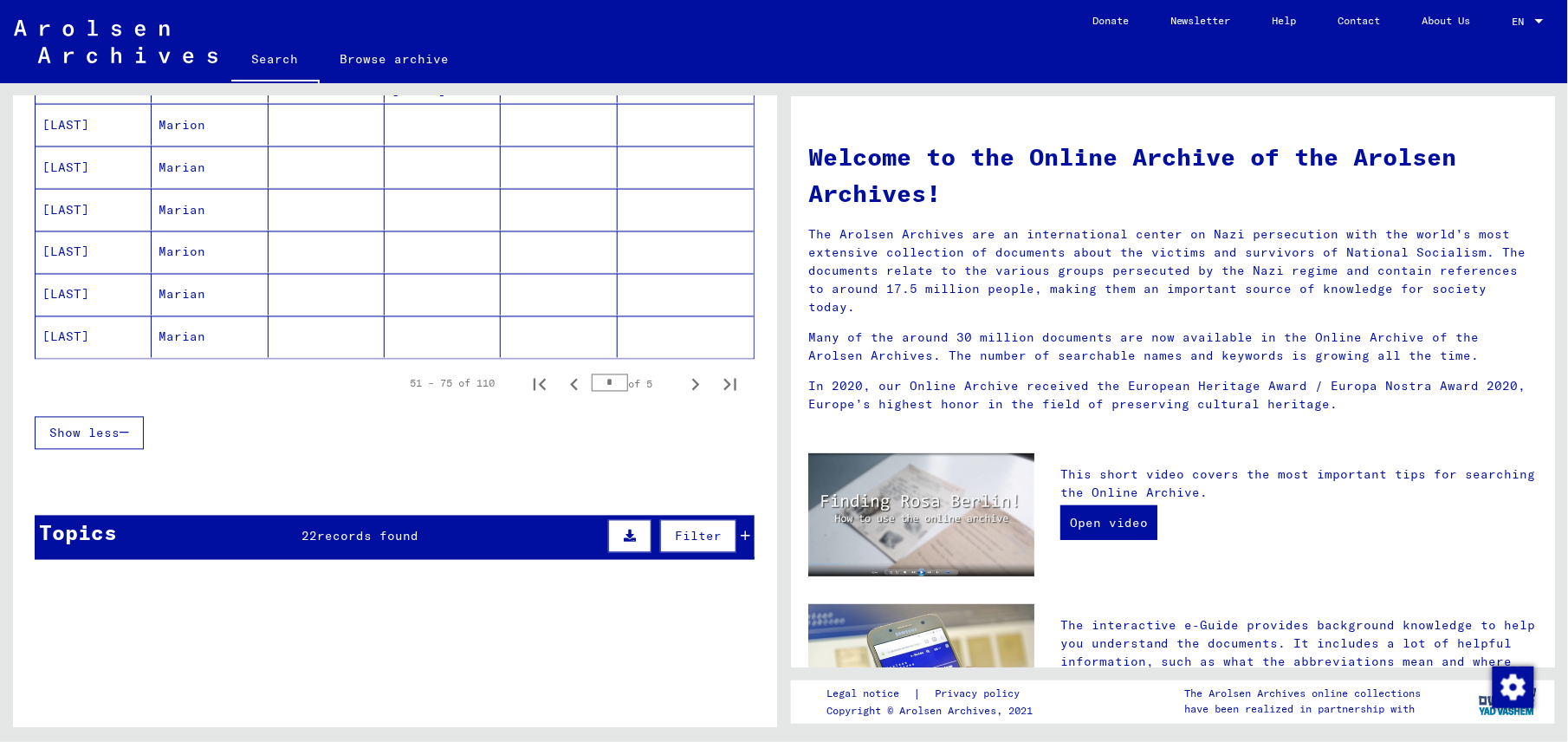 scroll, scrollTop: 1065, scrollLeft: 0, axis: vertical 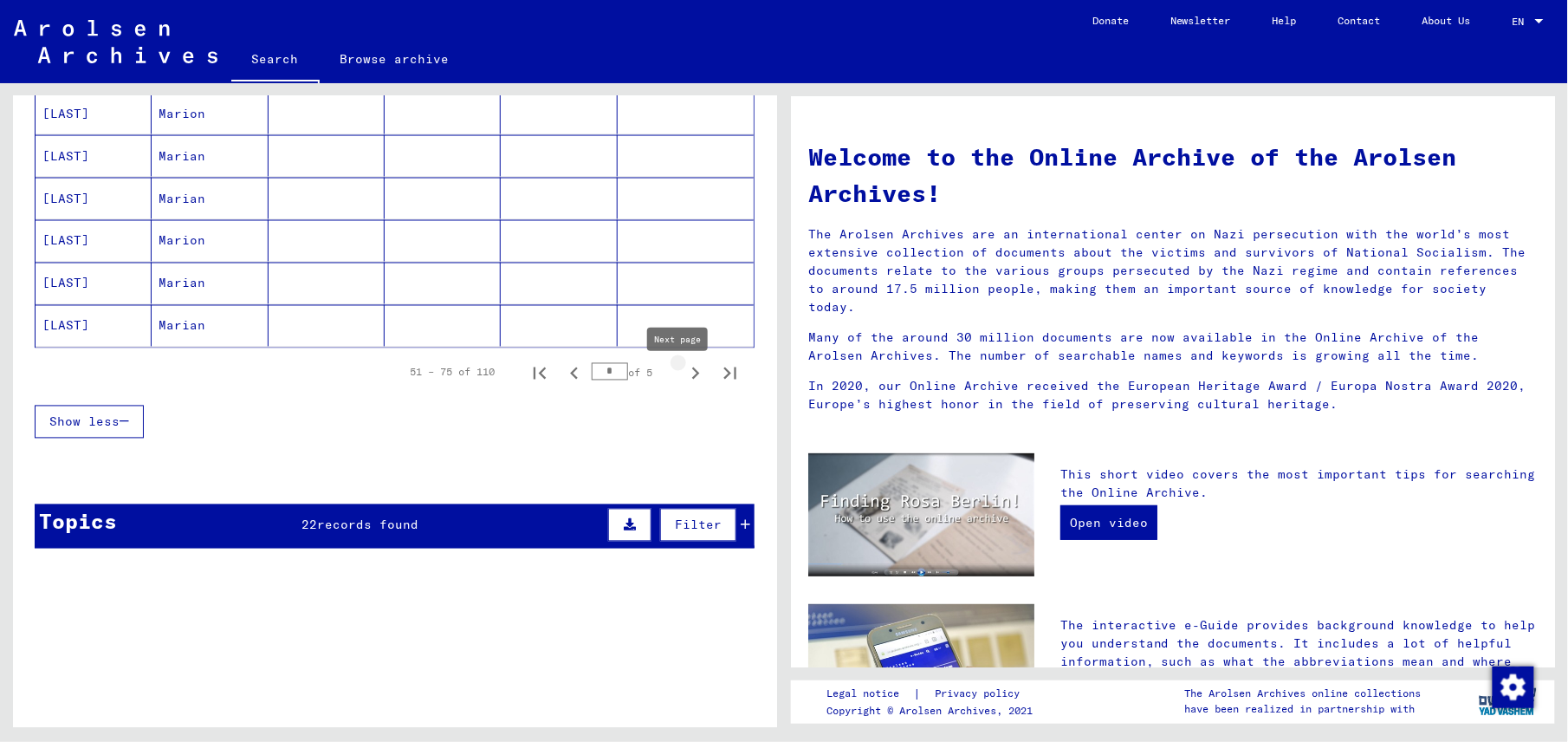 click 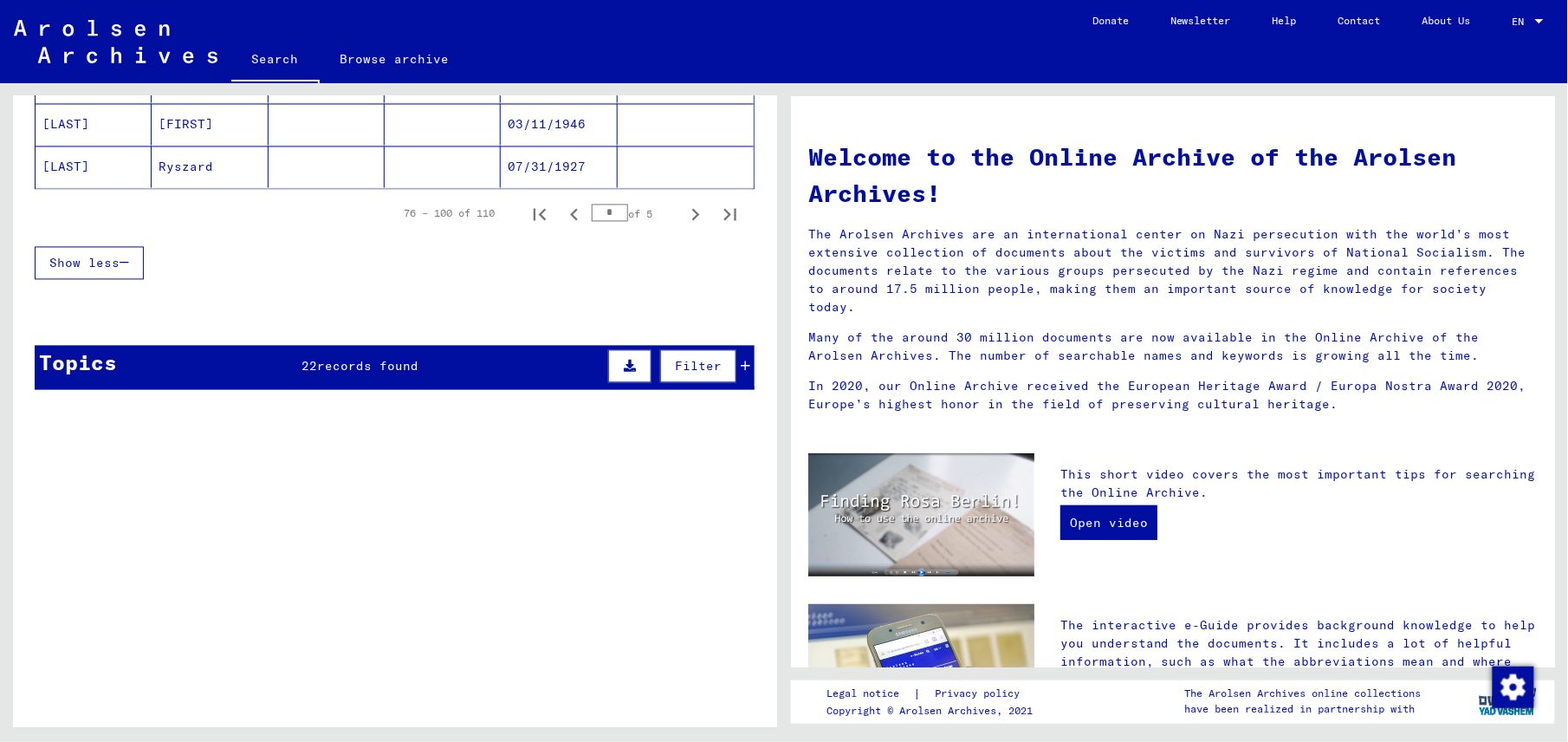 scroll, scrollTop: 1218, scrollLeft: 0, axis: vertical 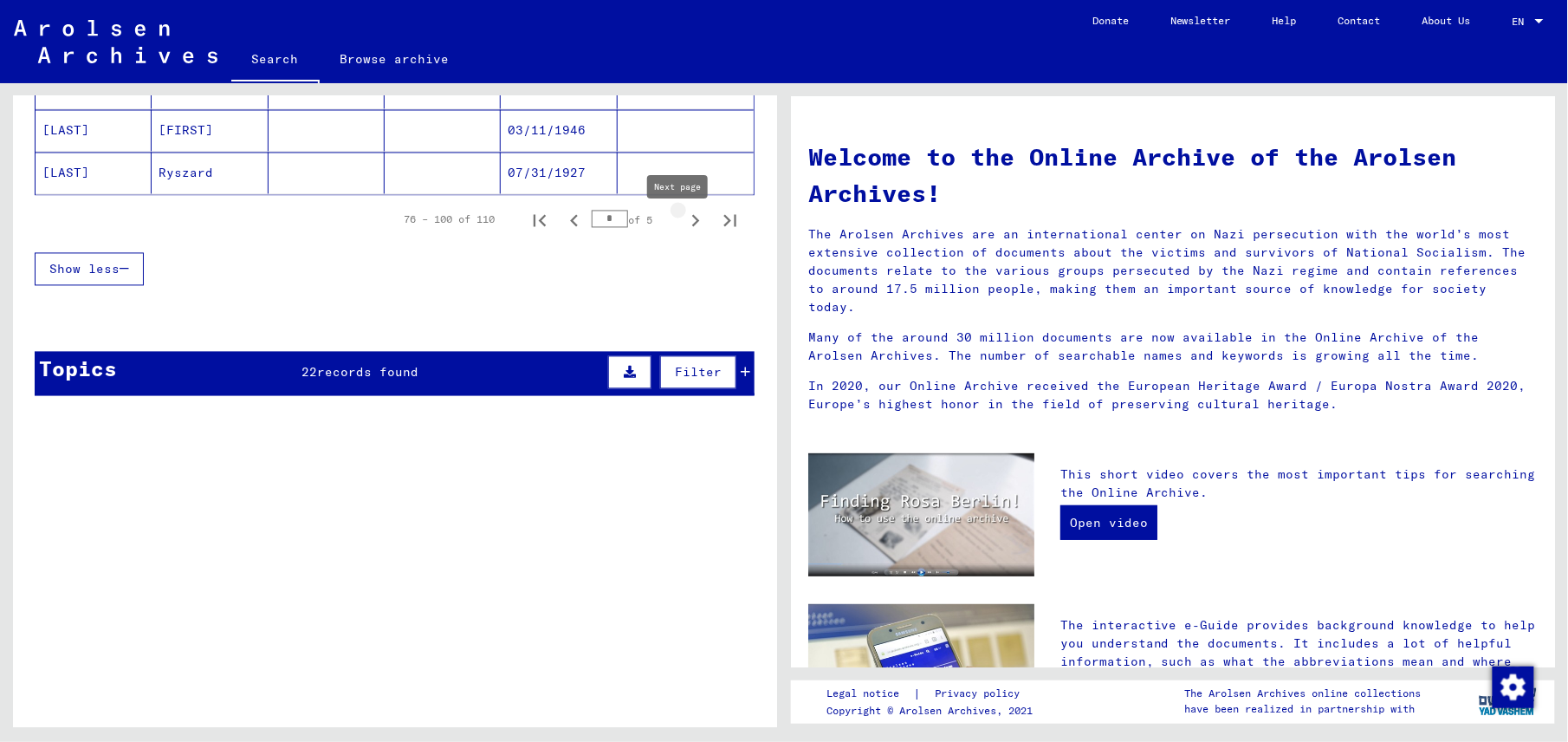 click 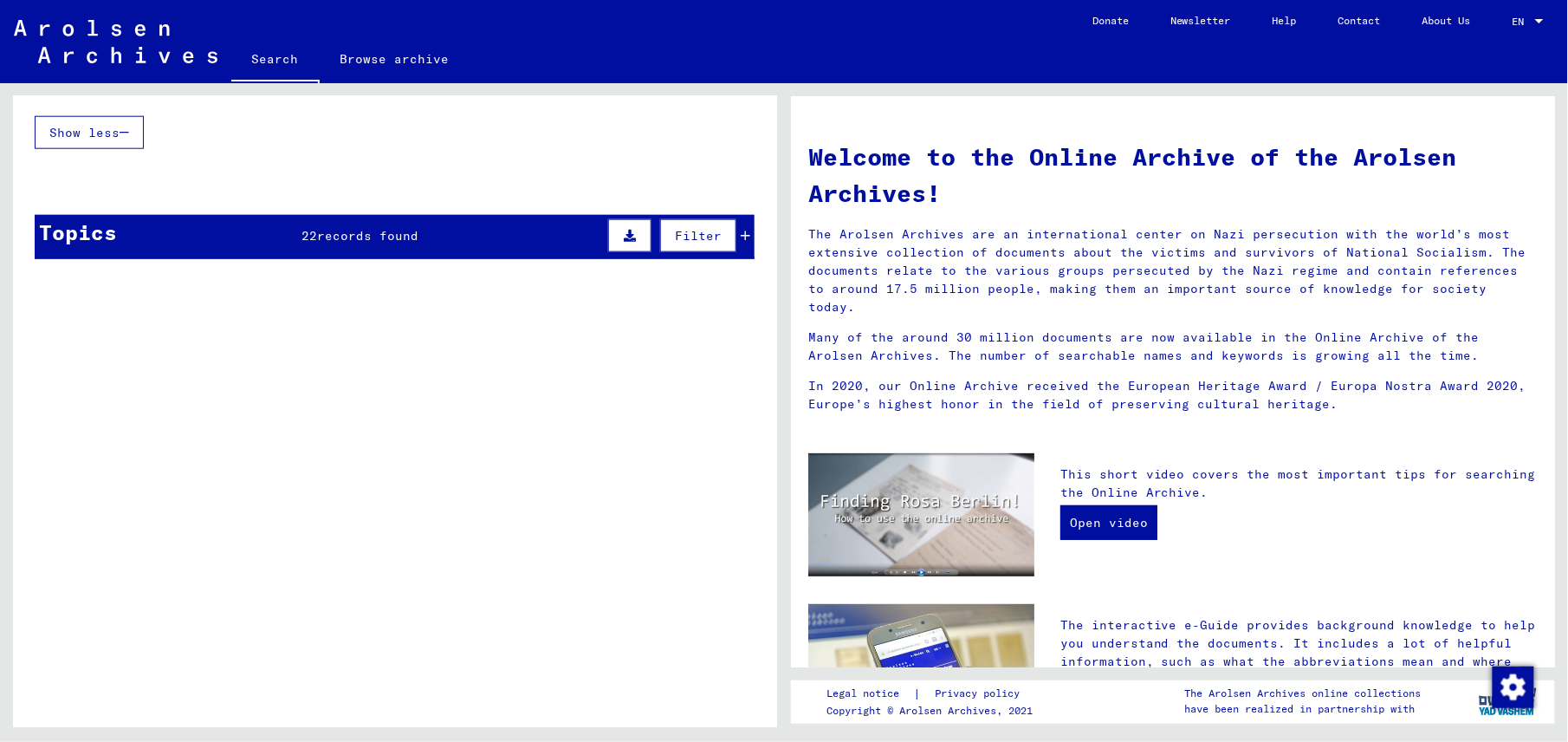 scroll, scrollTop: 725, scrollLeft: 0, axis: vertical 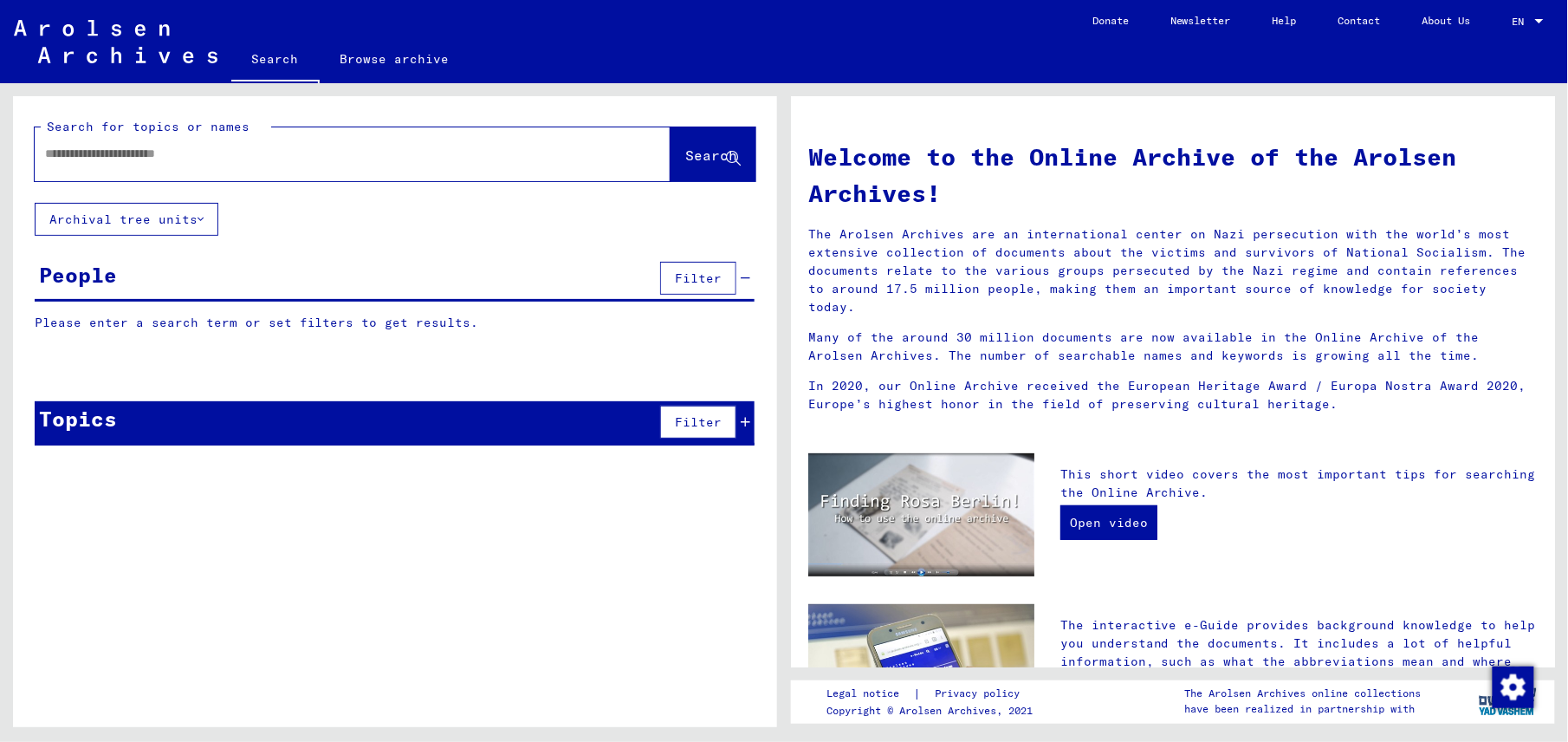 click at bounding box center [332, 153] 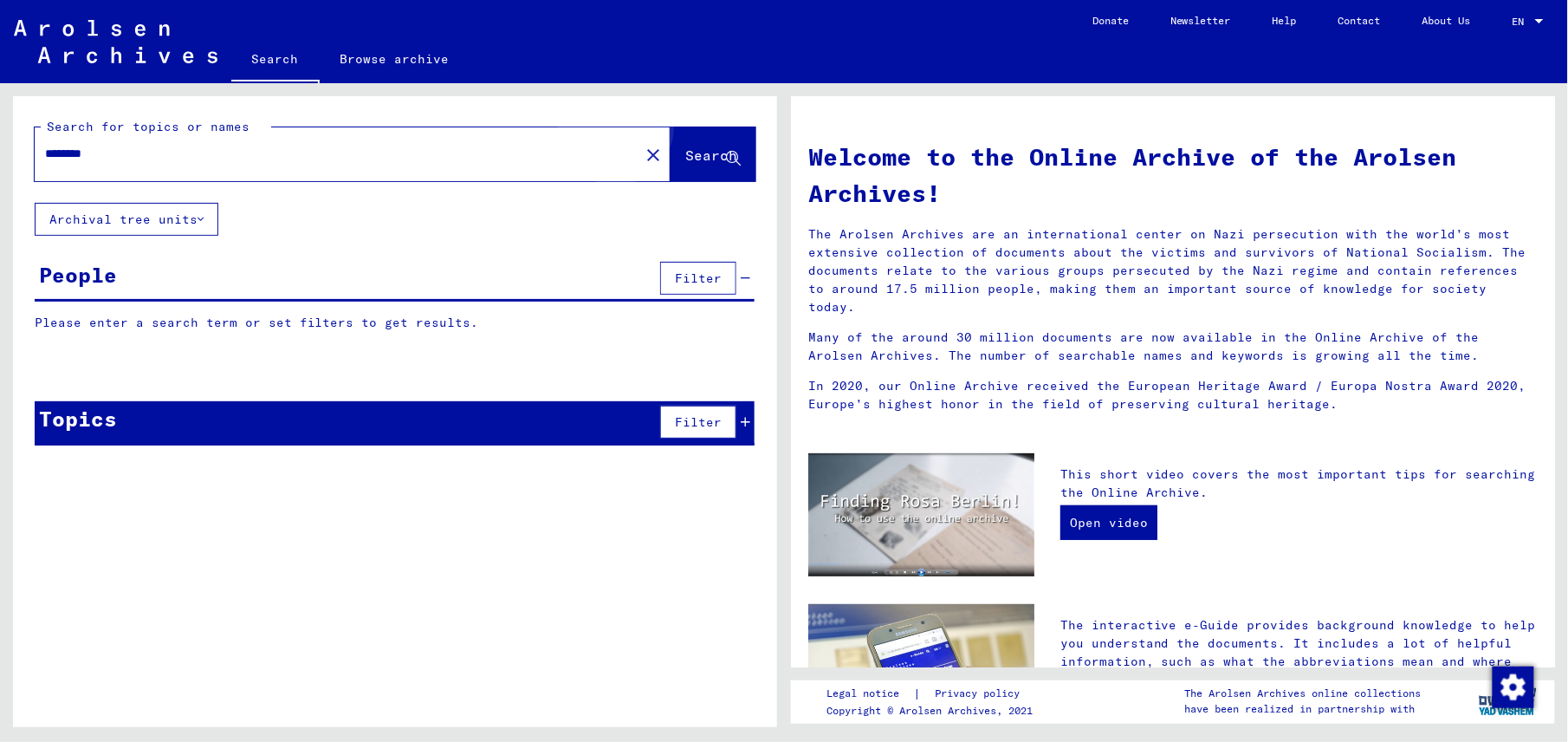 click on "Search" 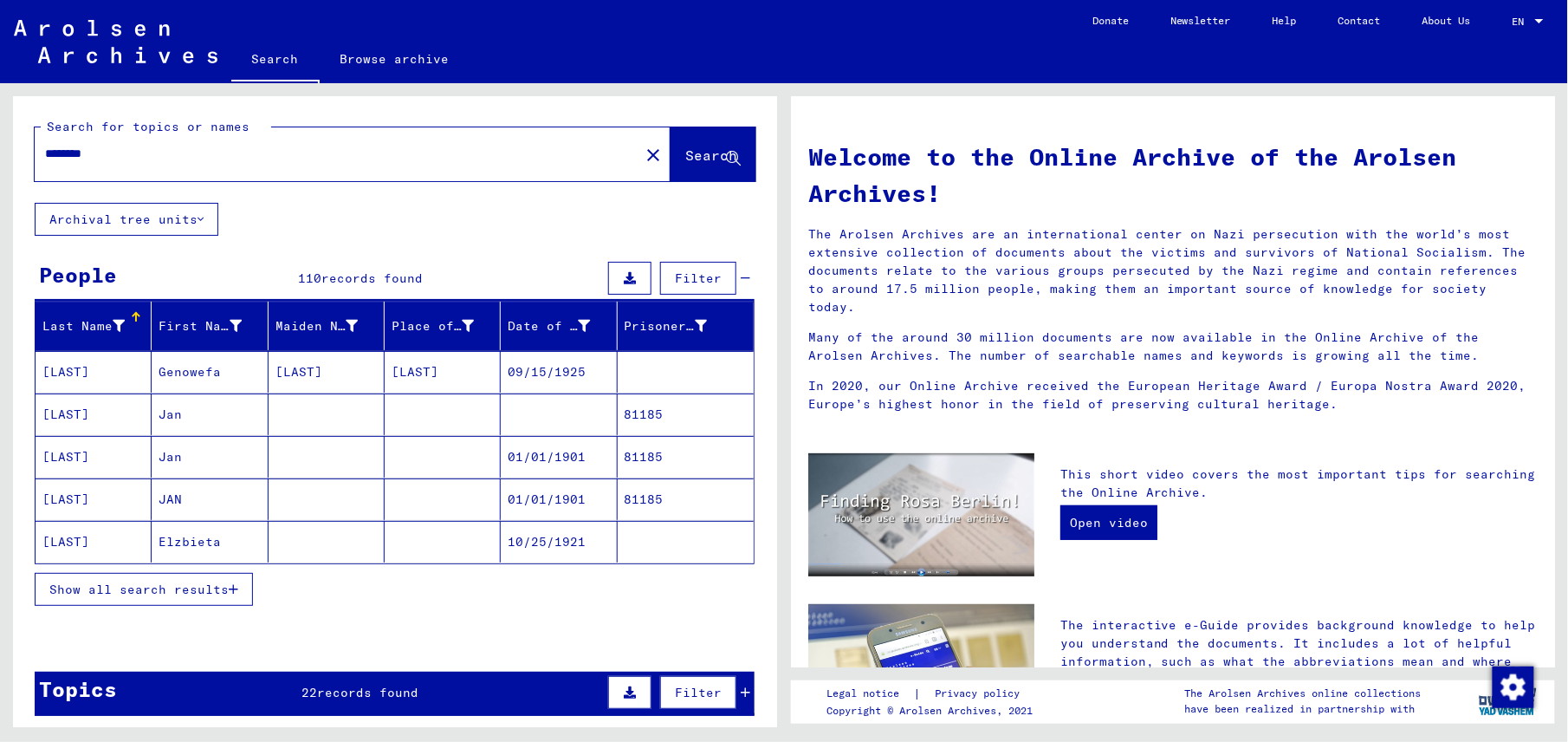 click on "********" at bounding box center (332, 153) 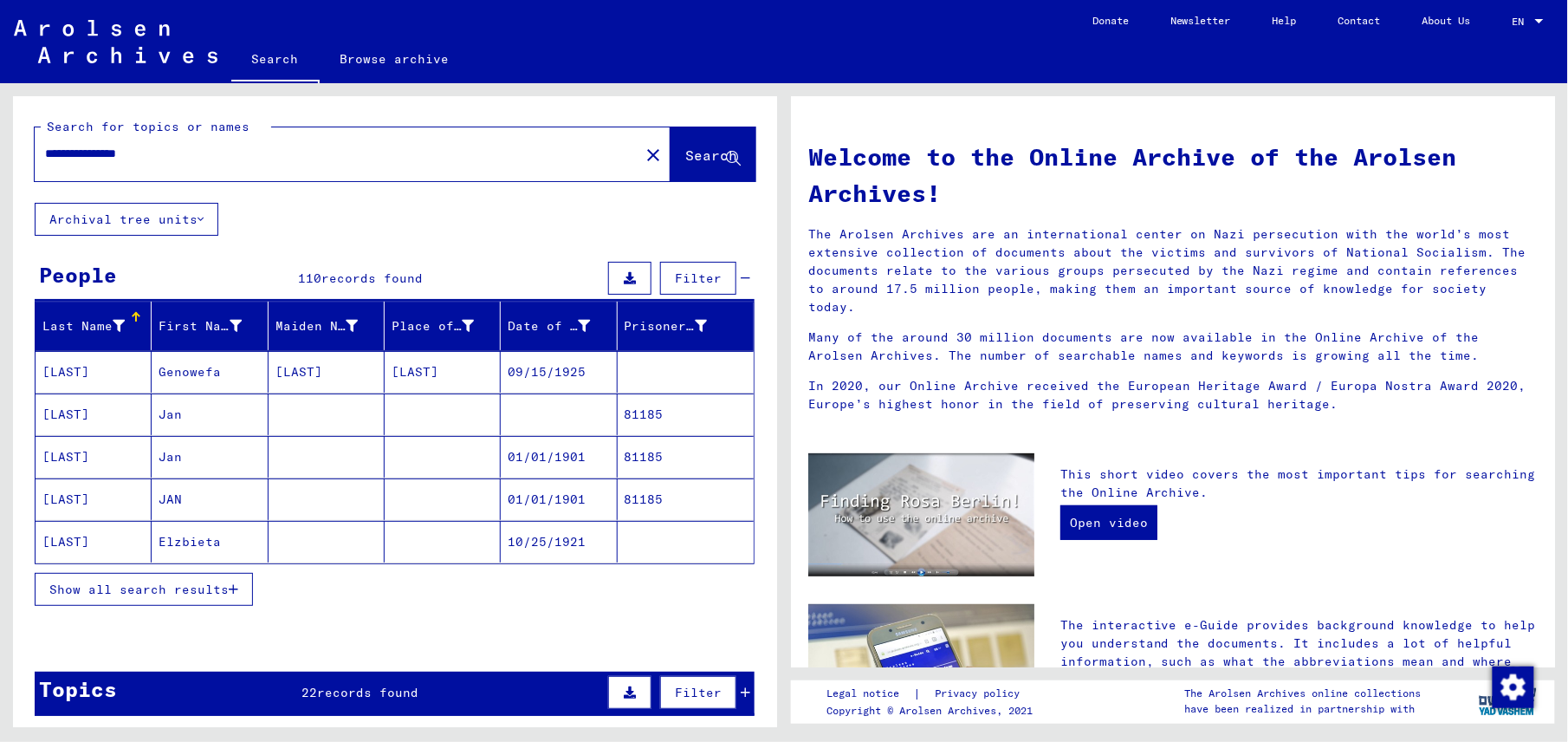 type on "**********" 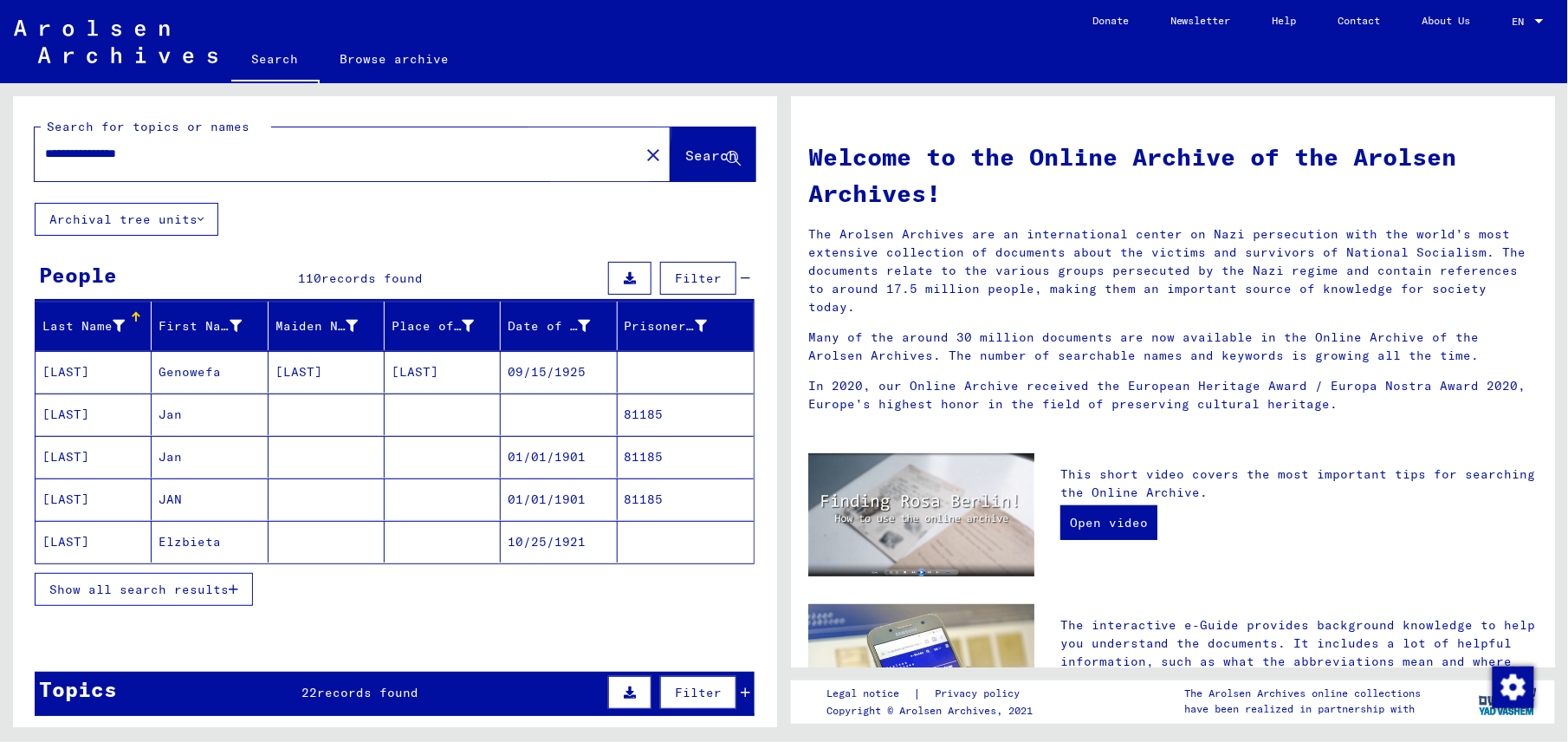 click on "Search" 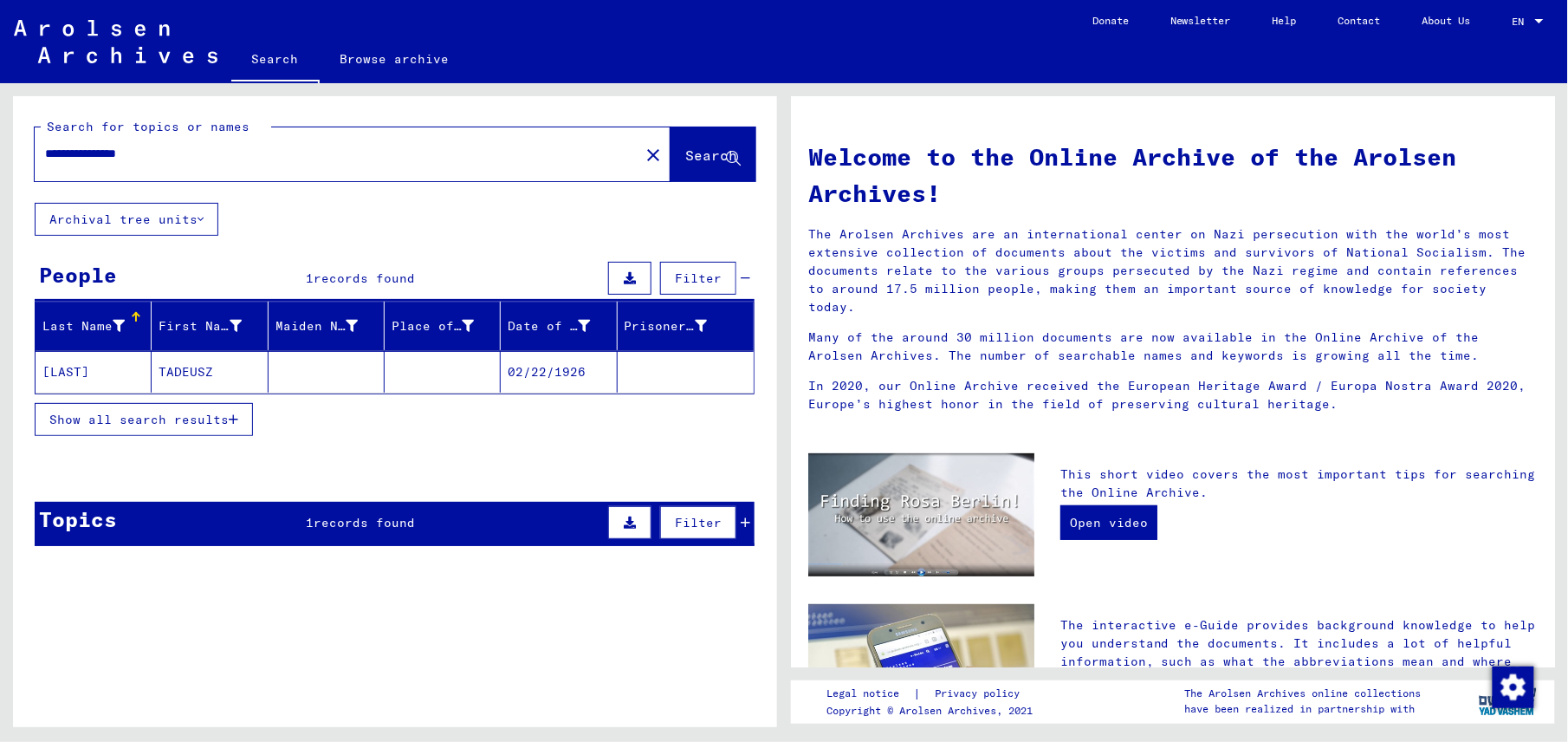 click on "02/22/1926" 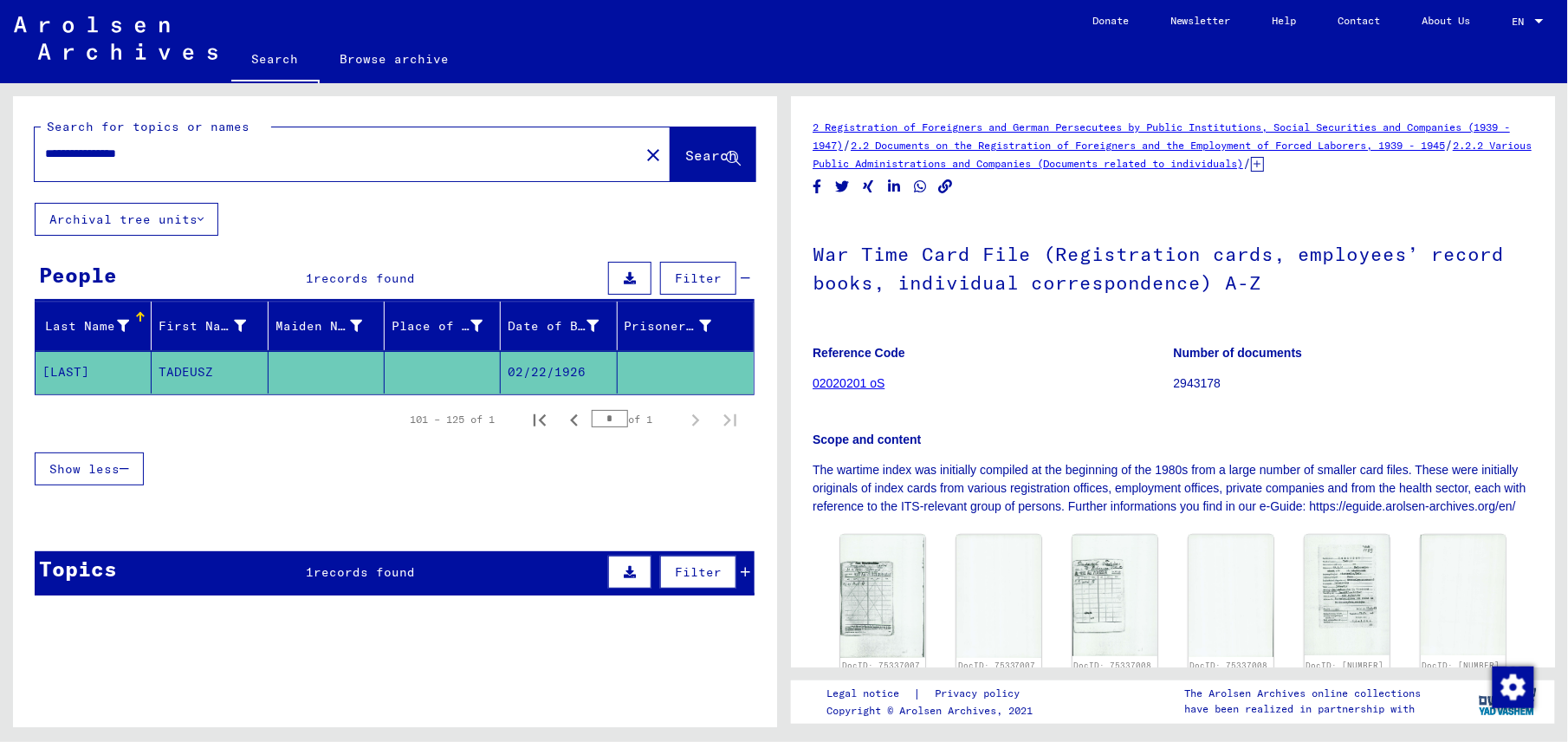 scroll, scrollTop: 0, scrollLeft: 0, axis: both 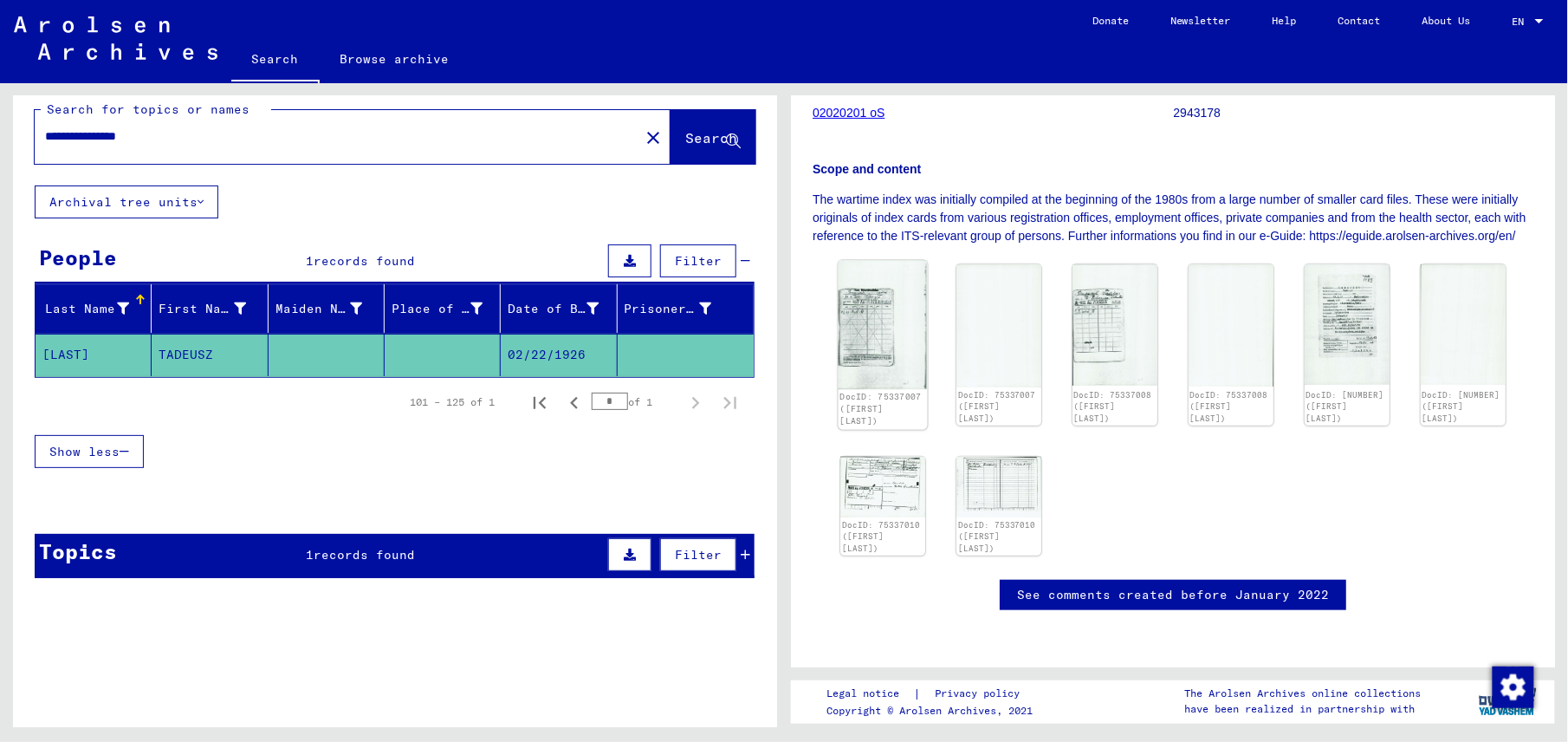 click 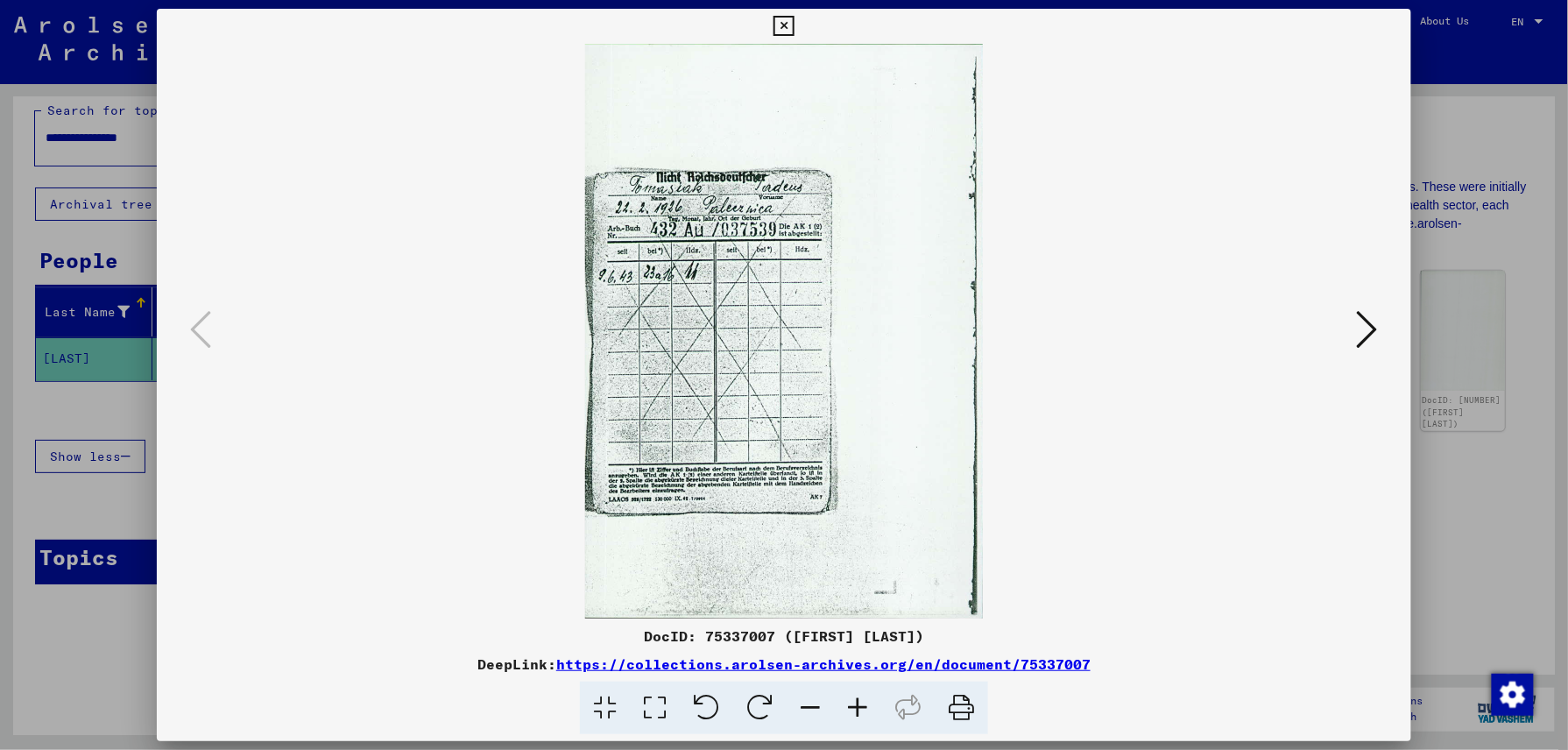 click at bounding box center [1367, 329] 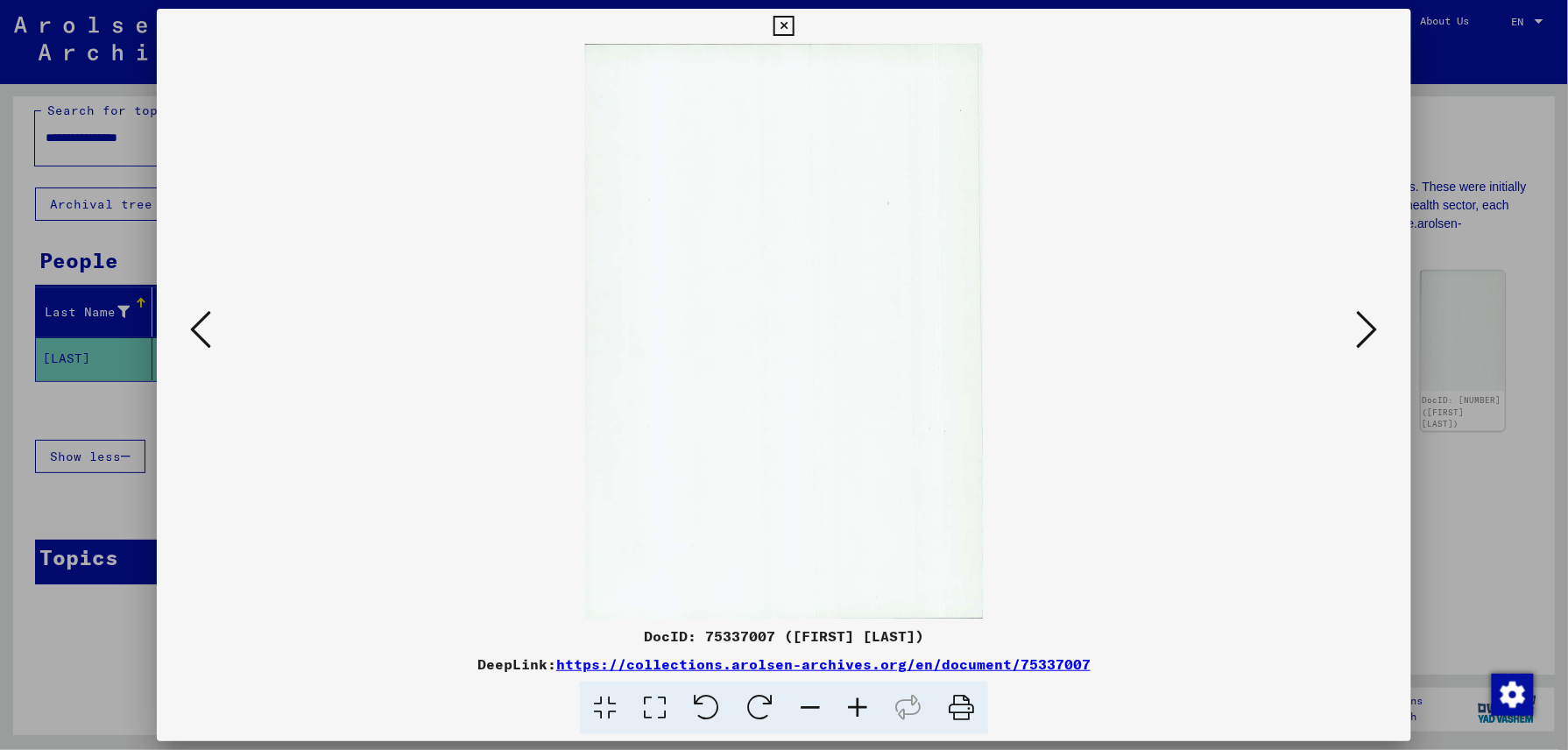 click at bounding box center [1367, 329] 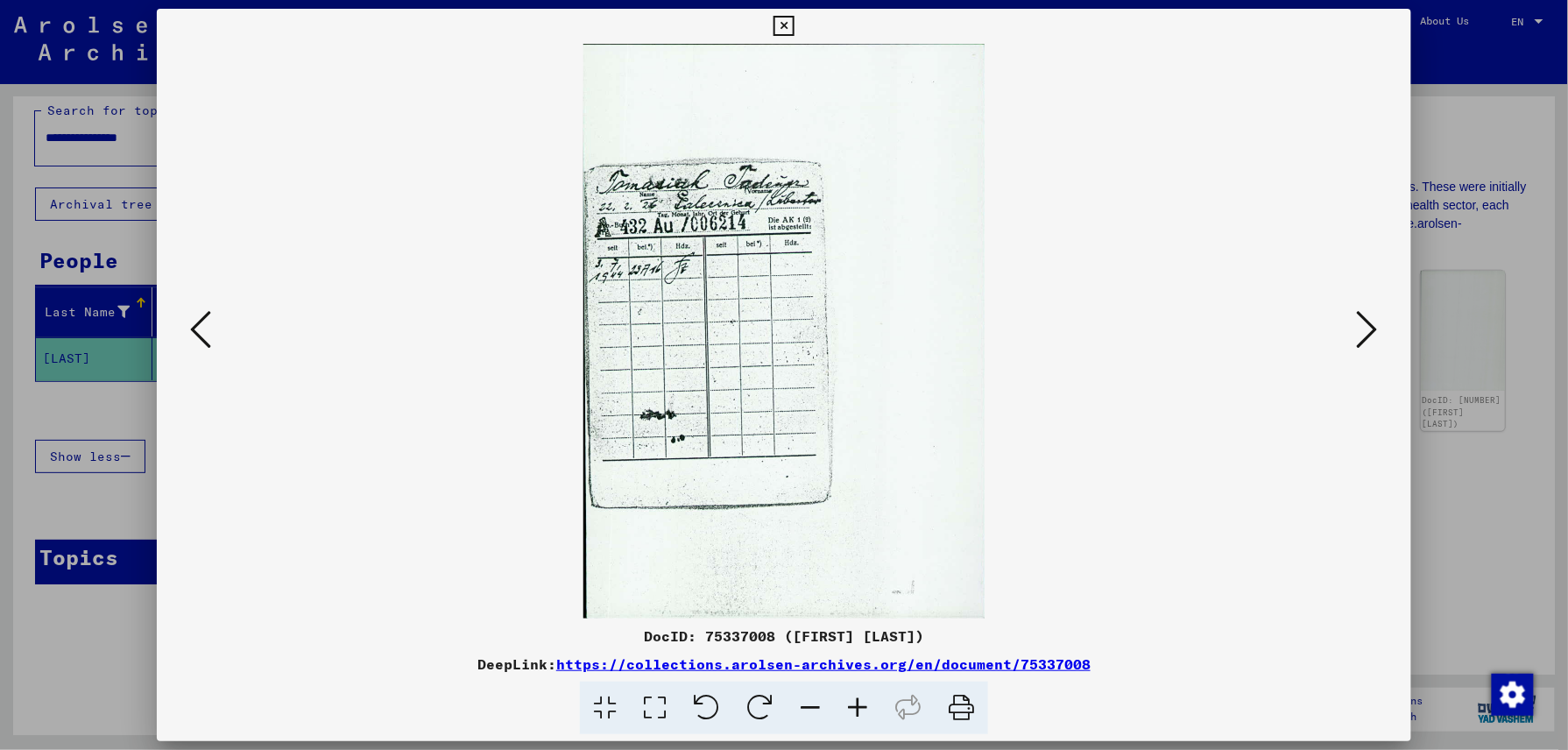 click at bounding box center (1367, 329) 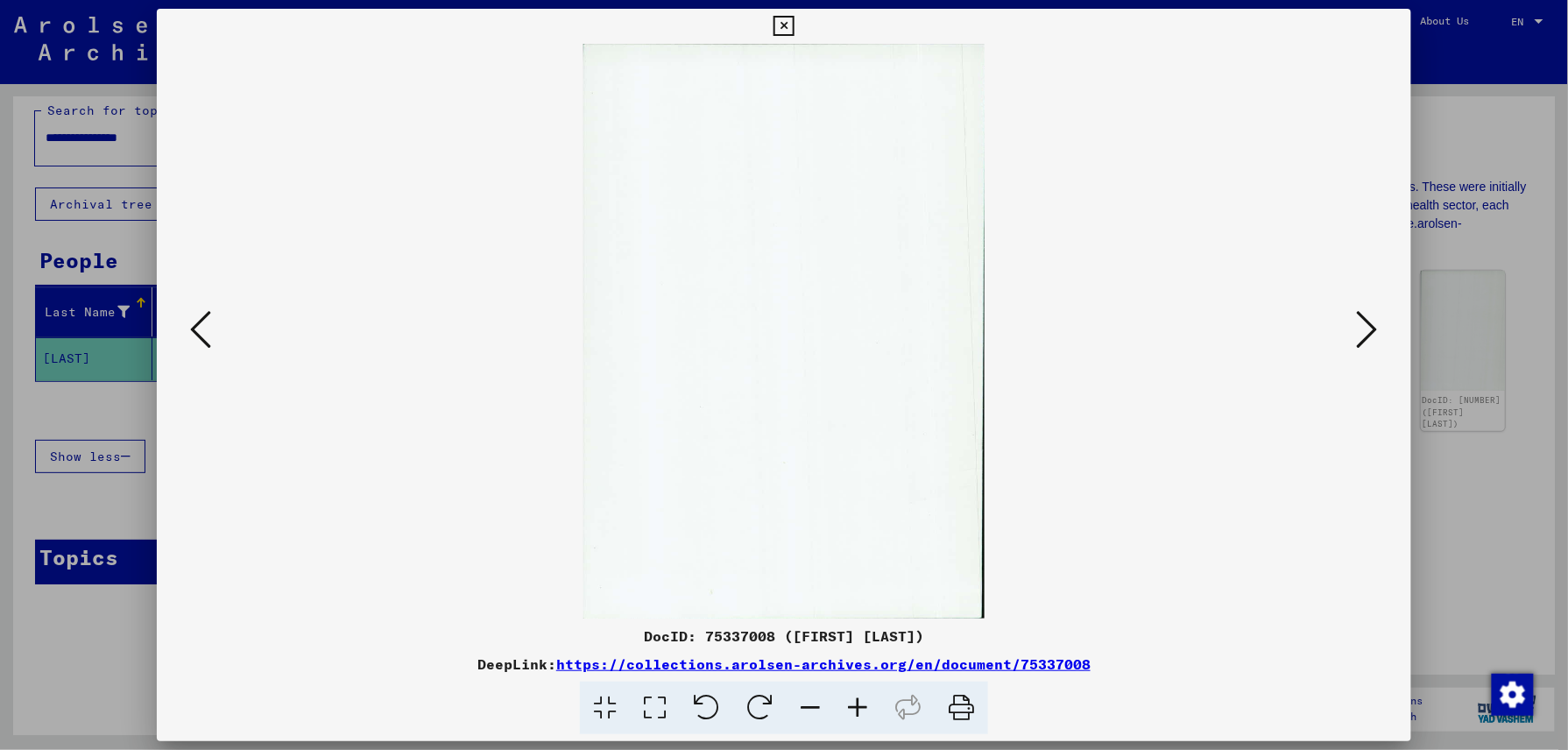 click at bounding box center (1367, 329) 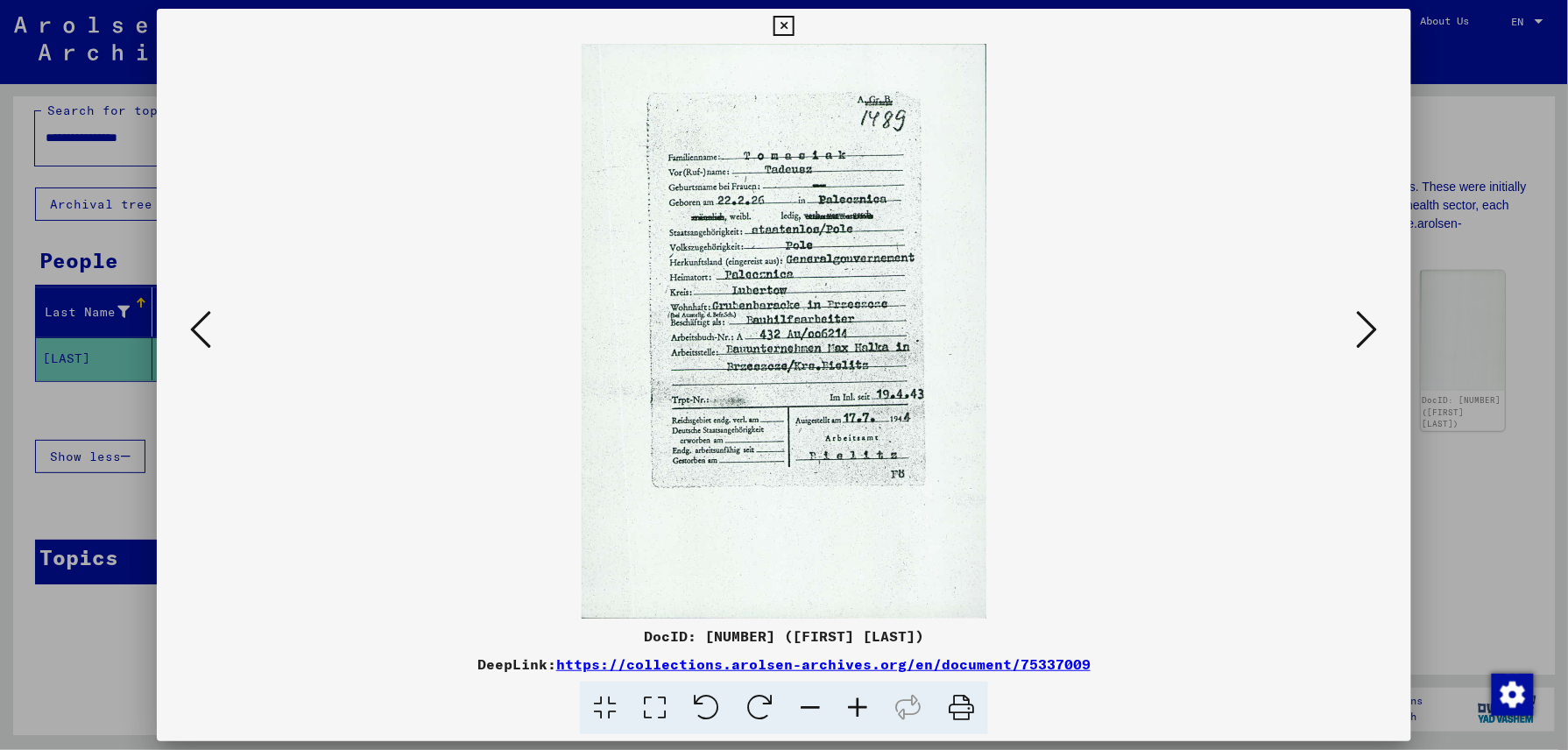 click at bounding box center (1367, 329) 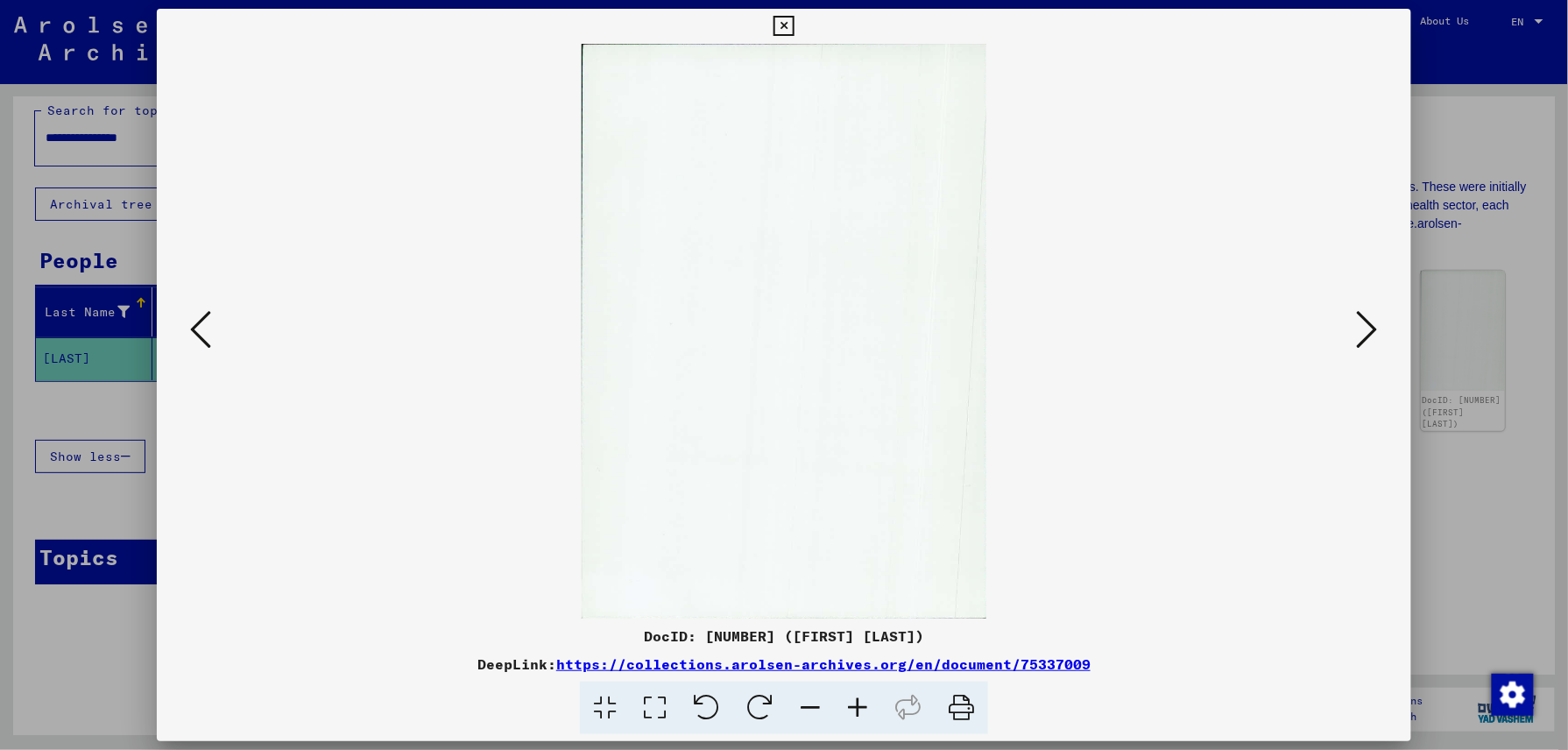 click at bounding box center [1367, 329] 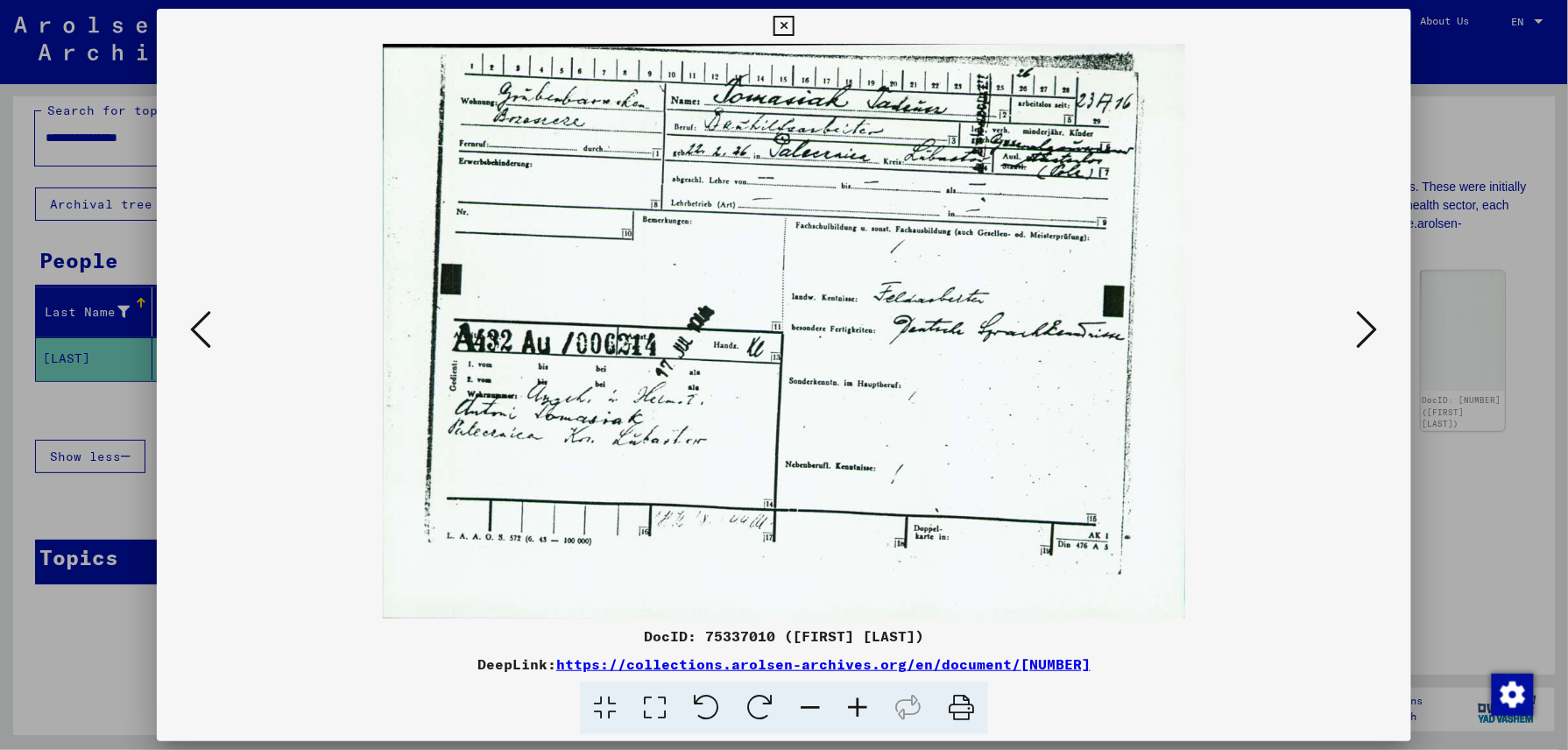 click at bounding box center (1367, 329) 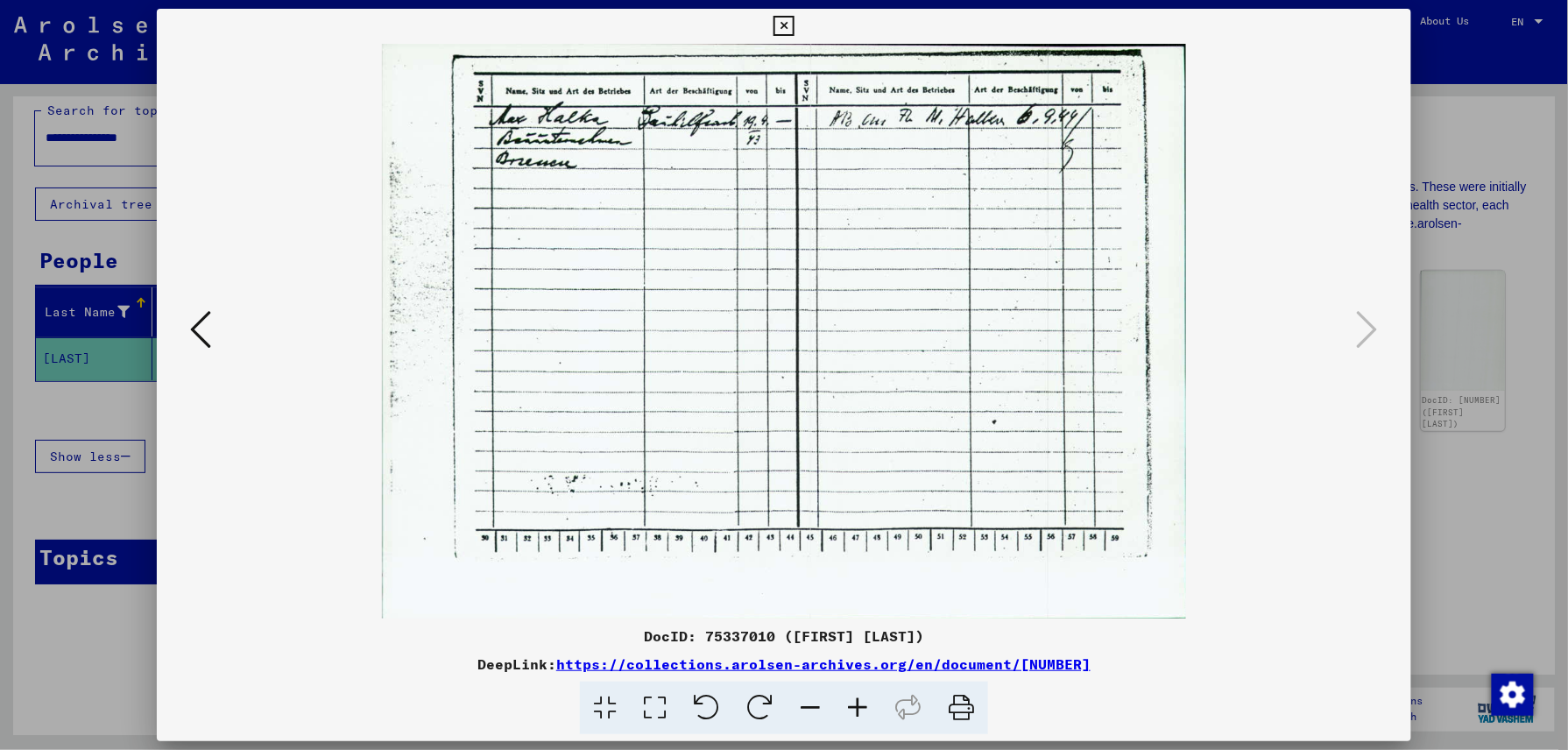 click at bounding box center [783, 26] 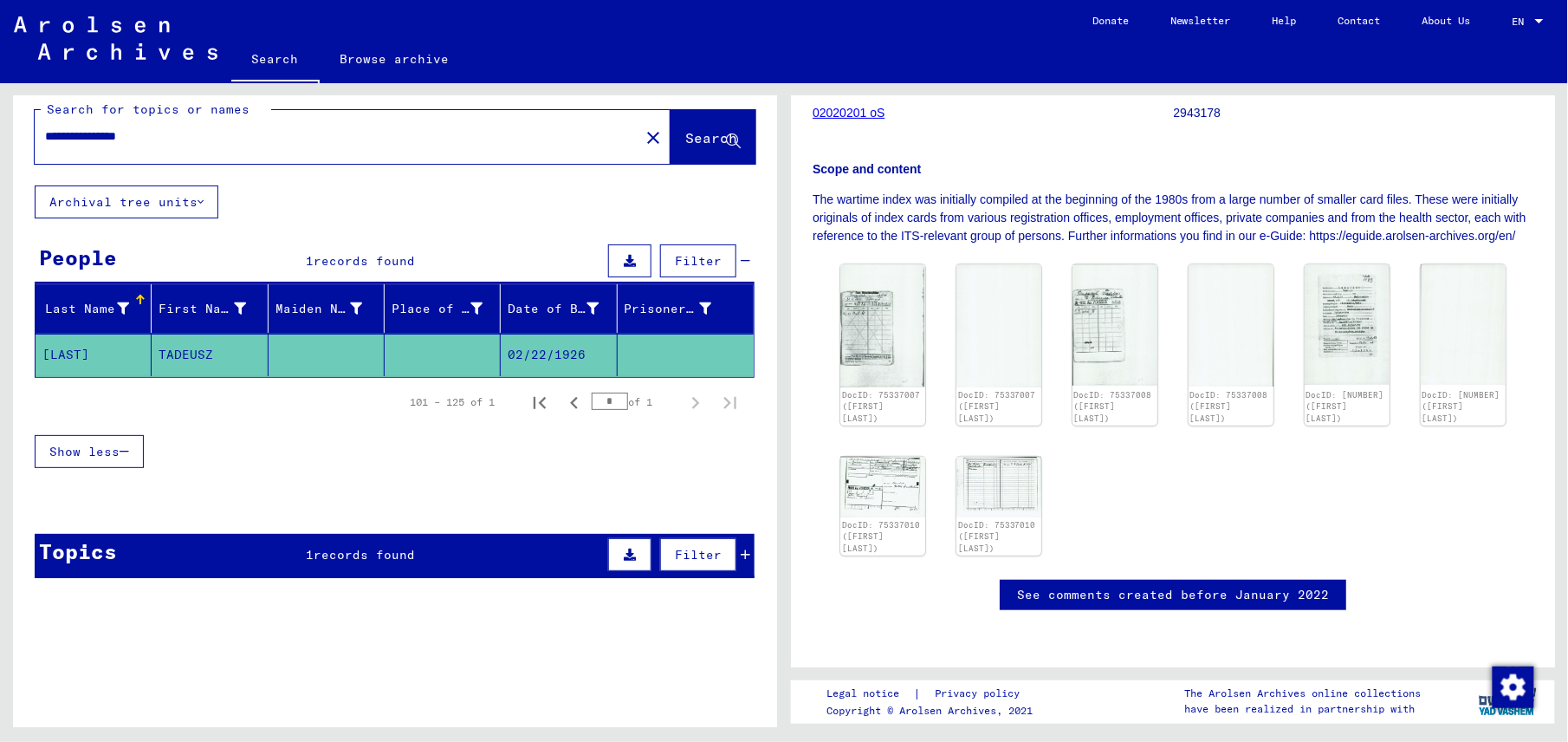 scroll, scrollTop: 0, scrollLeft: 0, axis: both 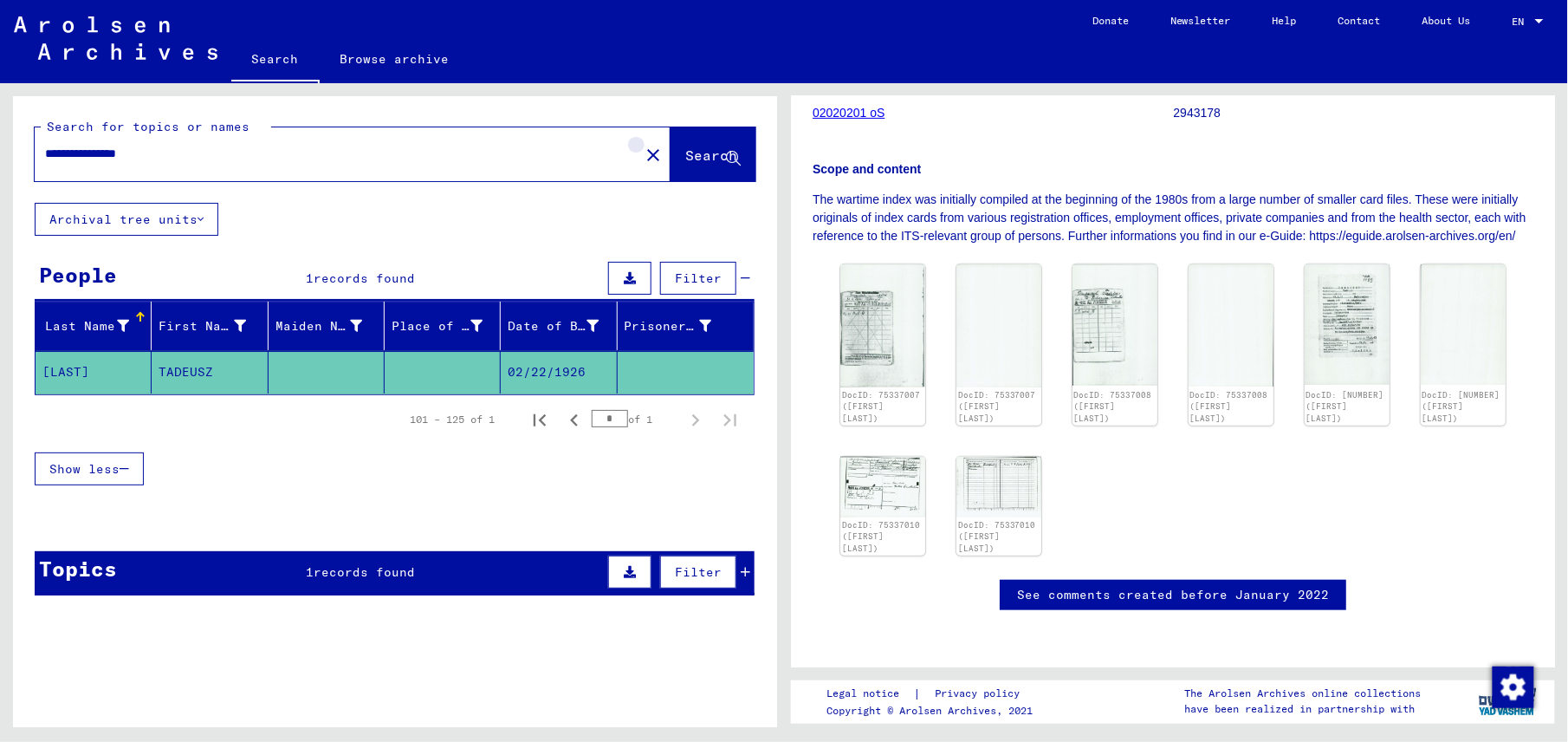 click on "close" 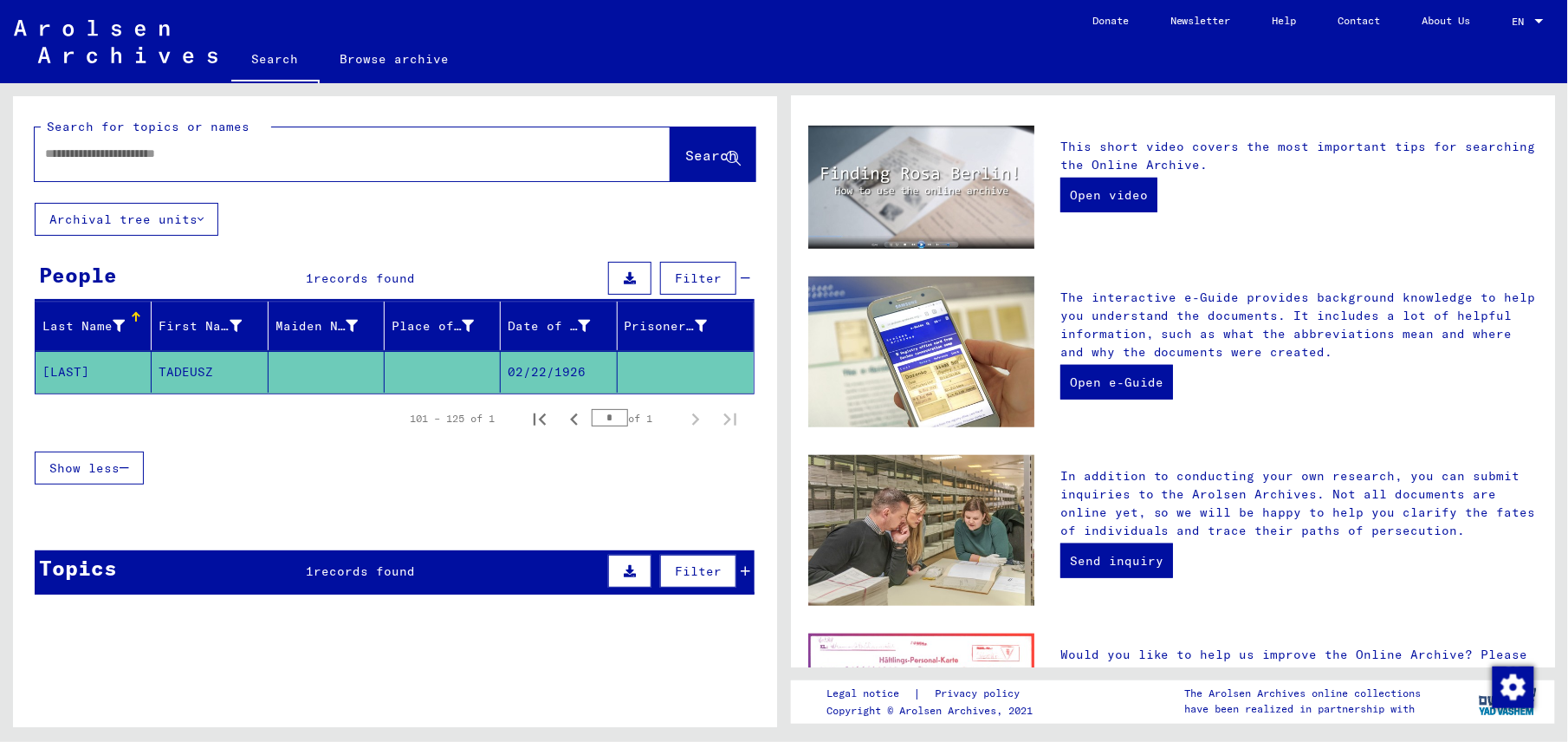 scroll, scrollTop: 0, scrollLeft: 0, axis: both 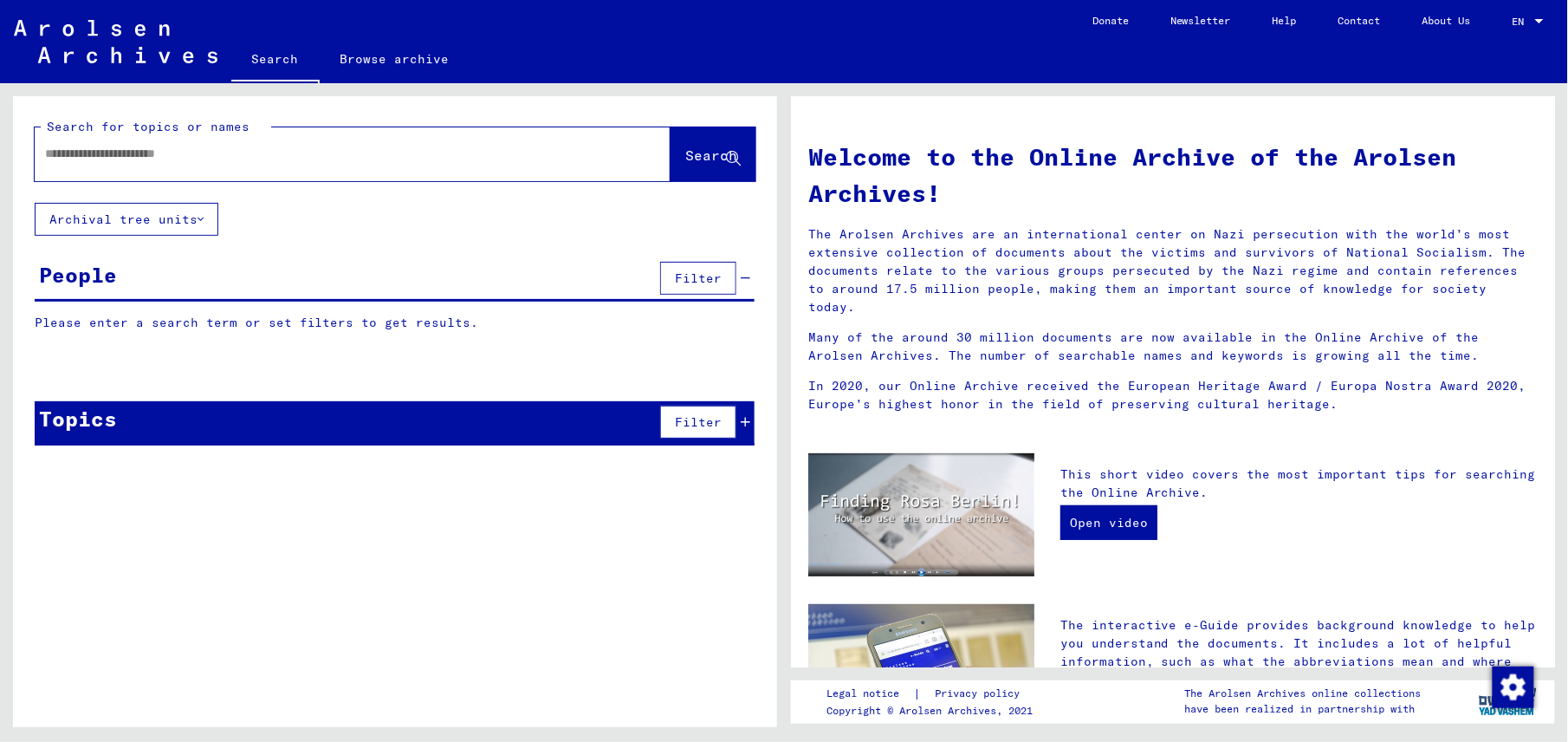 click at bounding box center (332, 153) 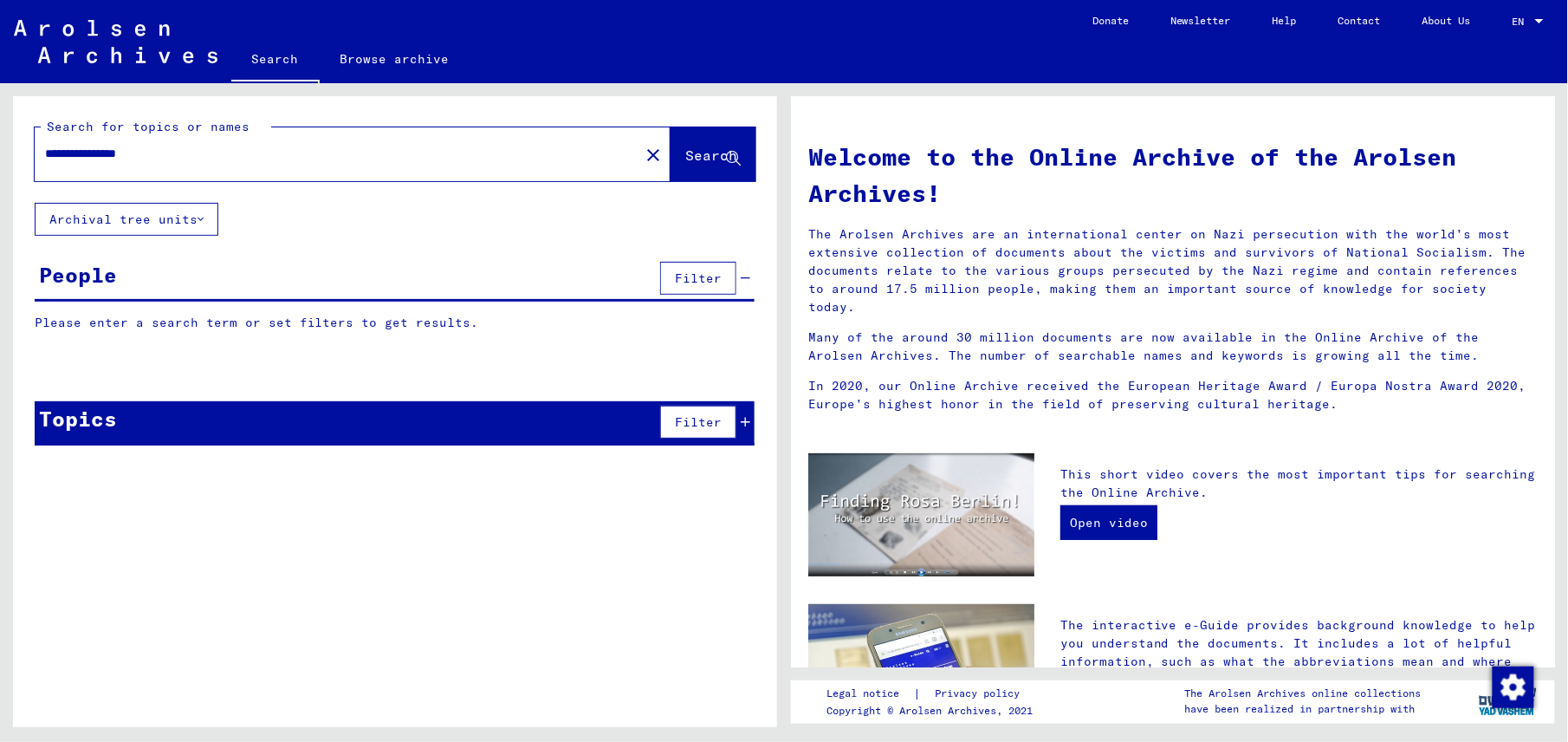 type on "**********" 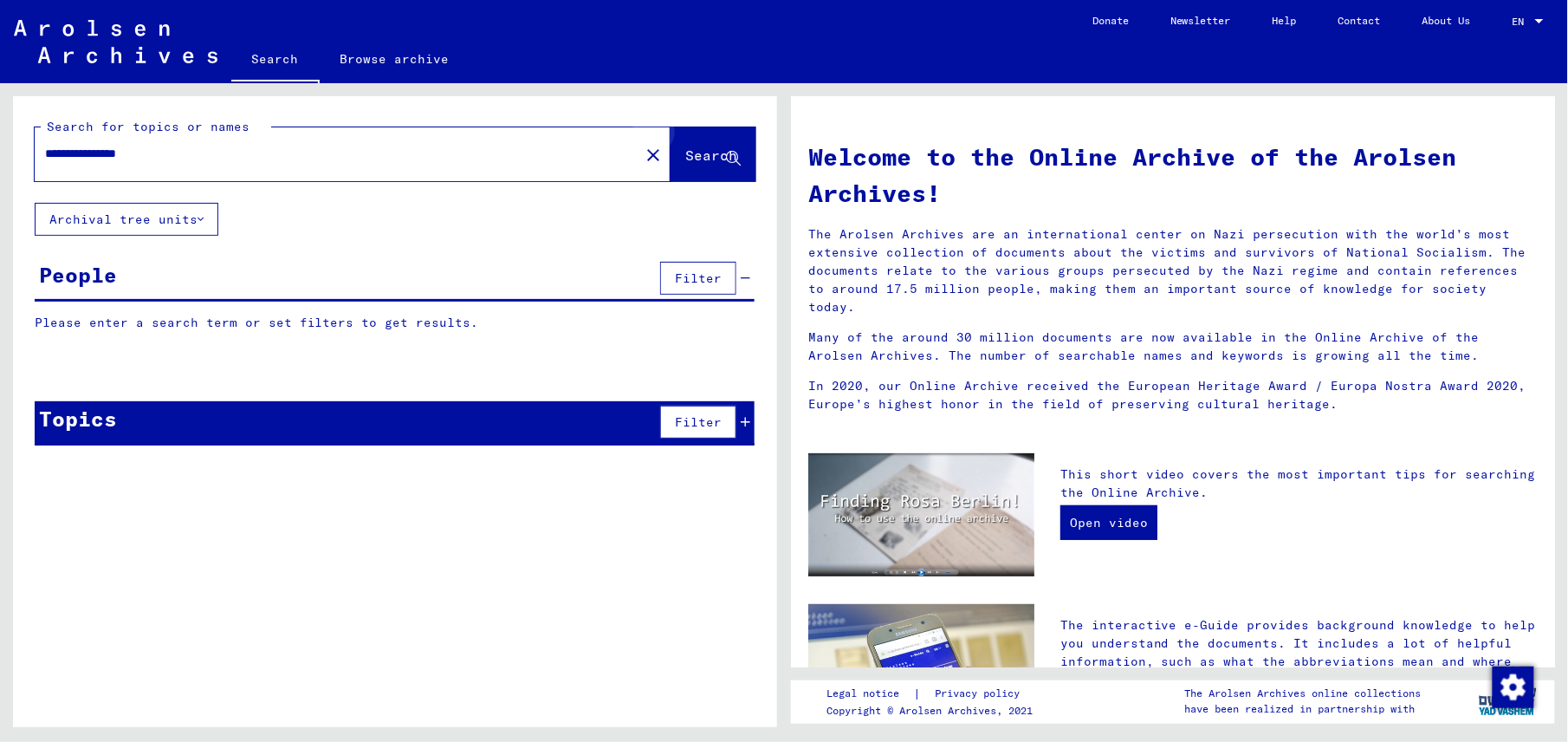 click on "Search" 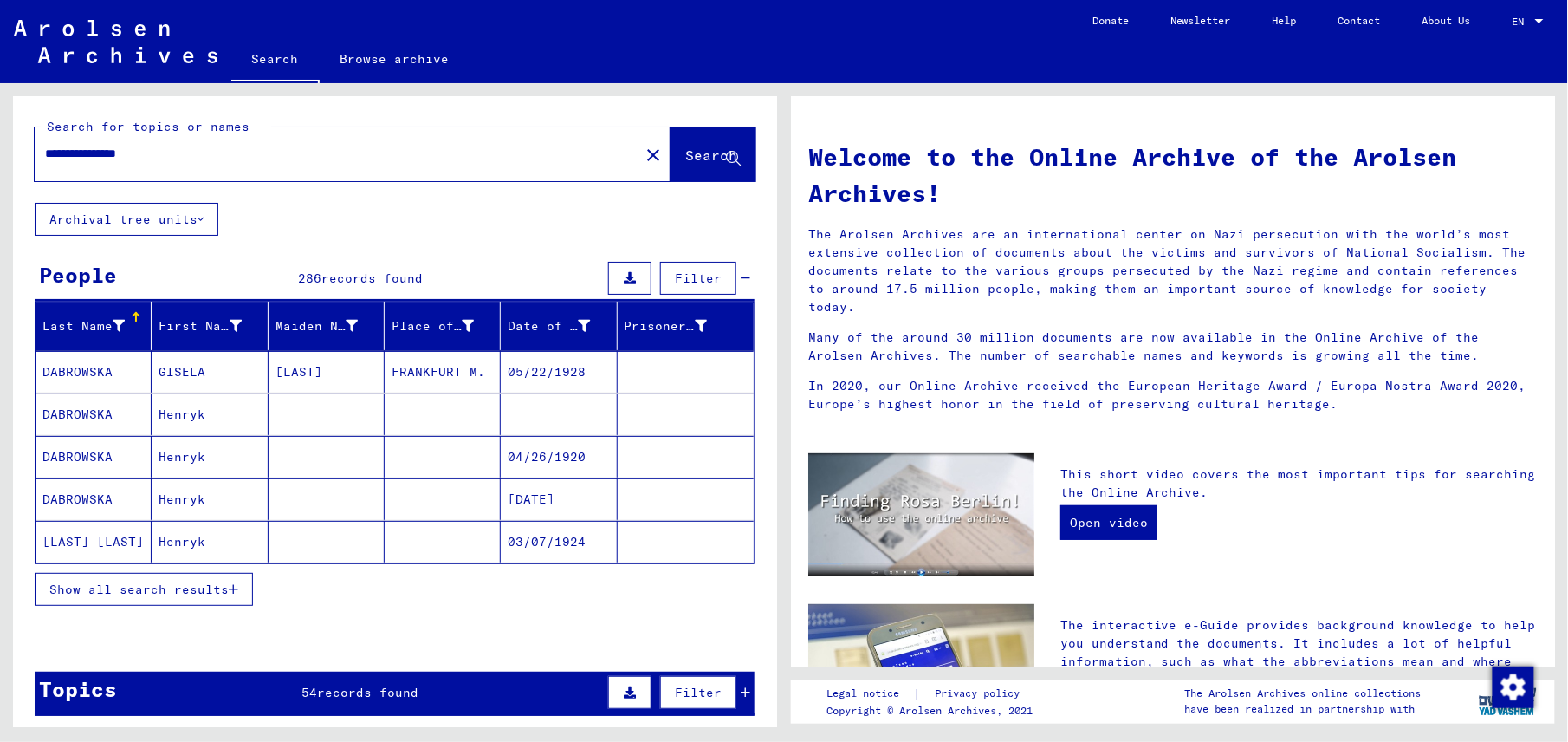 click on "04/26/1920" at bounding box center (559, 499) 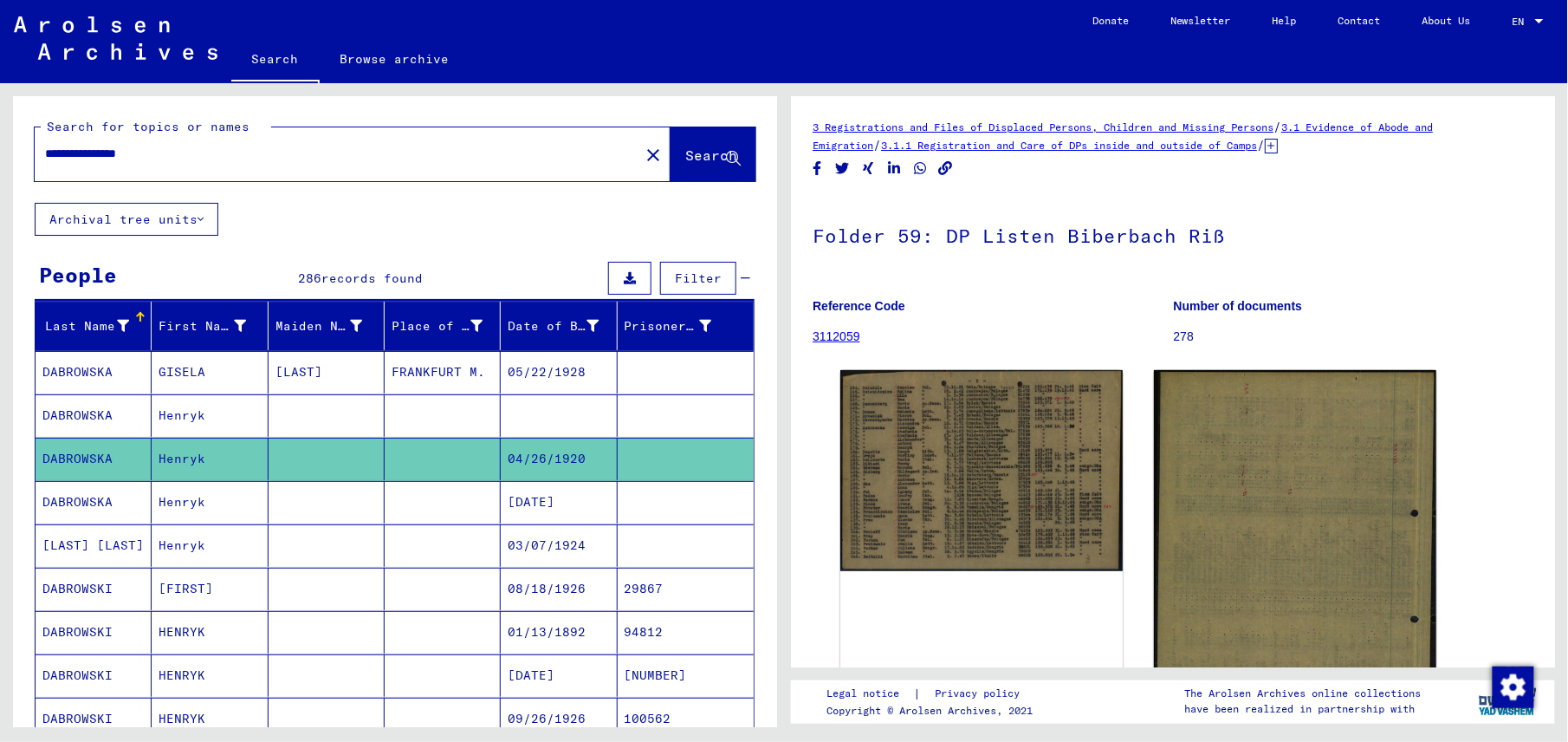 scroll, scrollTop: 0, scrollLeft: 0, axis: both 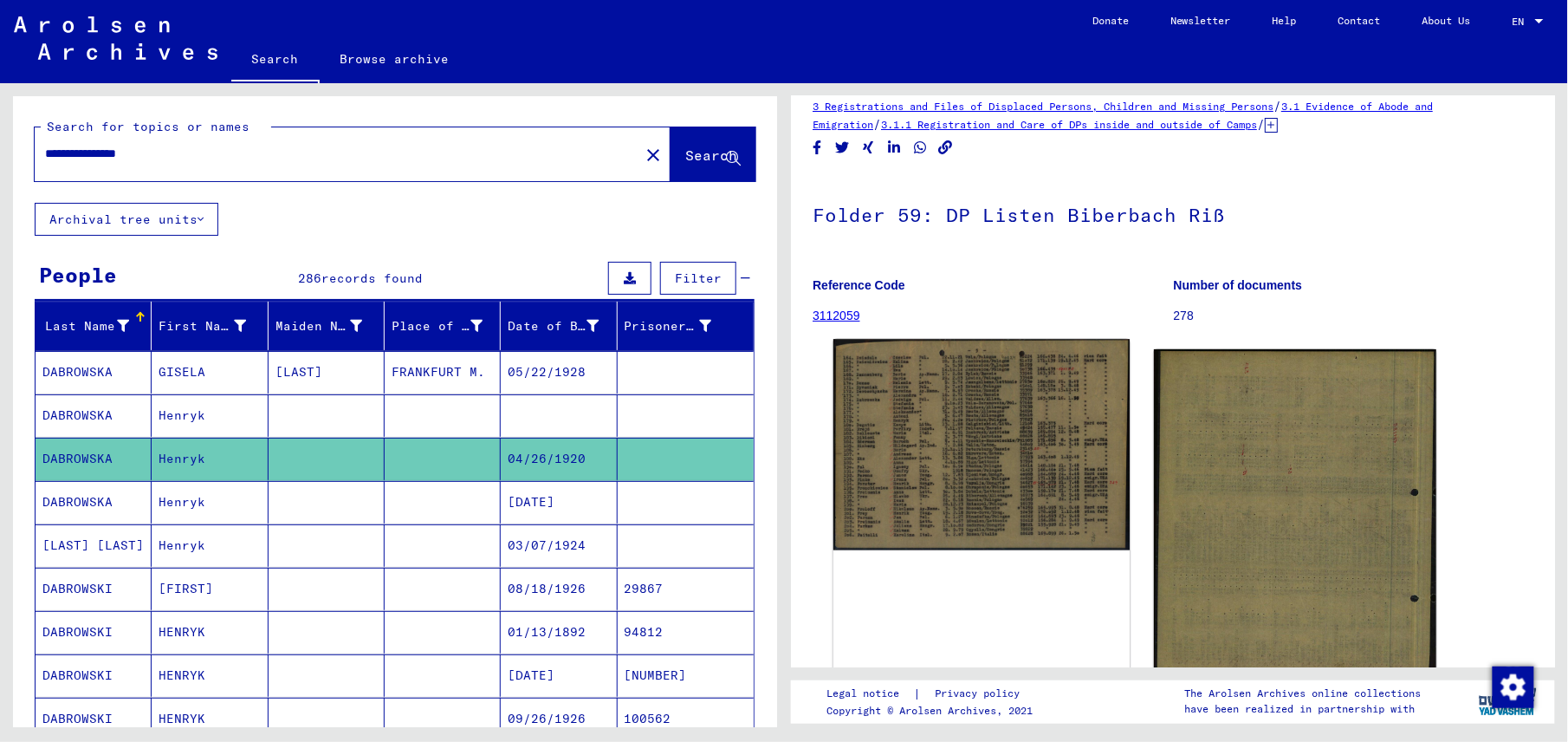click 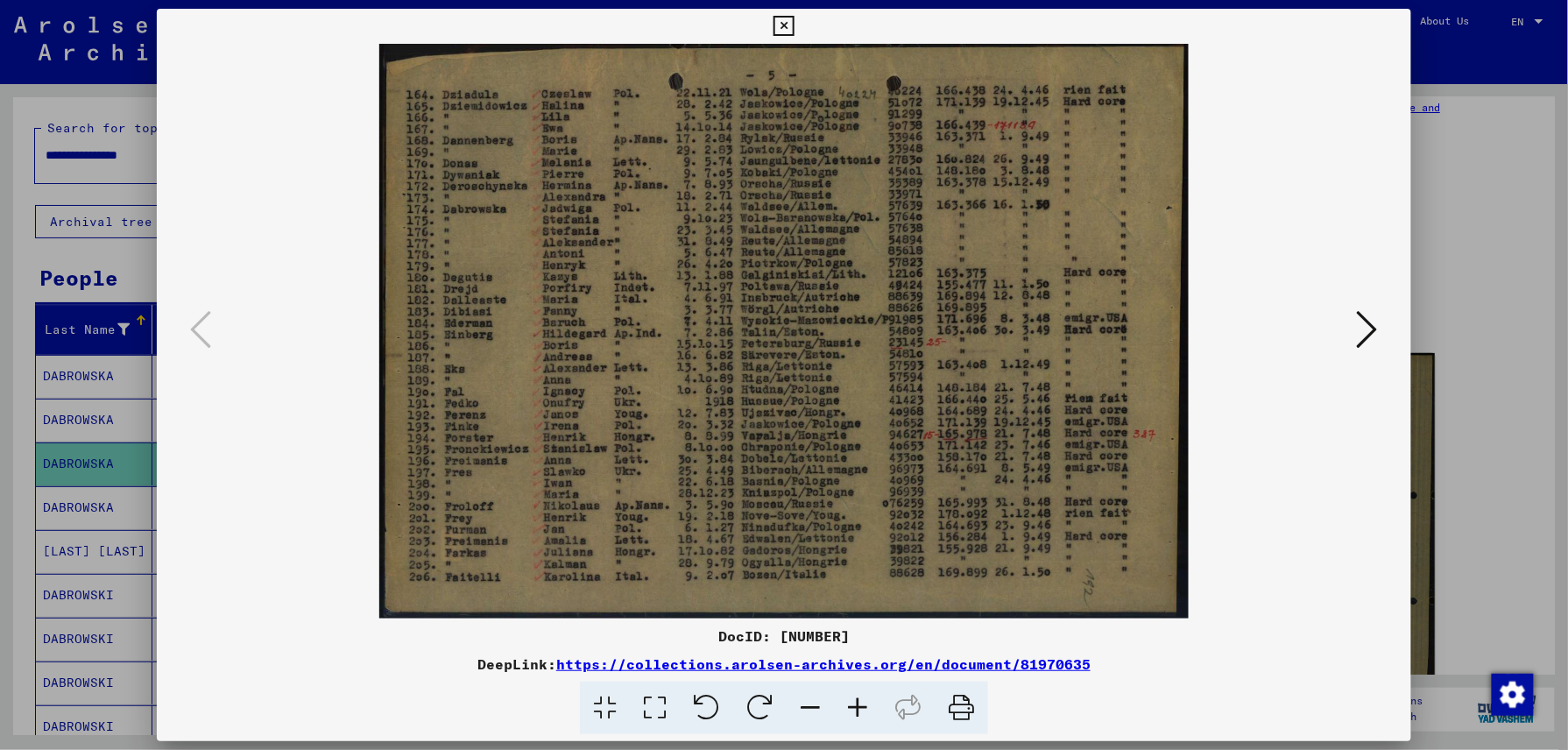 click at bounding box center (783, 26) 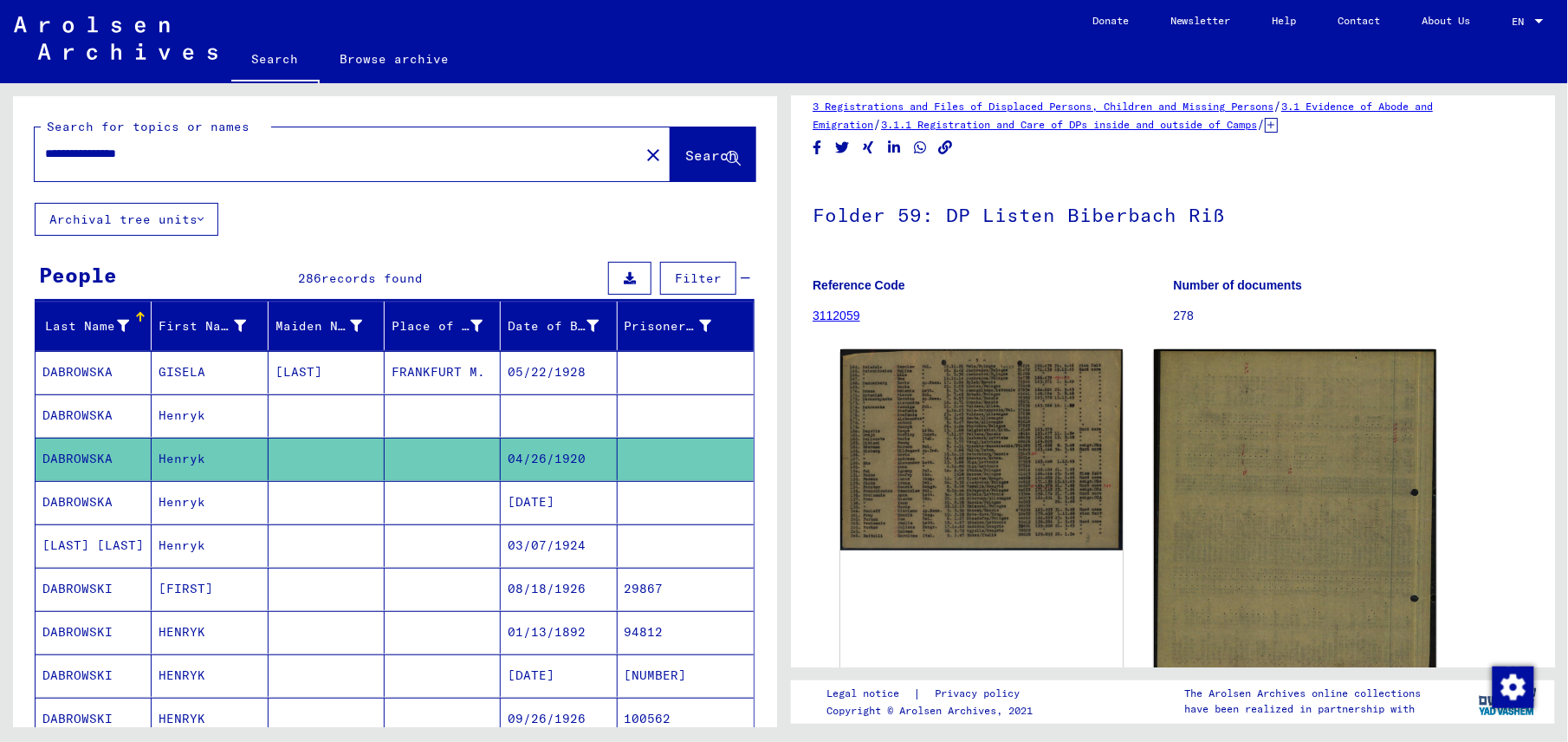 click at bounding box center [443, 545] 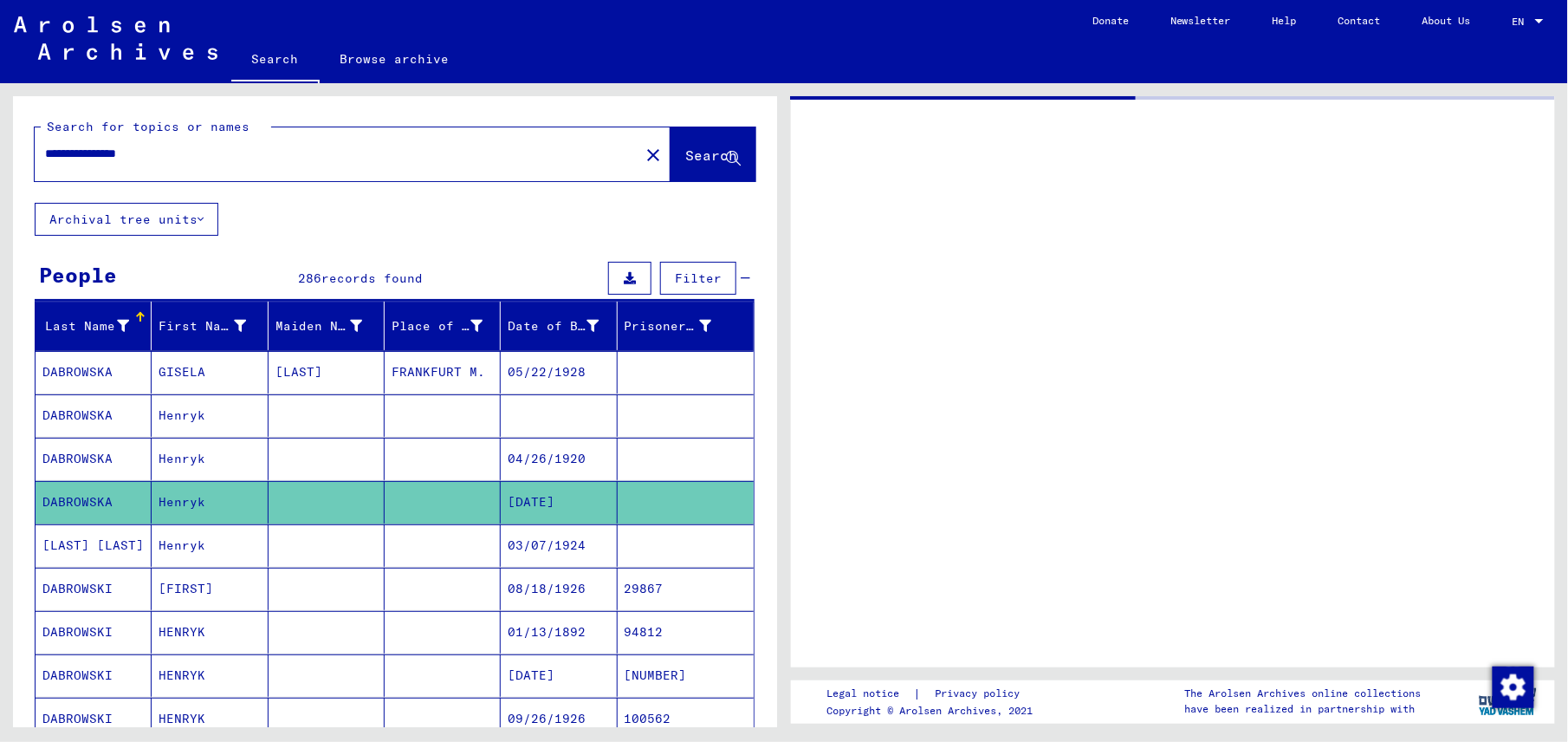 scroll, scrollTop: 0, scrollLeft: 0, axis: both 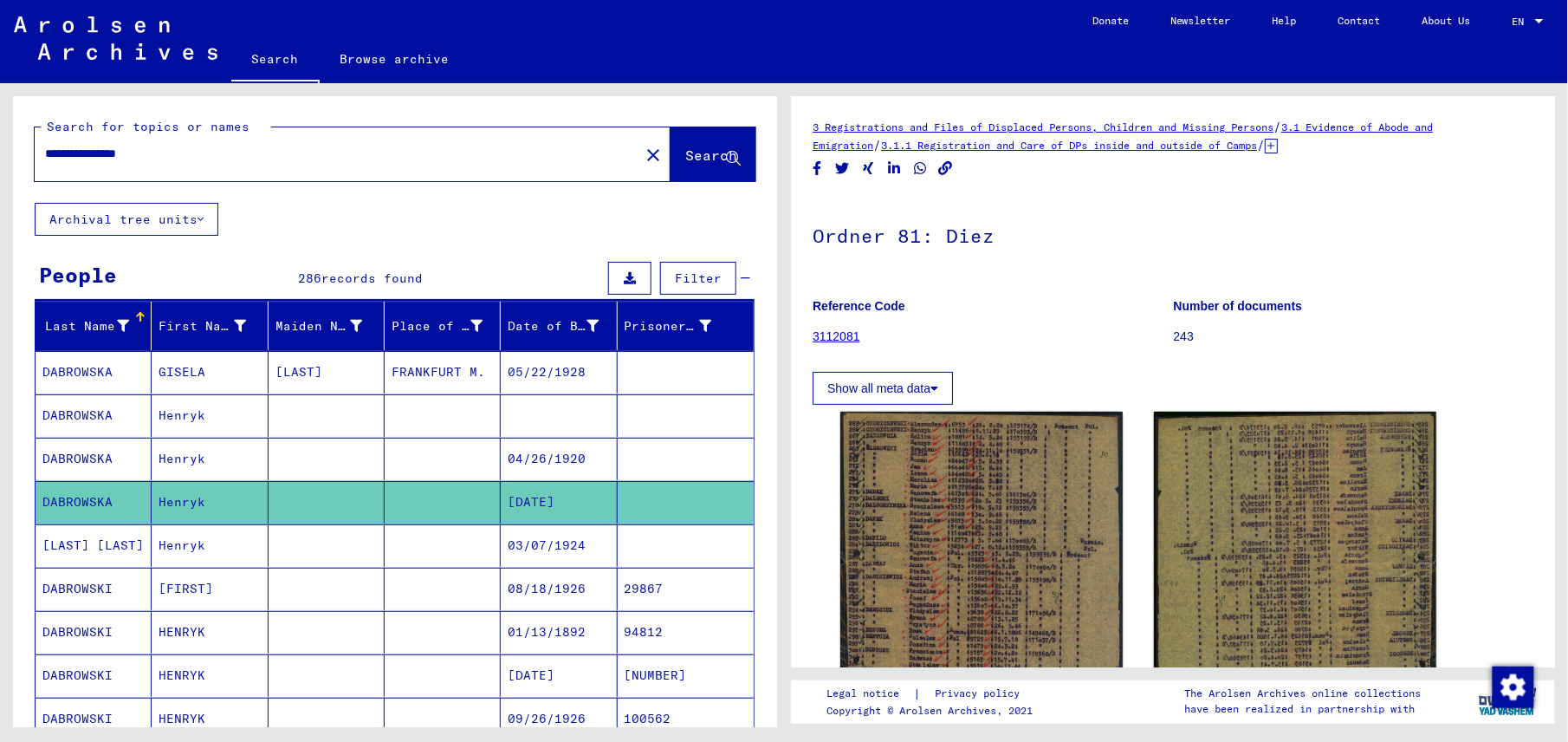 click at bounding box center (443, 589) 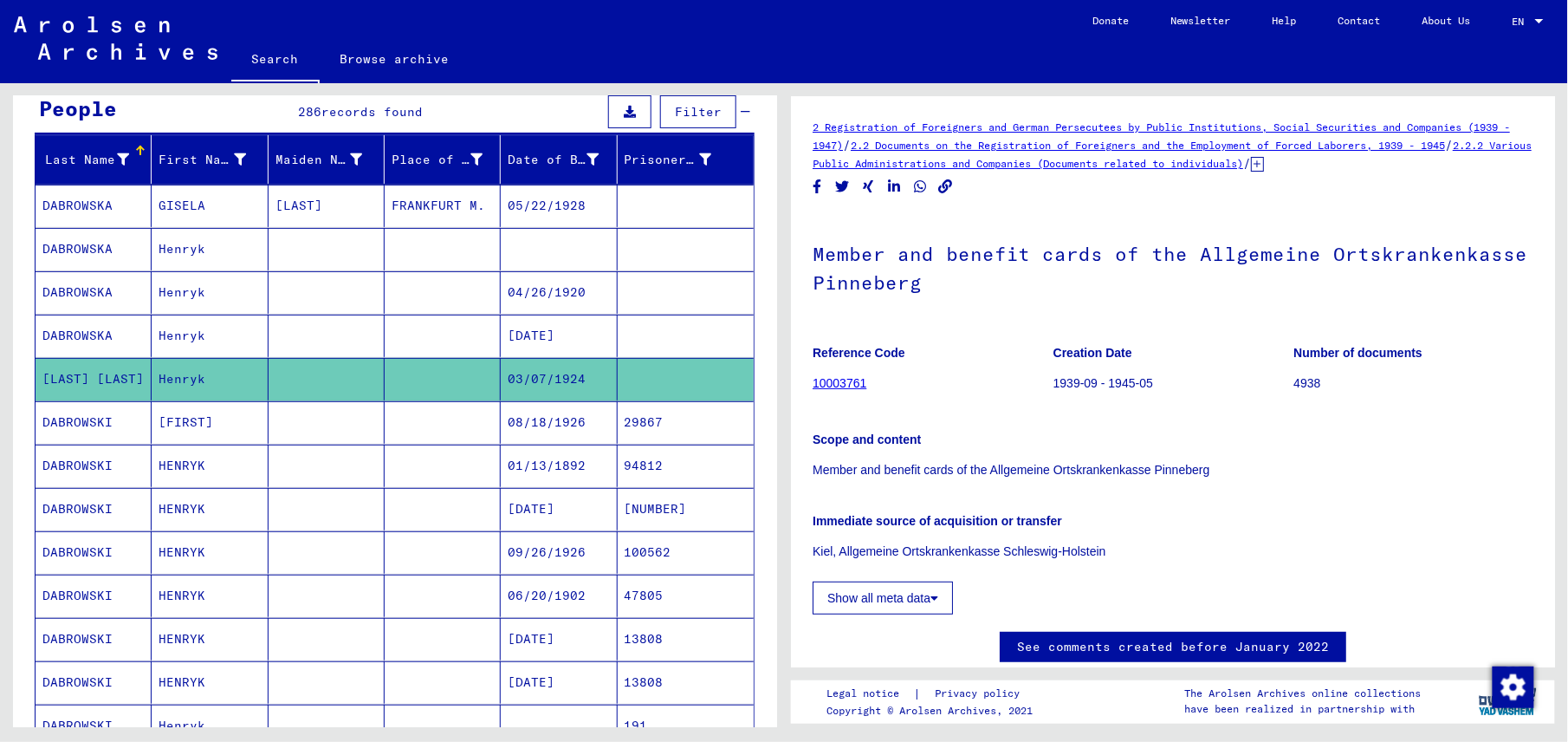 scroll, scrollTop: 0, scrollLeft: 0, axis: both 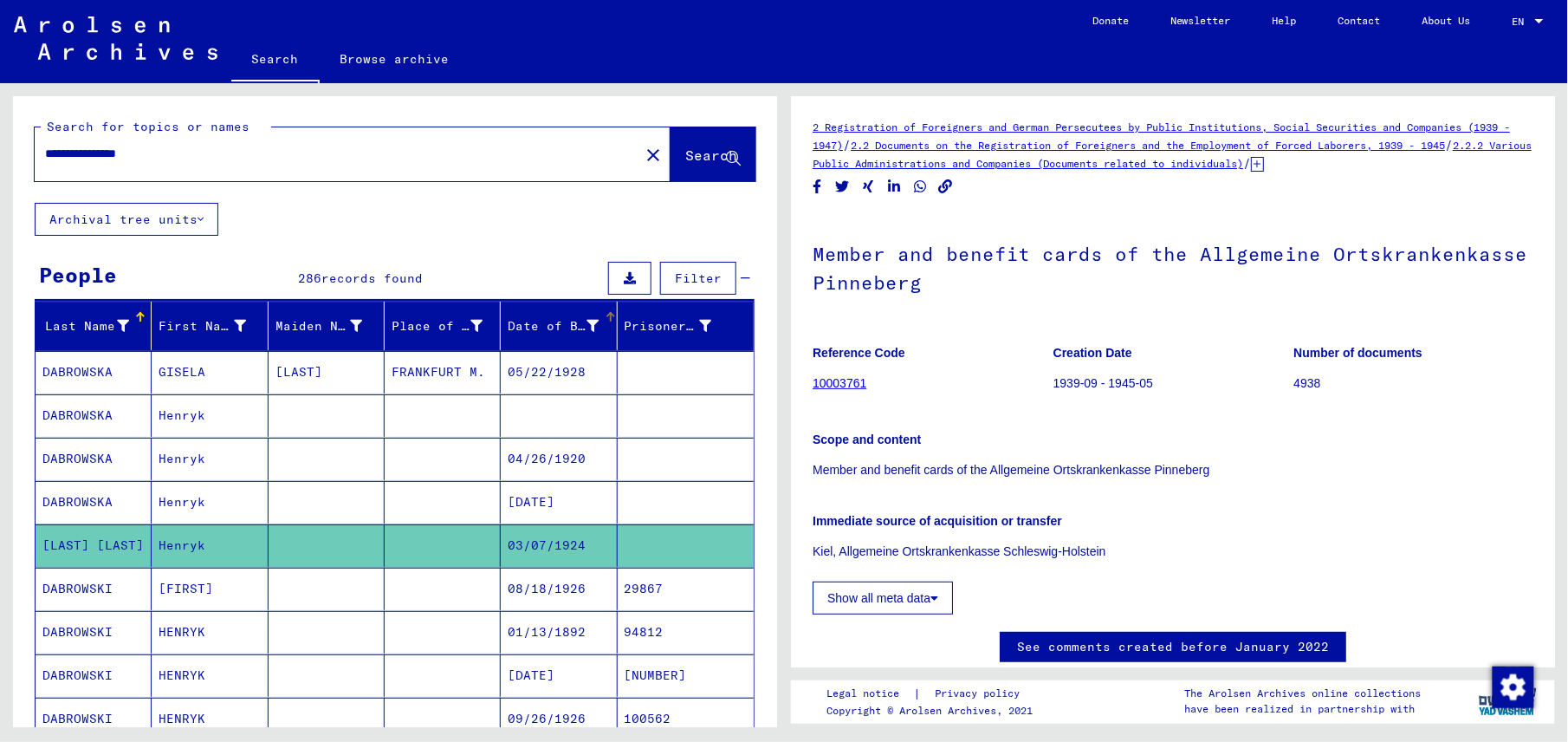 click at bounding box center (593, 326) 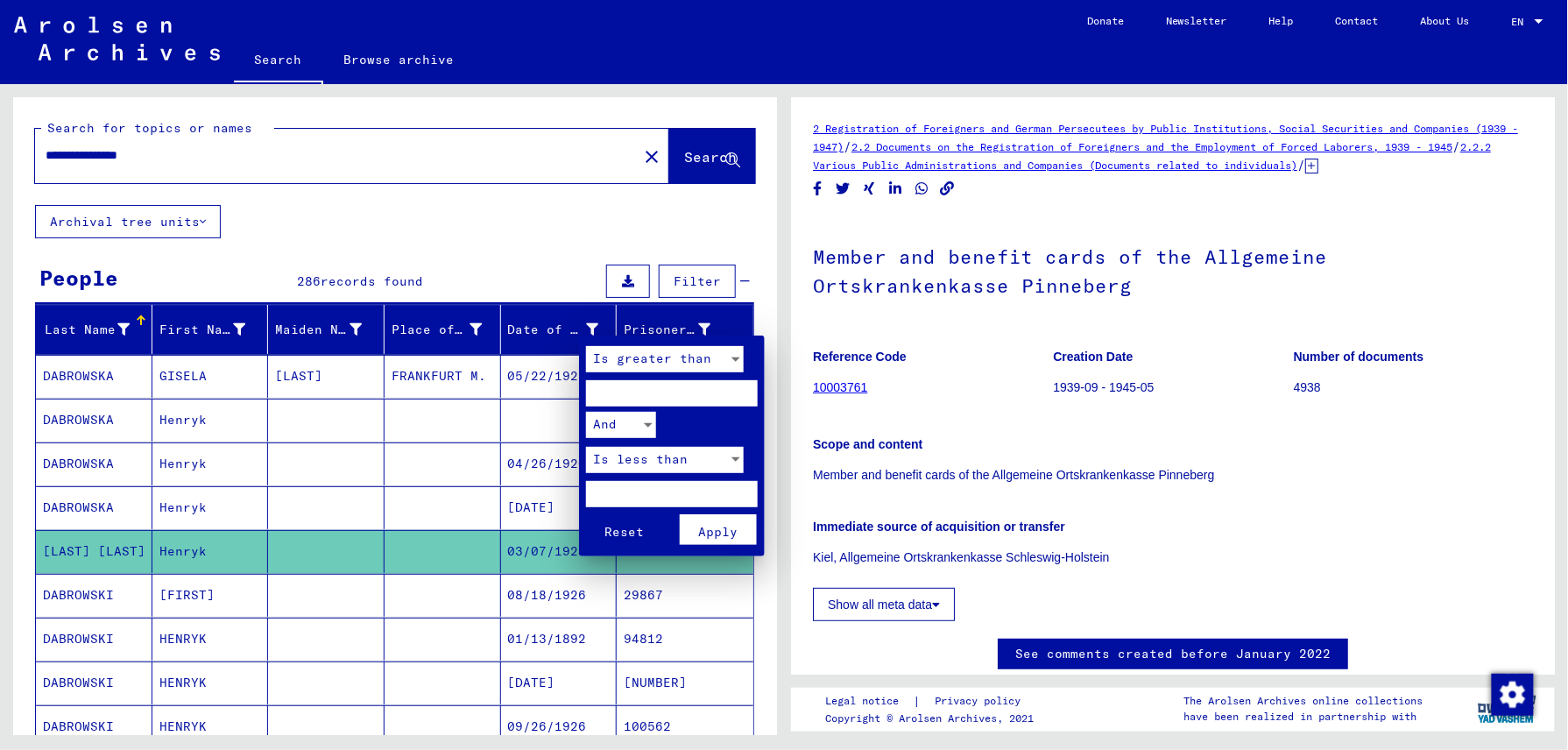click at bounding box center [672, 393] 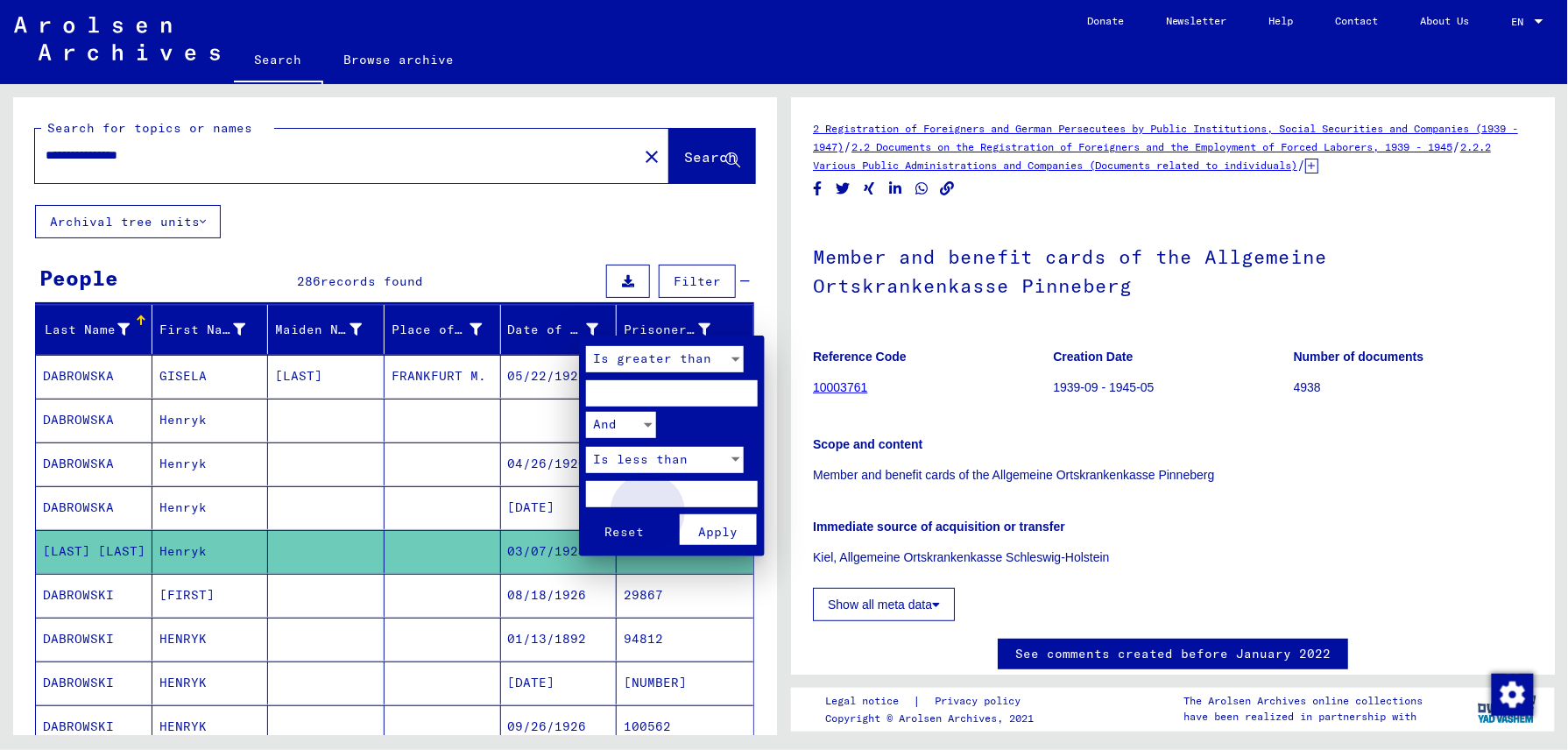 click on "Apply" at bounding box center [718, 529] 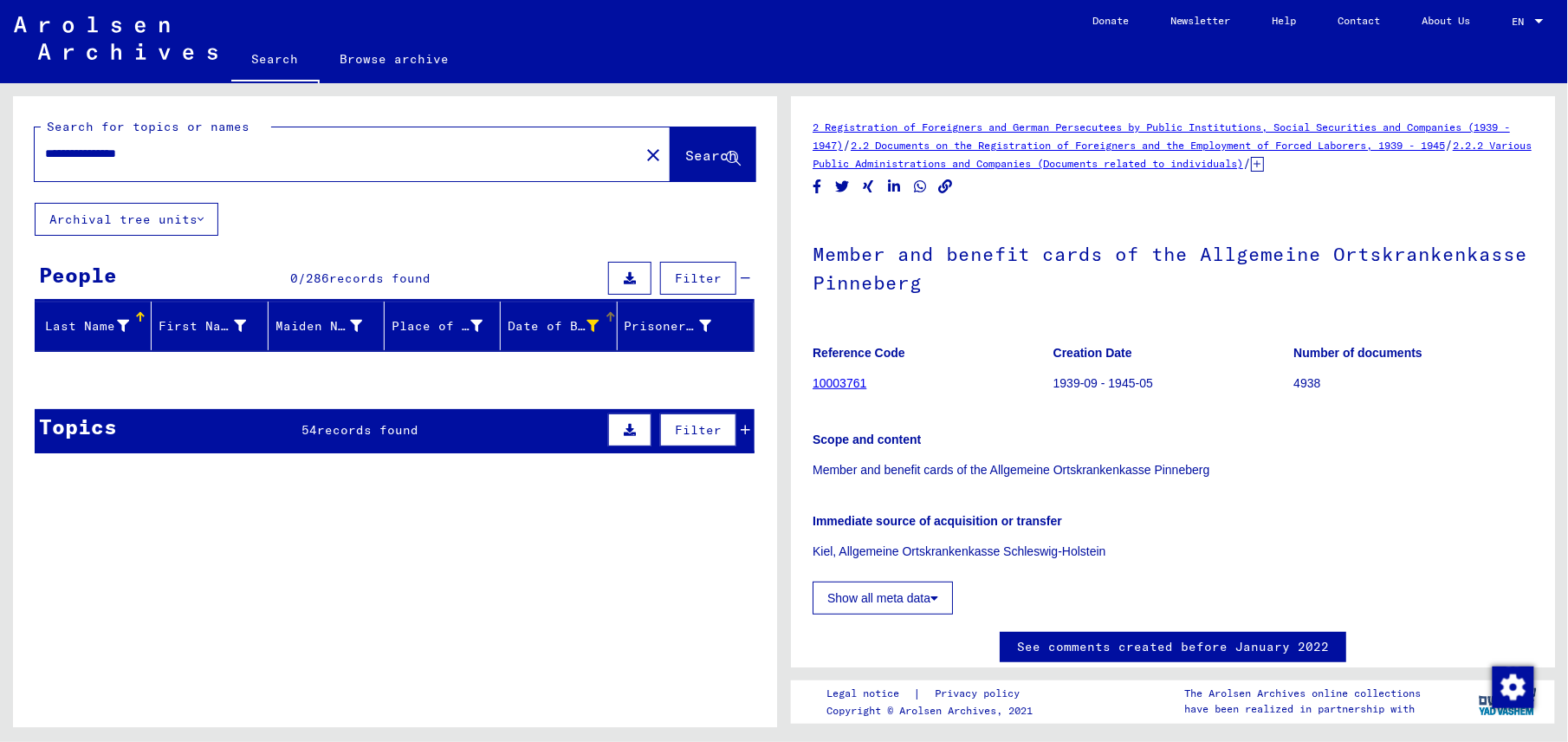 click at bounding box center [593, 326] 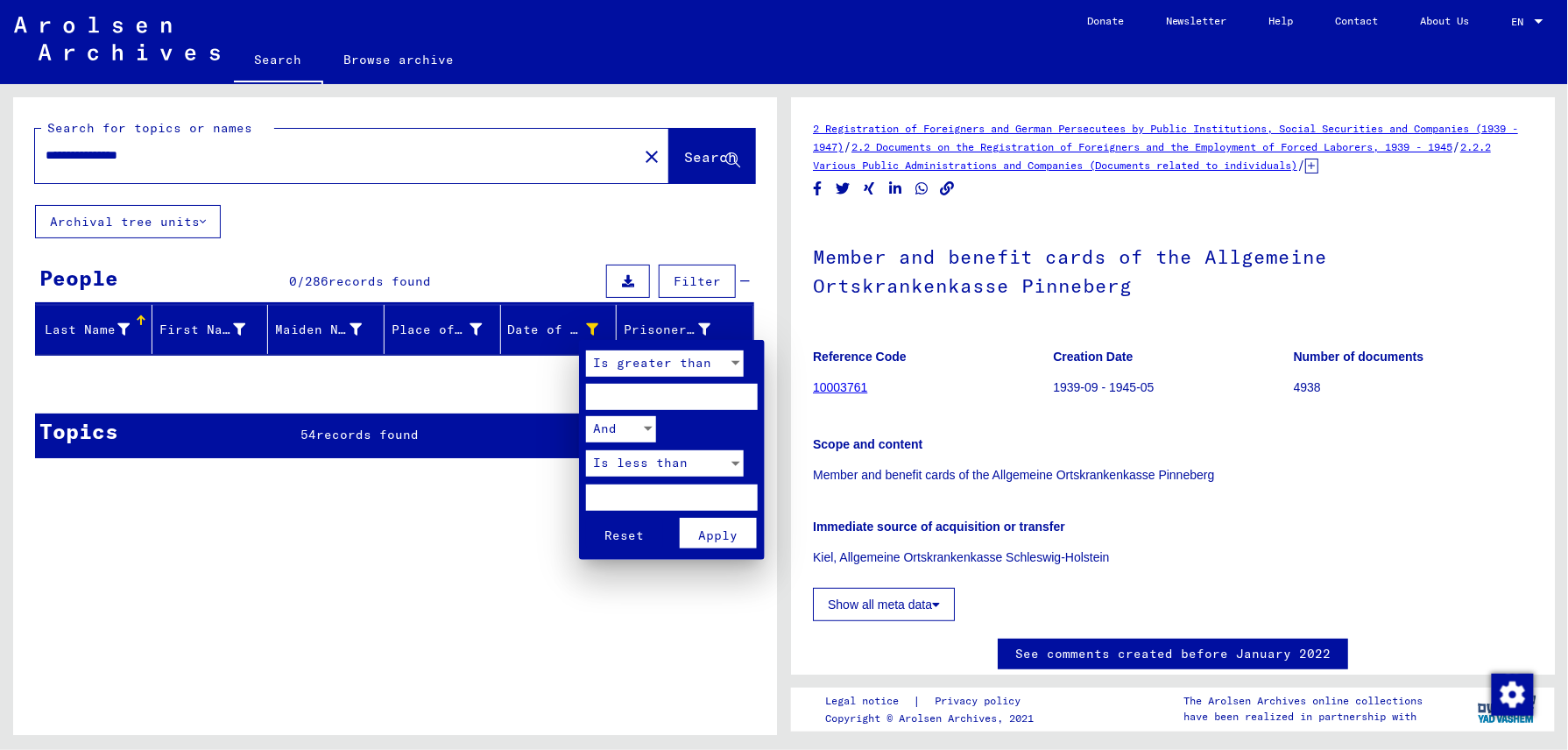 click on "****" at bounding box center (672, 397) 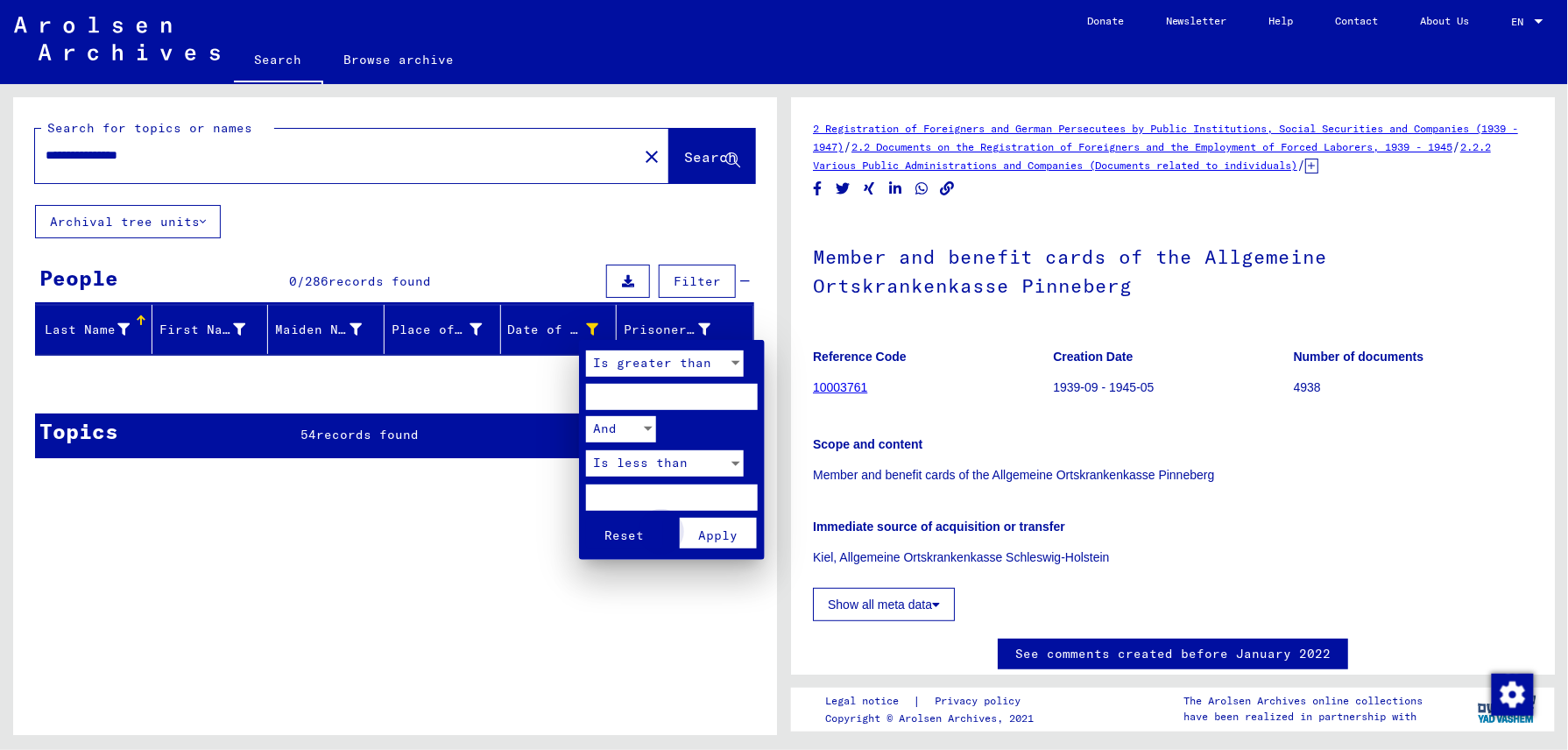 click on "Apply" at bounding box center [718, 535] 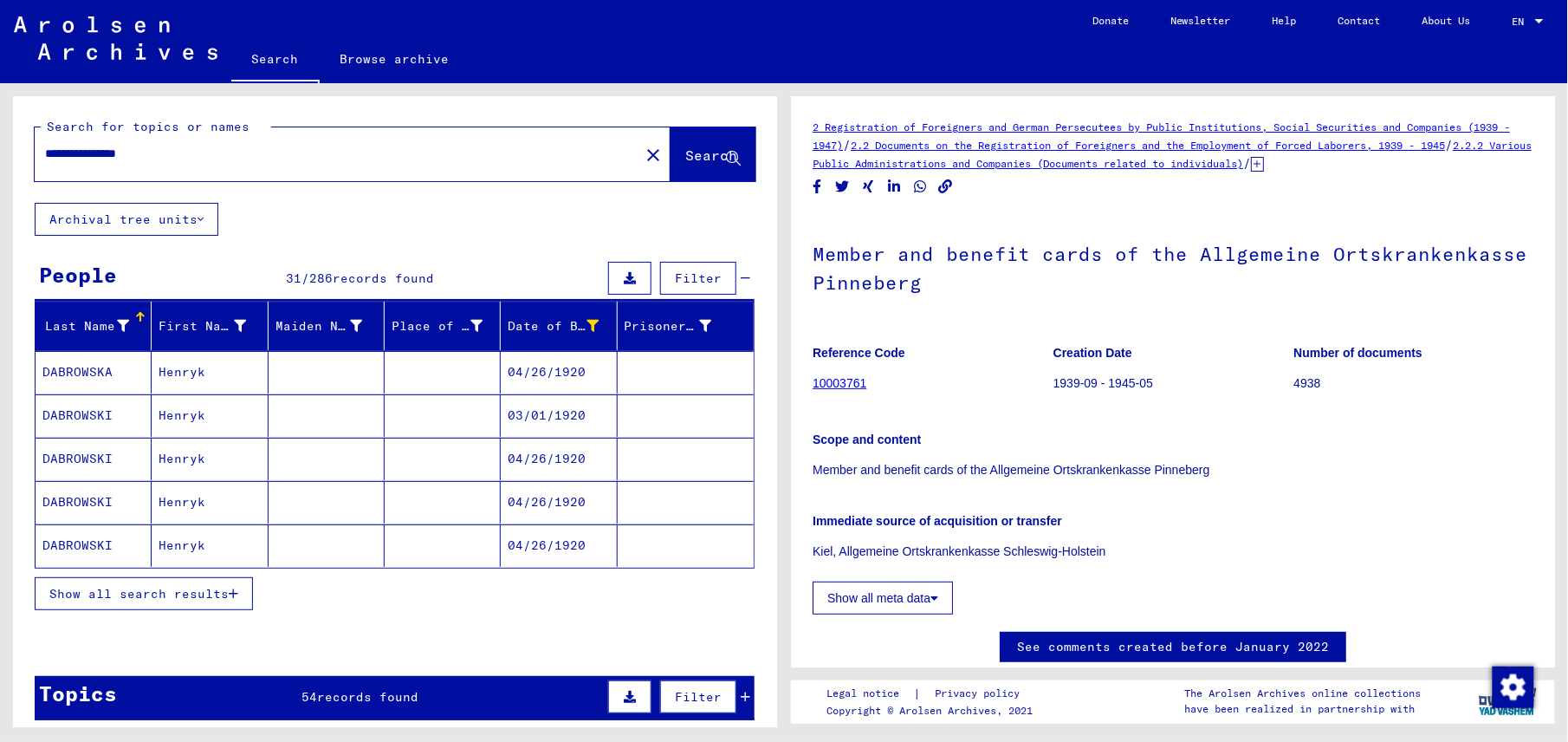 click on "03/01/1920" at bounding box center [559, 459] 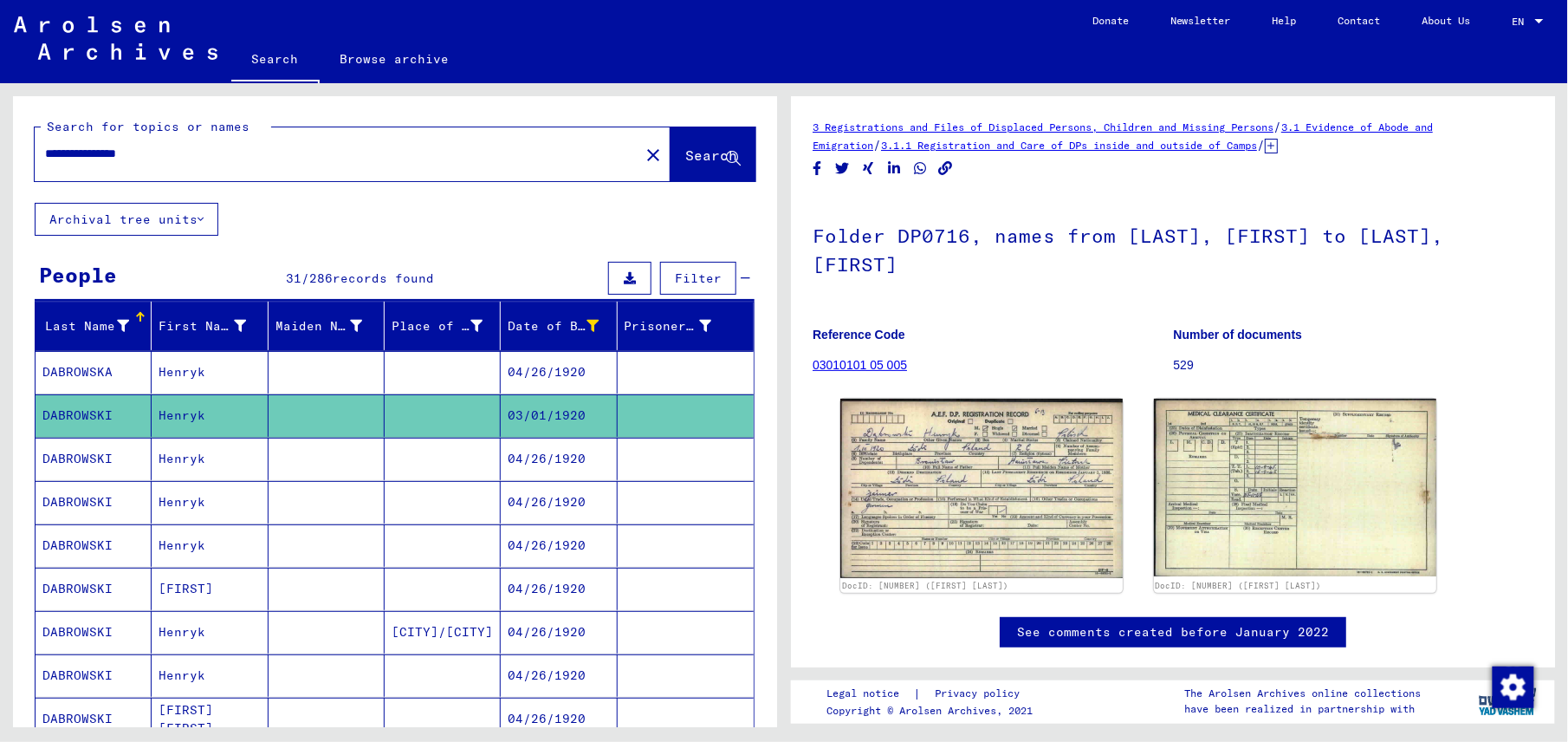 scroll, scrollTop: 0, scrollLeft: 0, axis: both 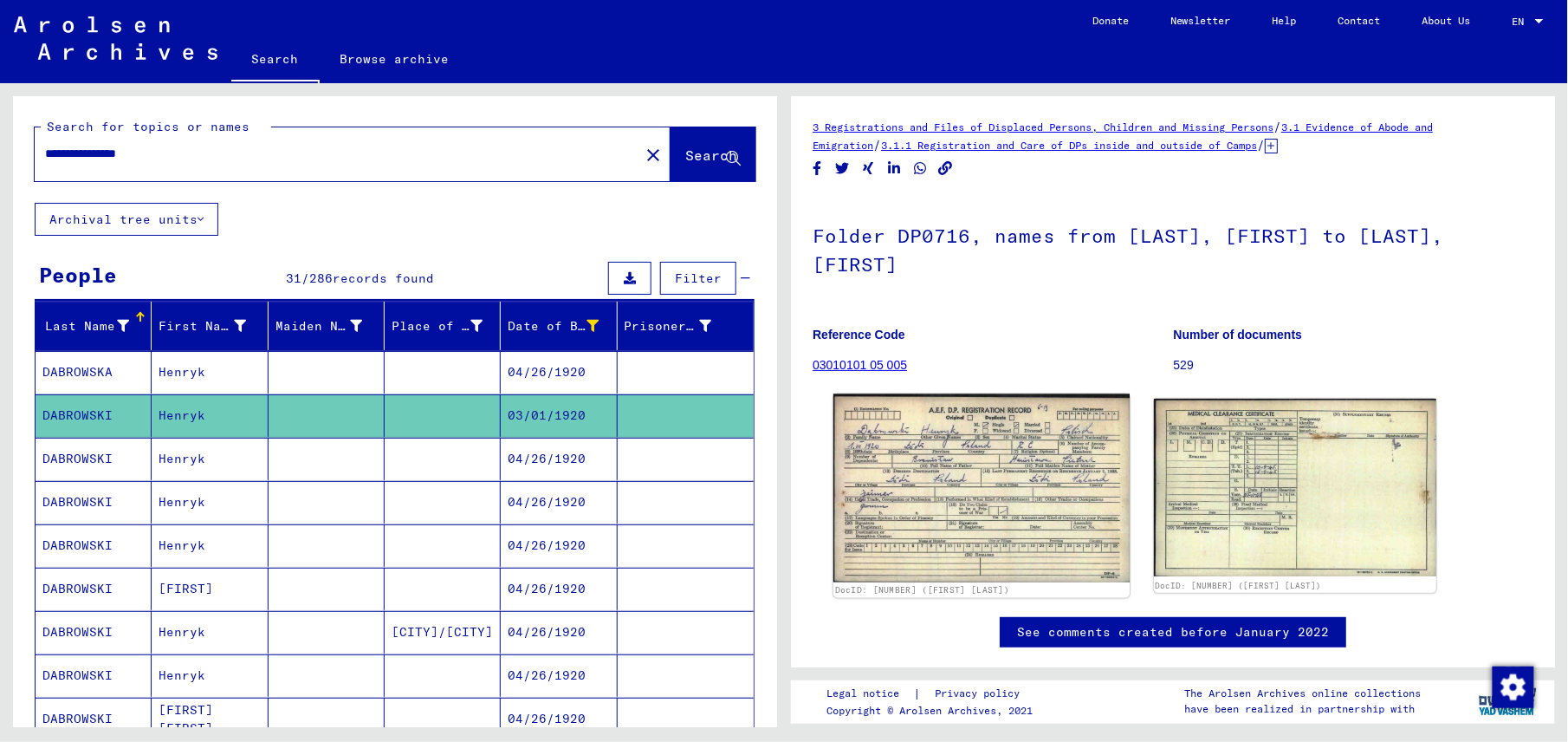 click 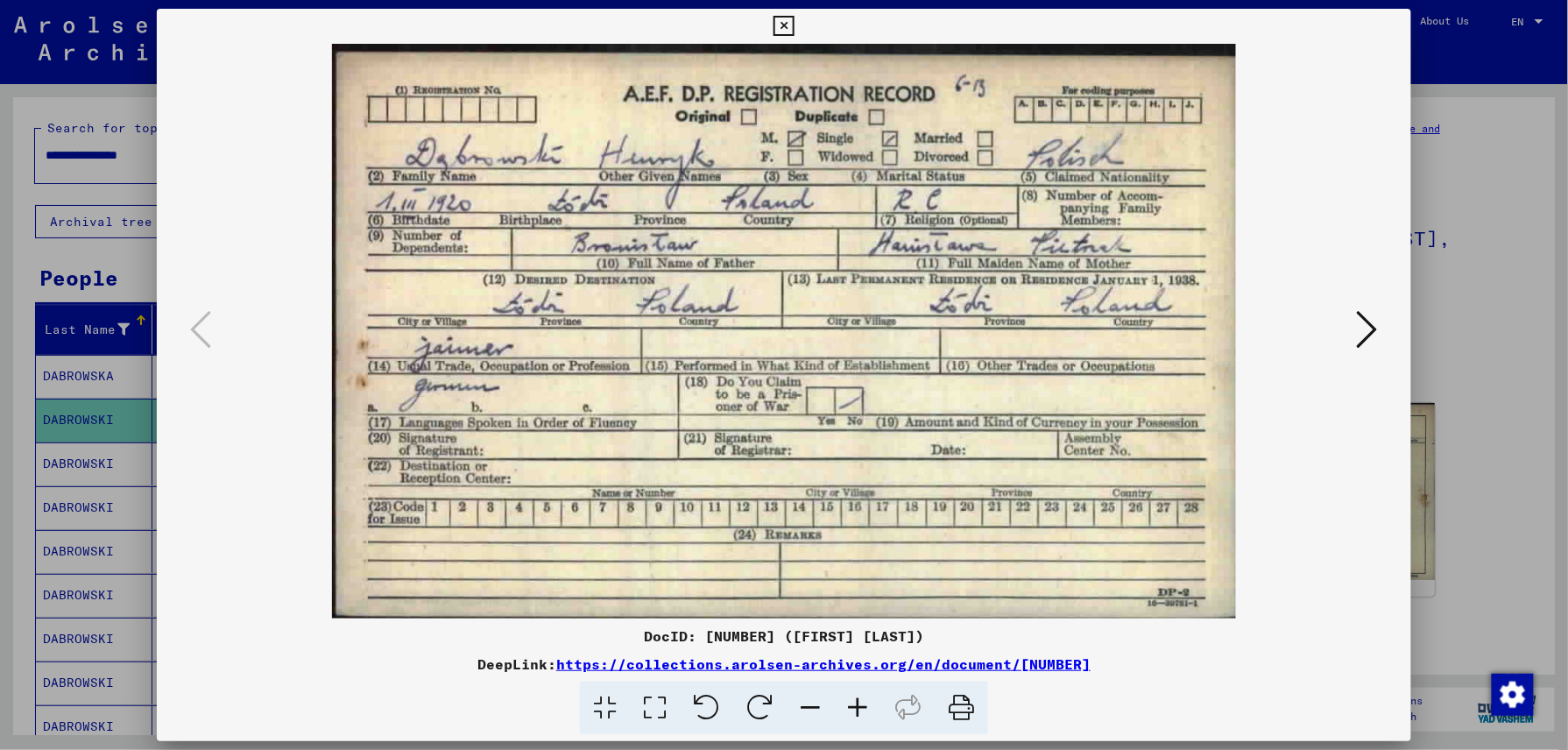 click at bounding box center (783, 26) 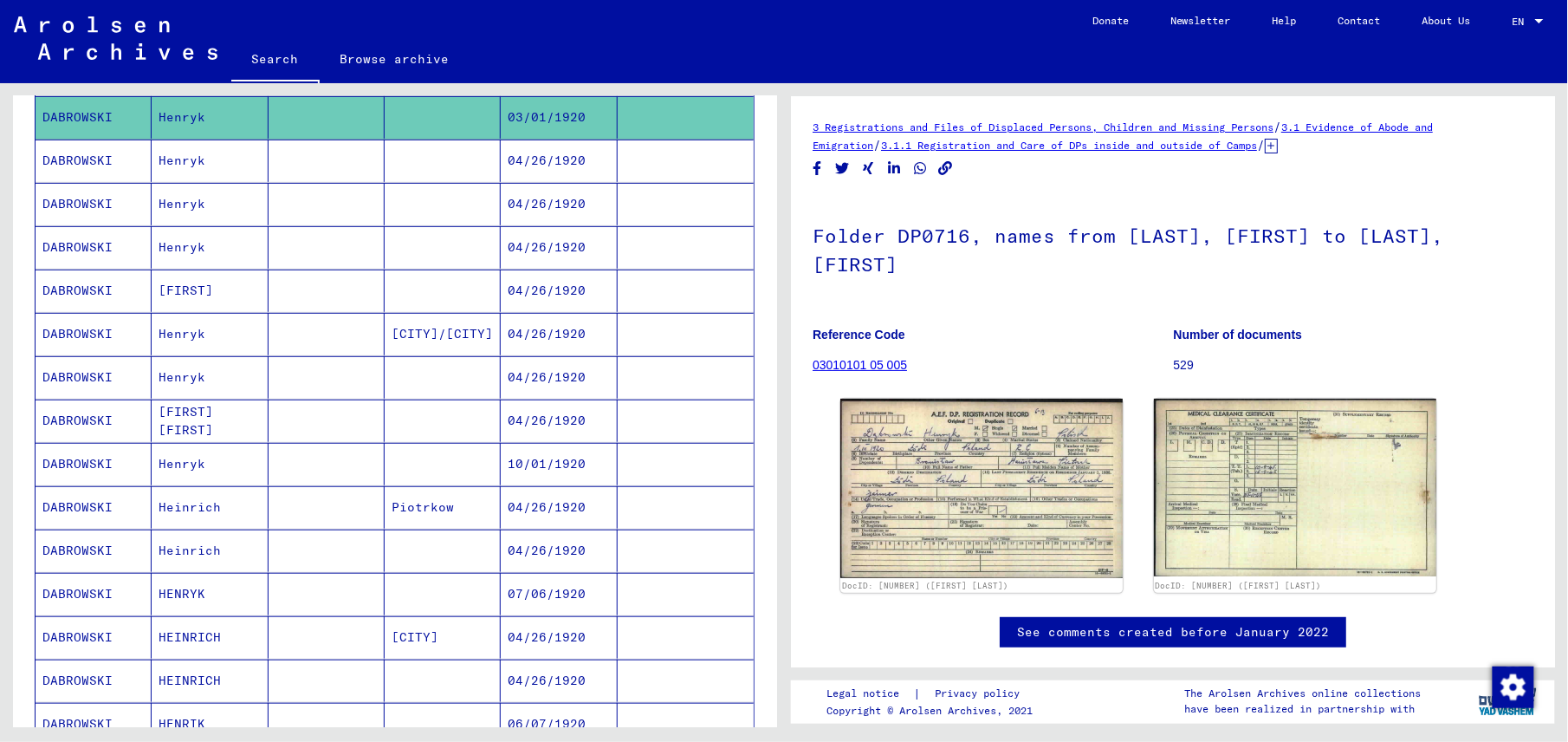 scroll, scrollTop: 299, scrollLeft: 0, axis: vertical 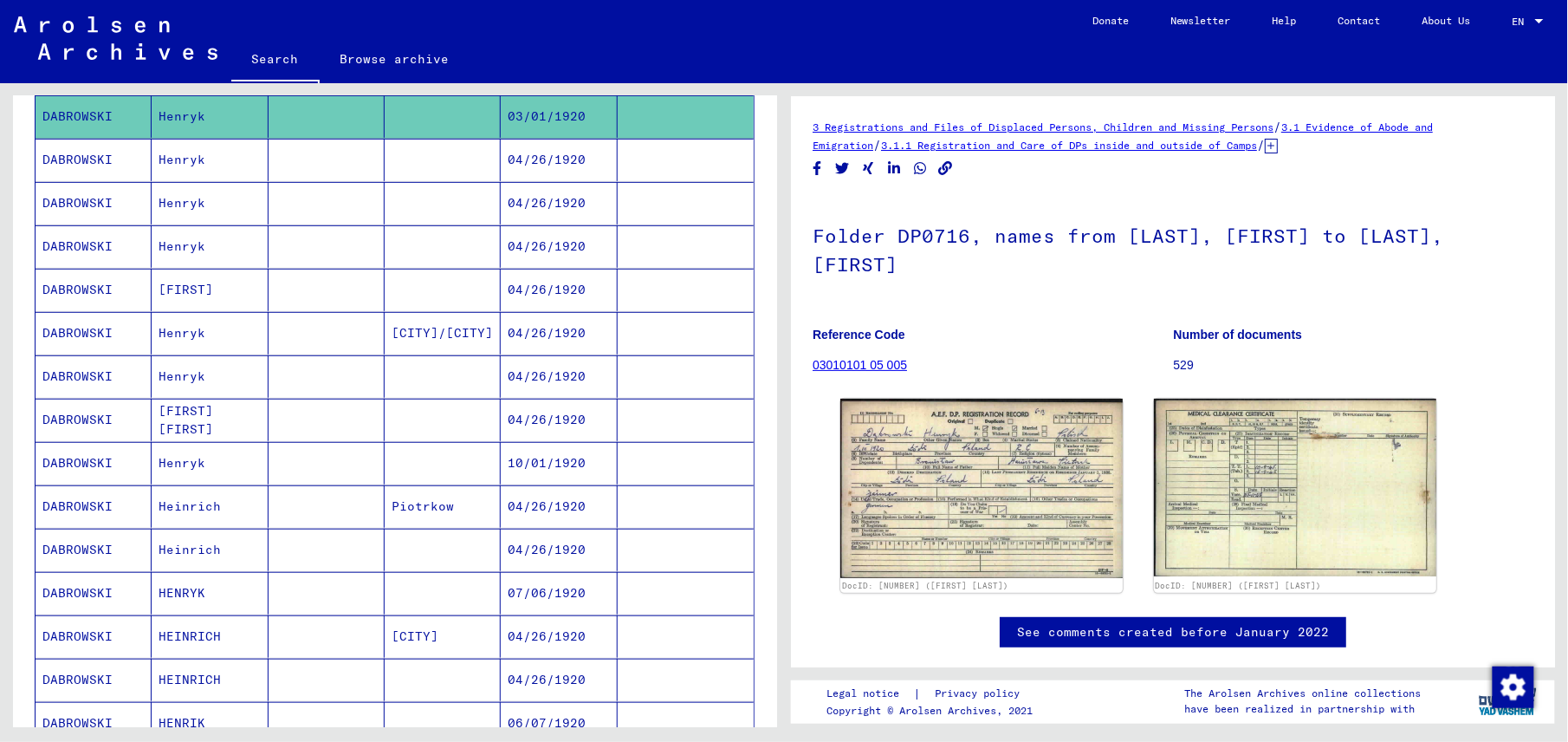 click on "10/01/1920" at bounding box center (559, 506) 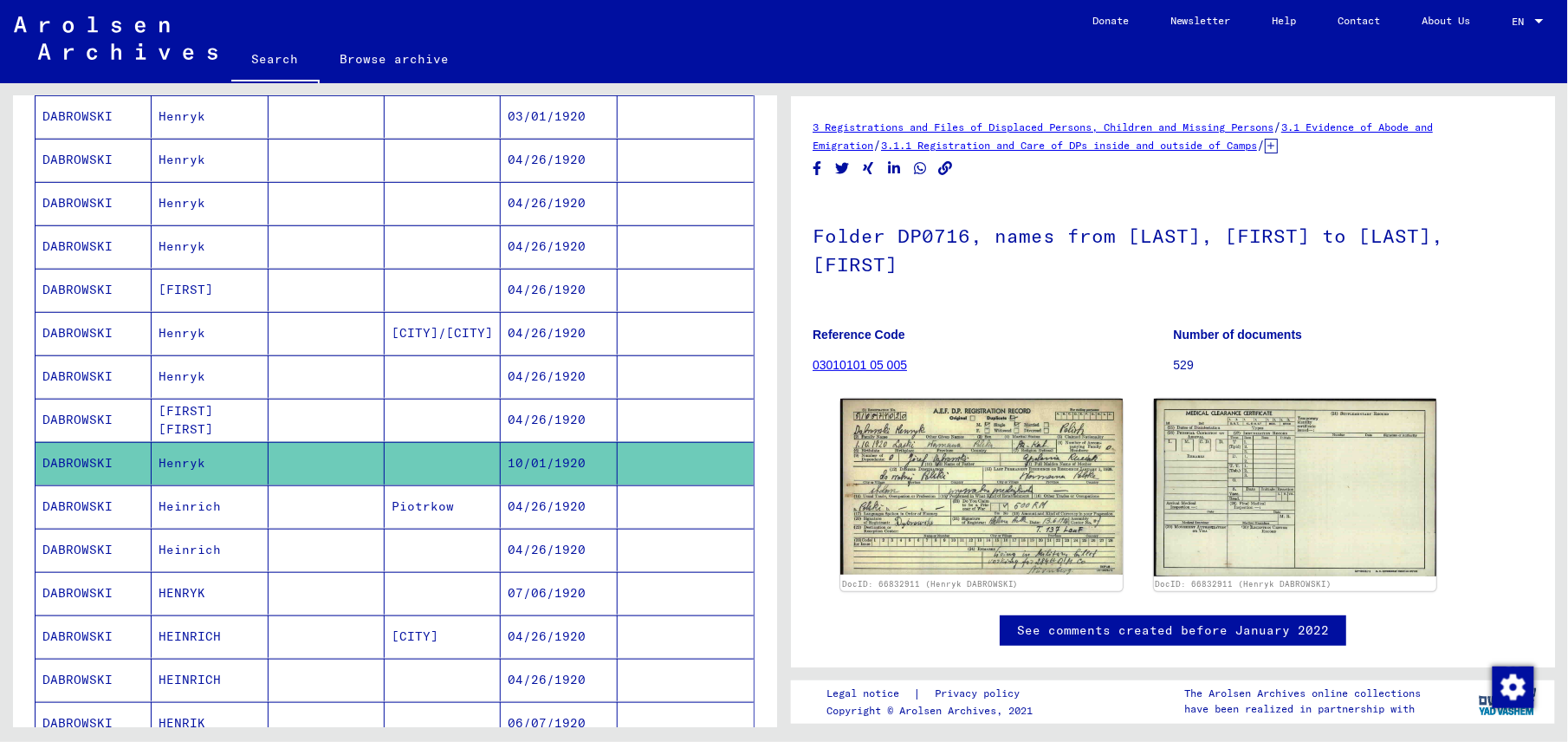 scroll, scrollTop: 0, scrollLeft: 0, axis: both 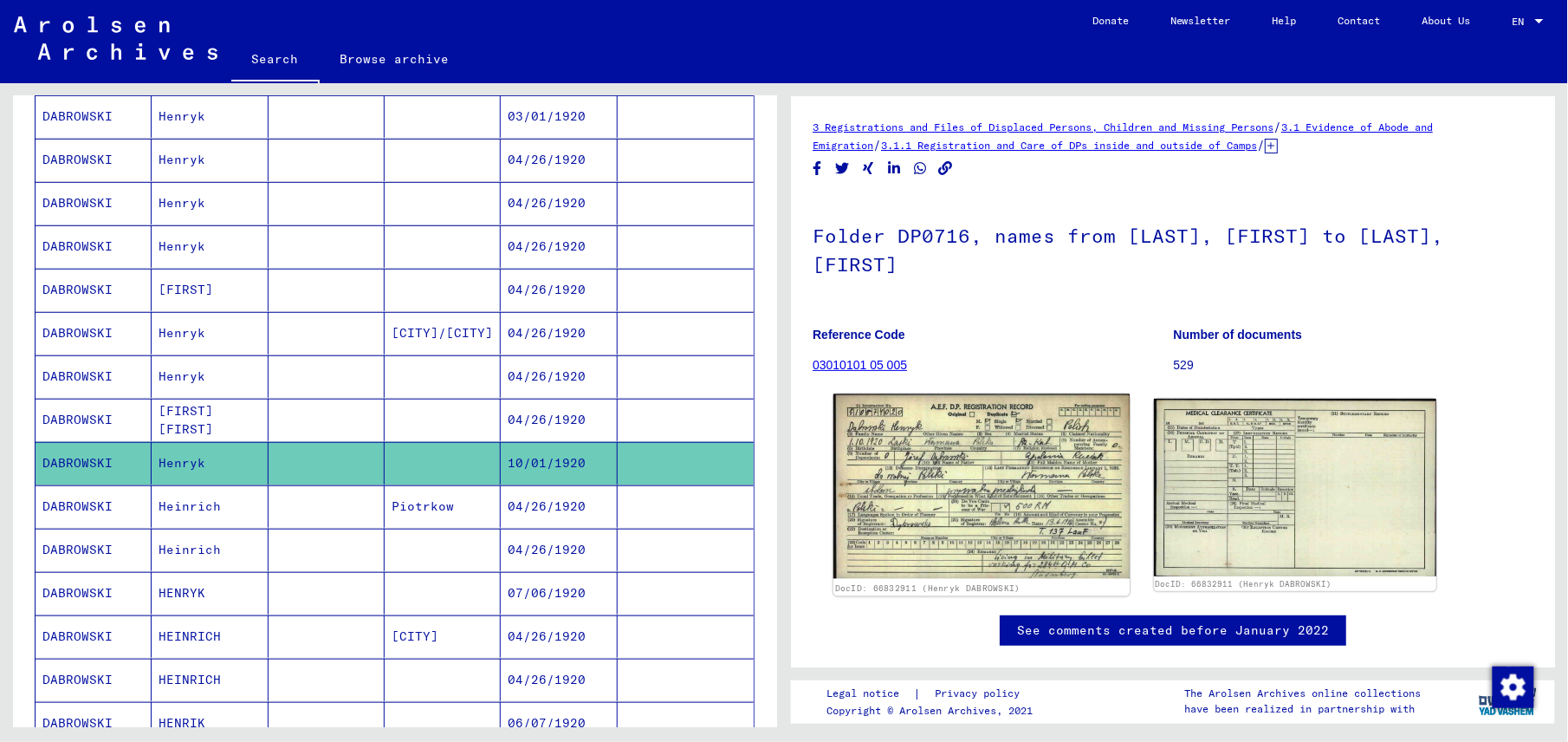 click 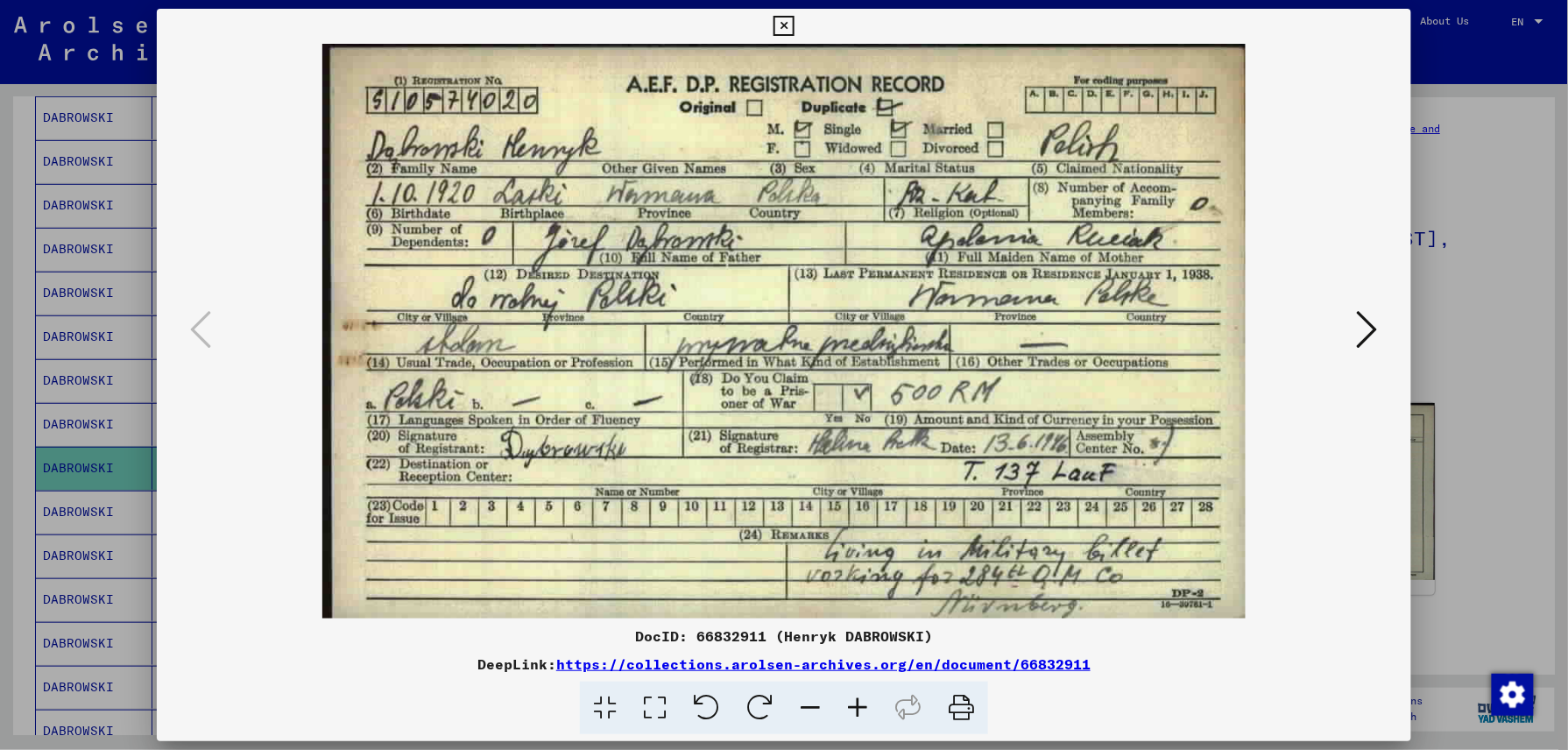 click at bounding box center (783, 26) 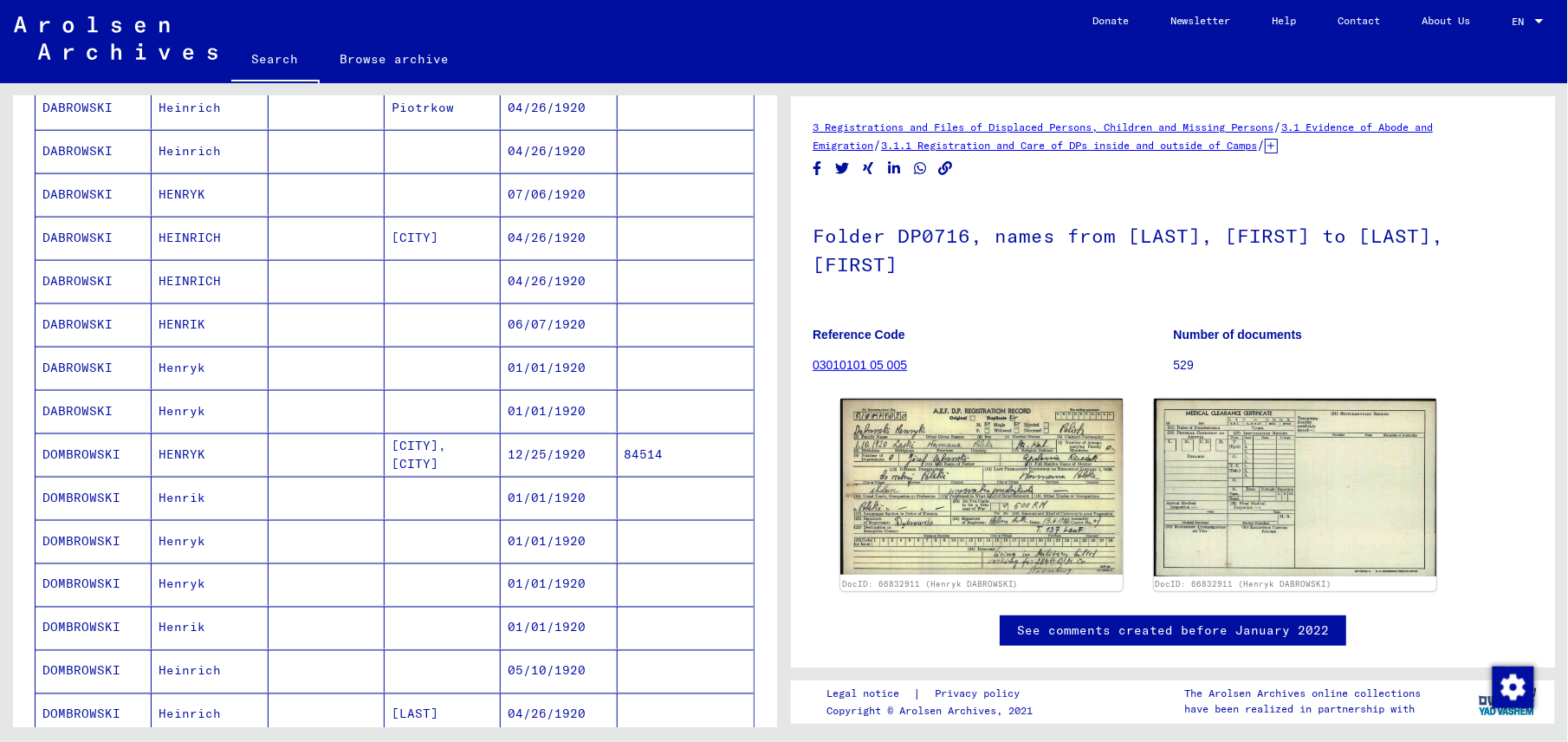 scroll, scrollTop: 699, scrollLeft: 0, axis: vertical 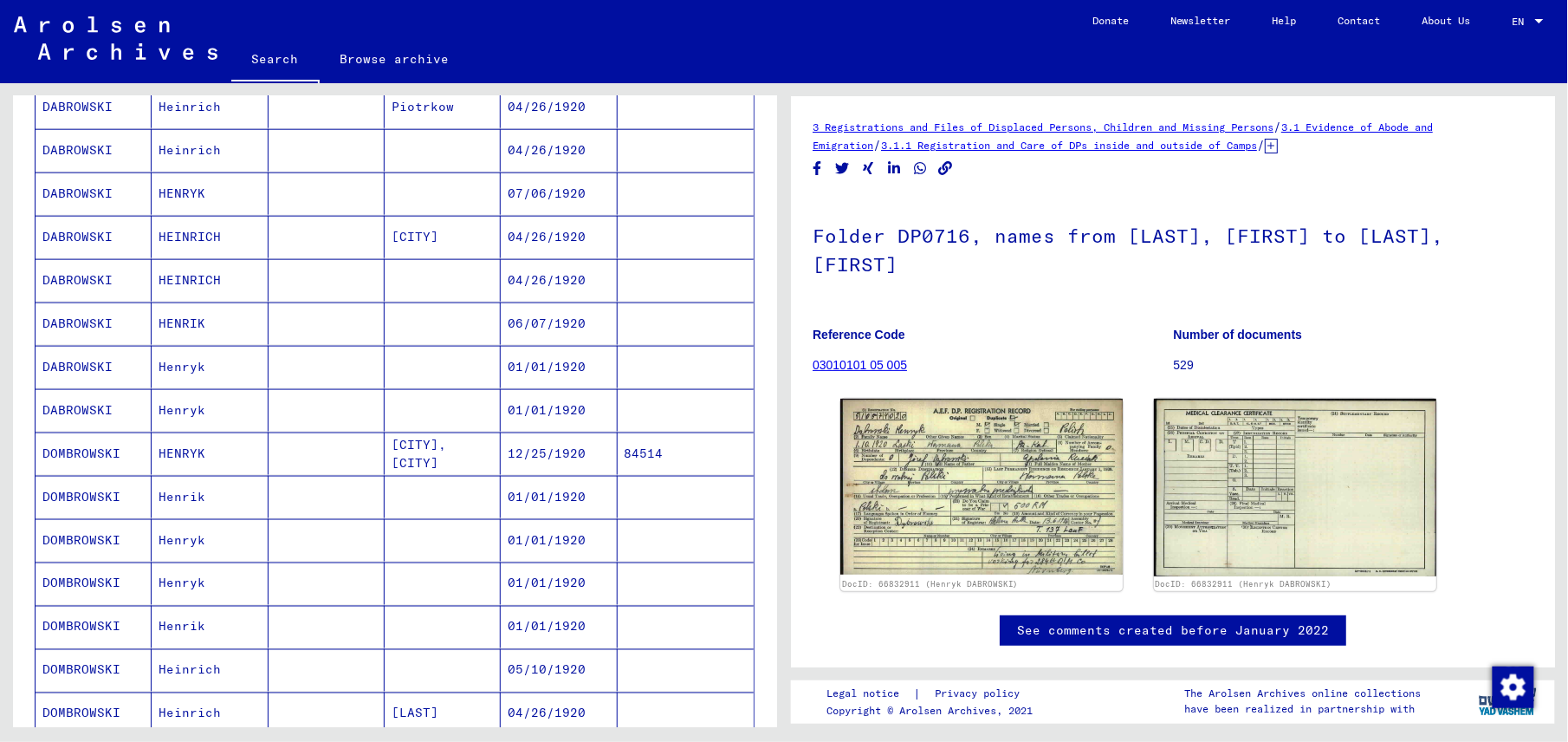 click on "01/01/1920" at bounding box center [559, 410] 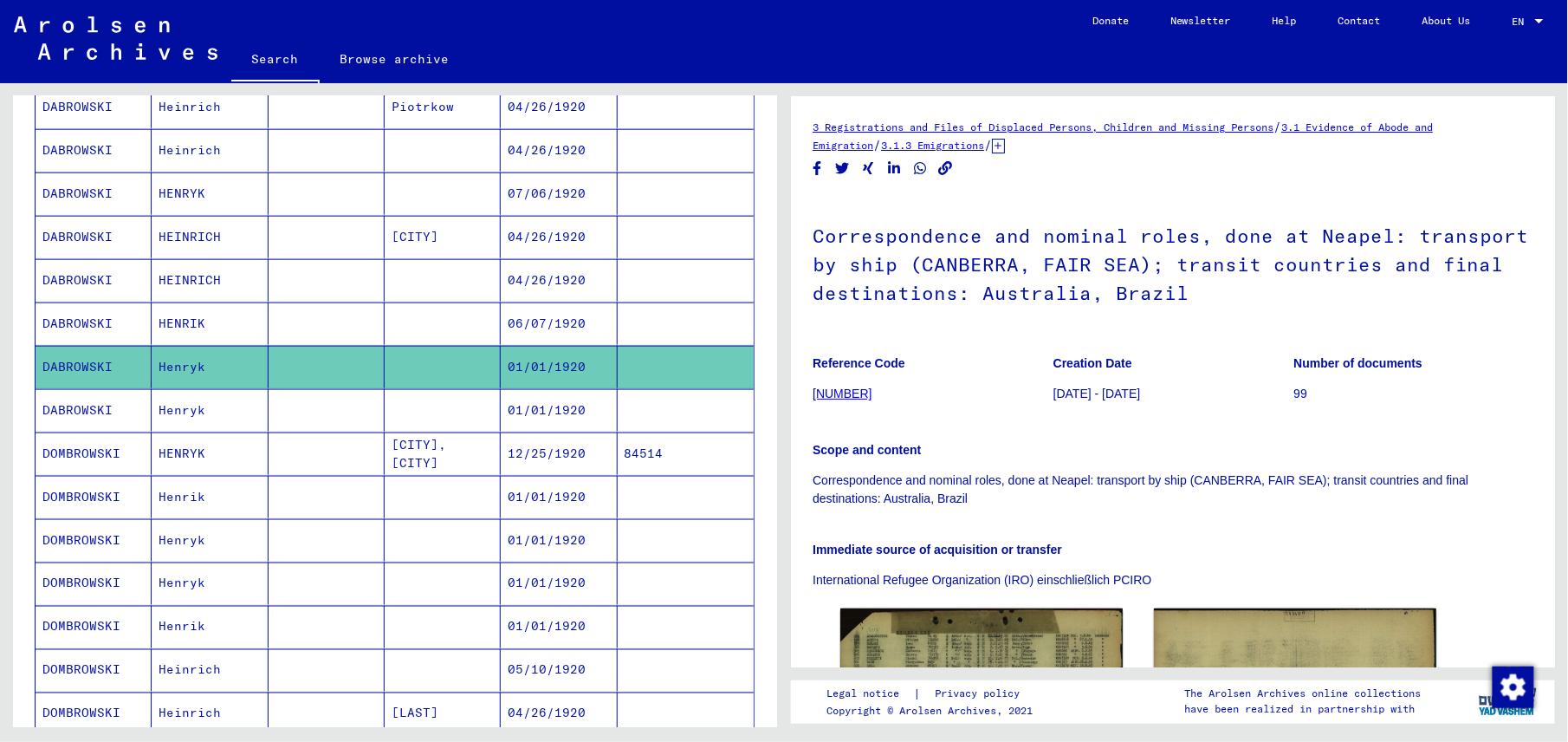 scroll, scrollTop: 0, scrollLeft: 0, axis: both 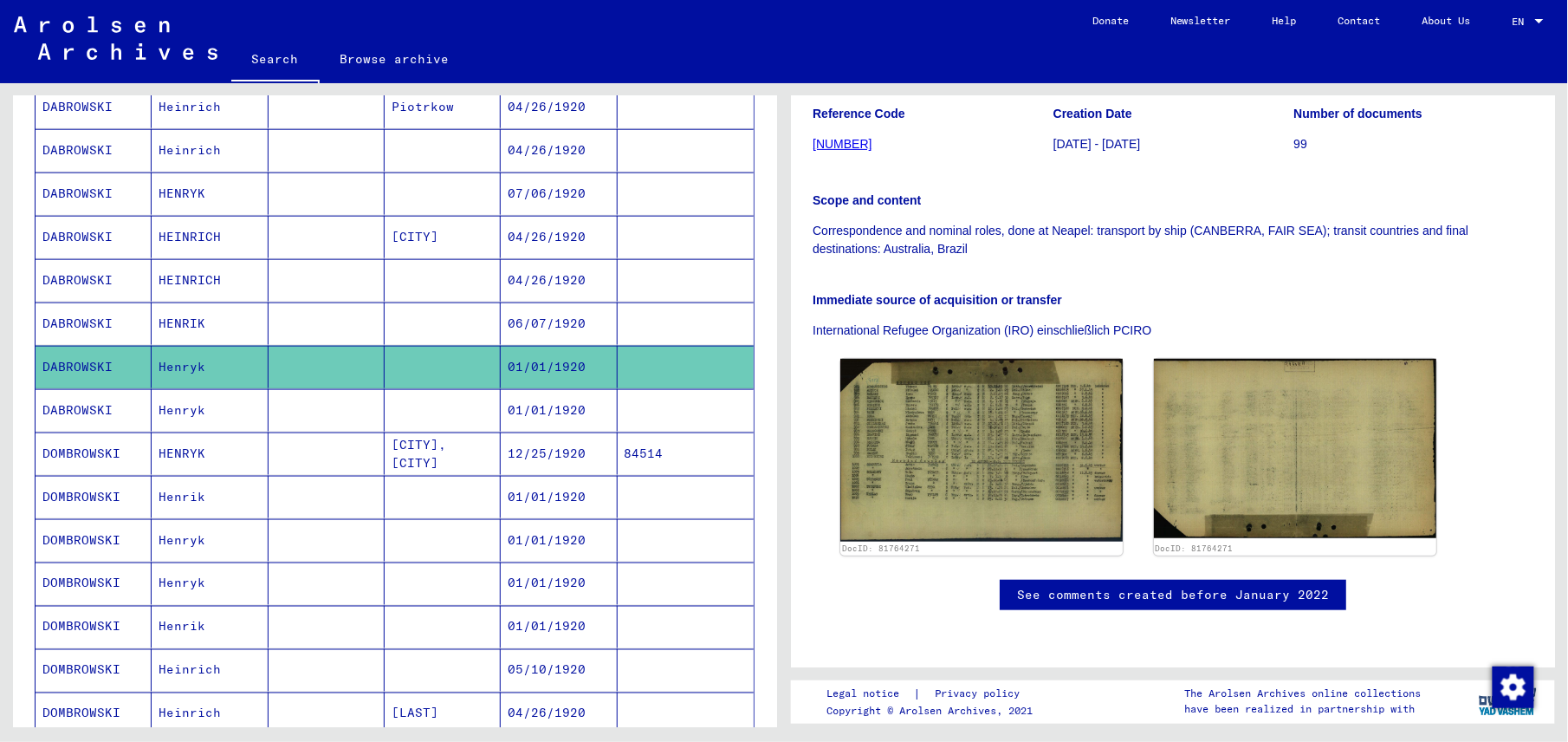 click on "01/01/1920" at bounding box center (559, 453) 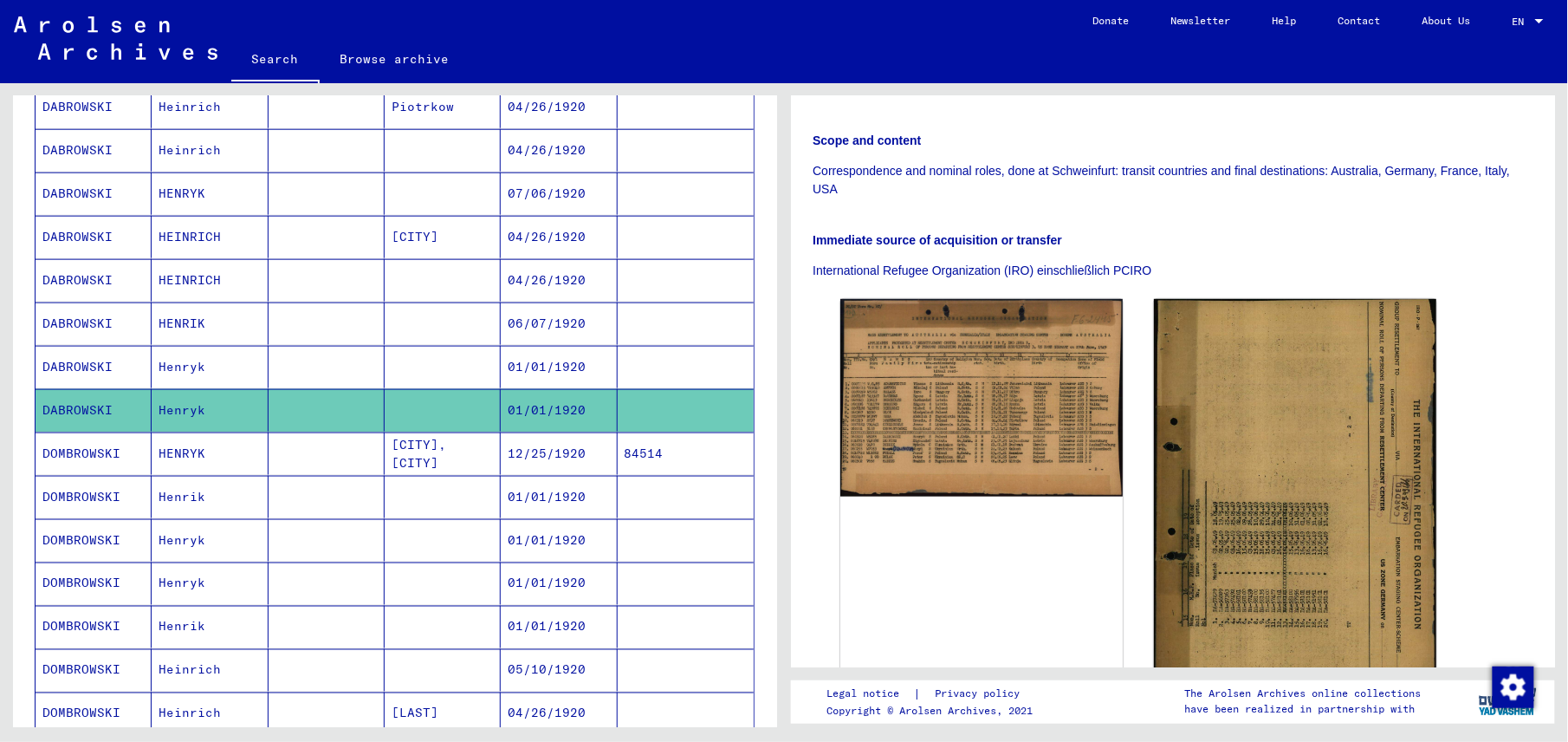 scroll, scrollTop: 313, scrollLeft: 0, axis: vertical 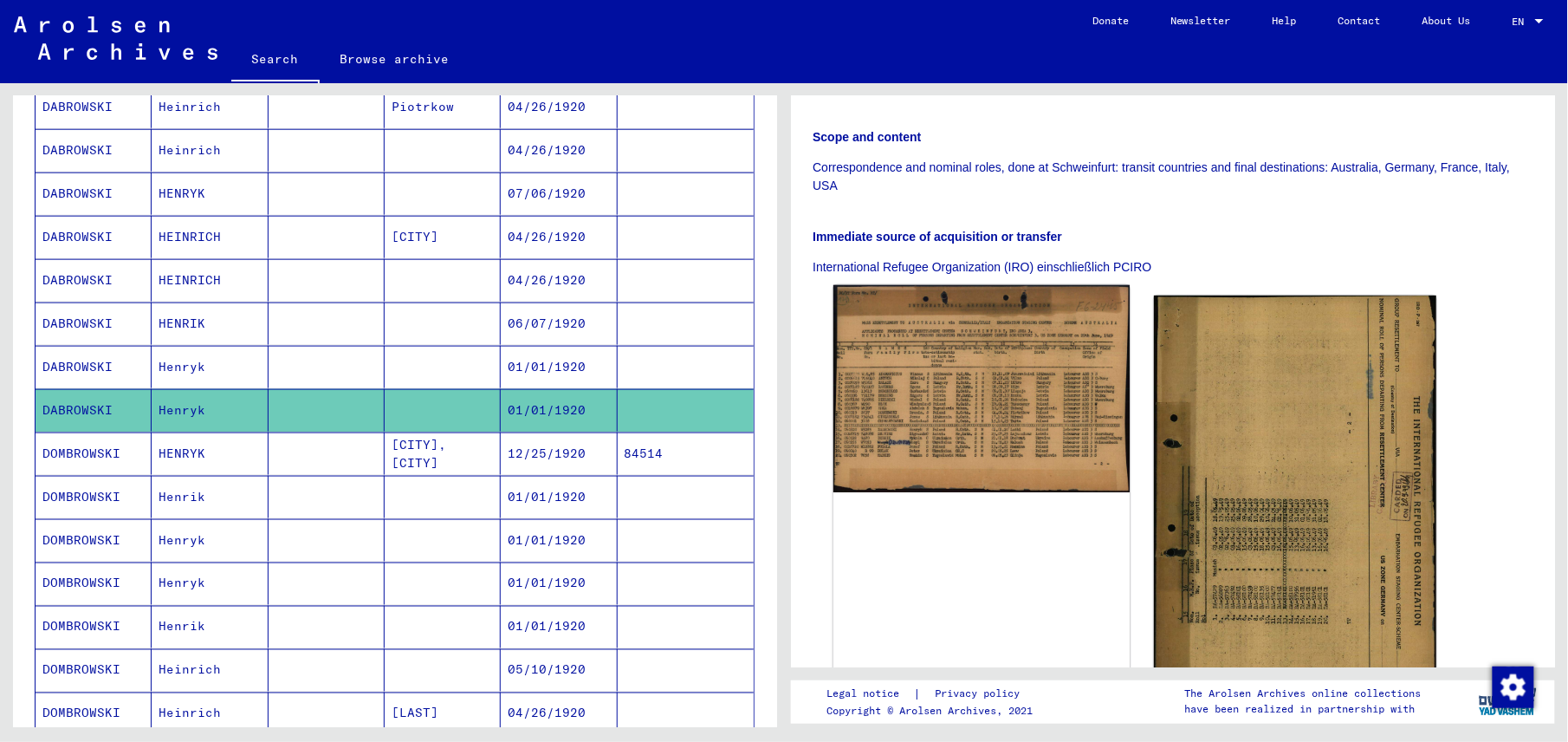 click 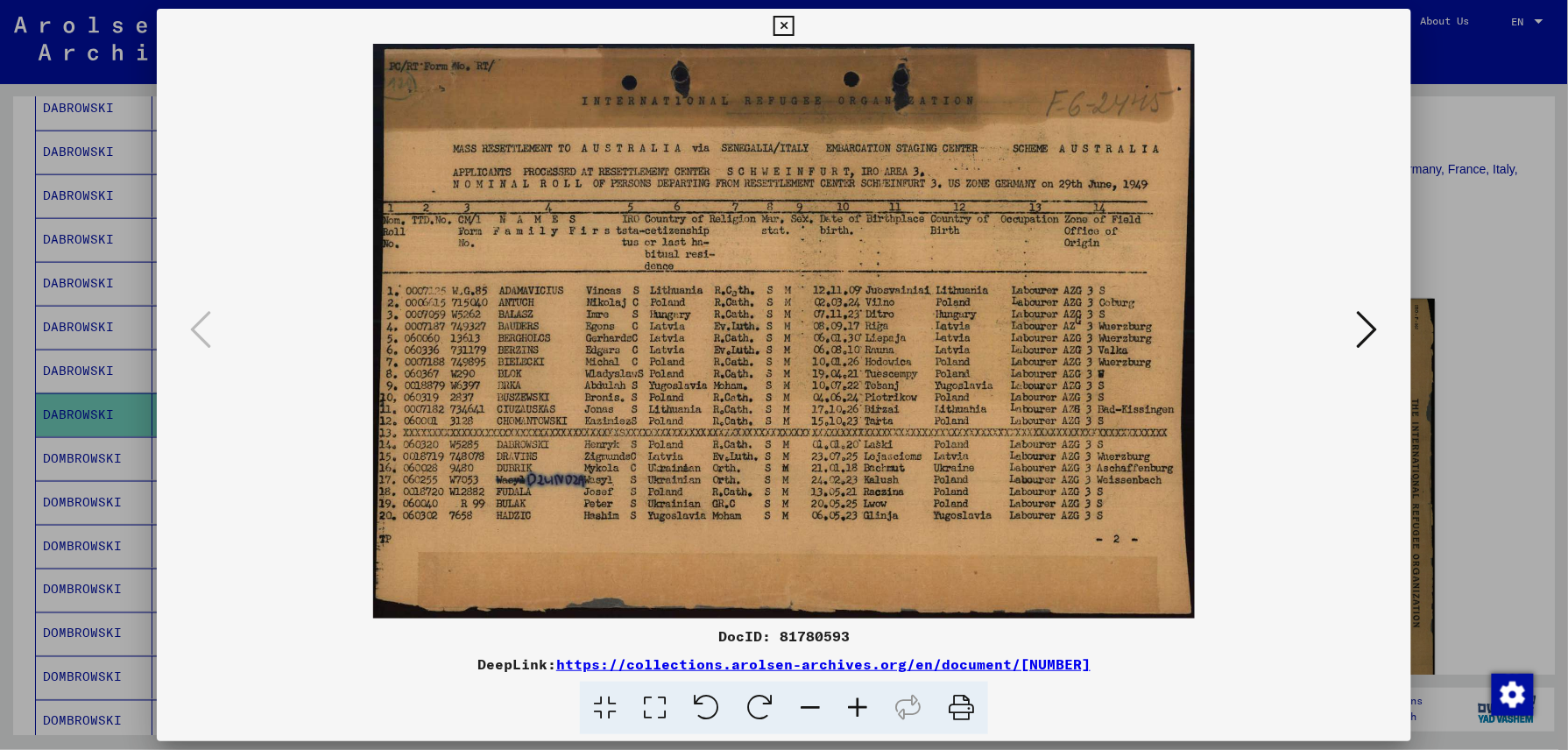 click at bounding box center (783, 26) 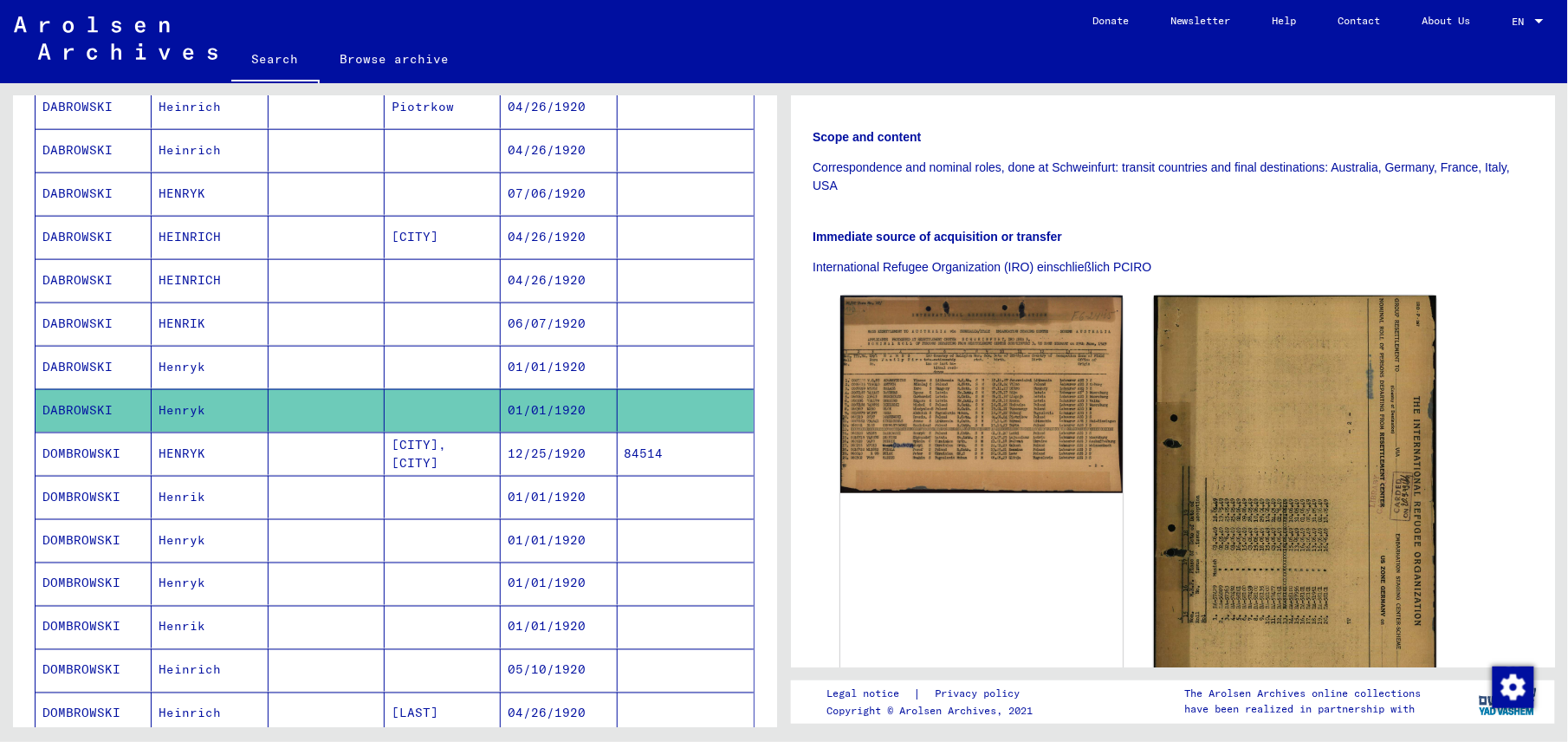 click on "01/01/1920" at bounding box center (559, 540) 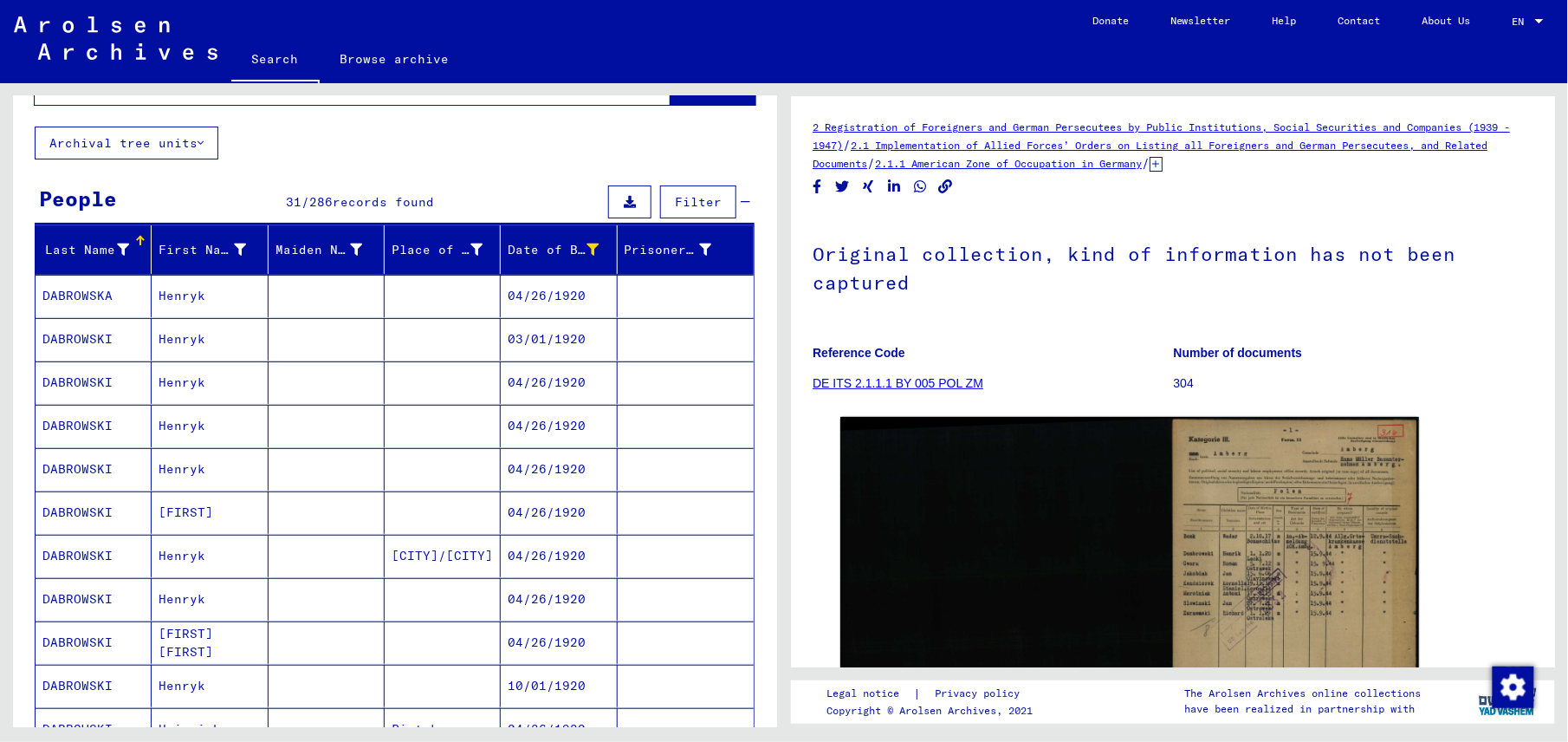 scroll, scrollTop: 0, scrollLeft: 0, axis: both 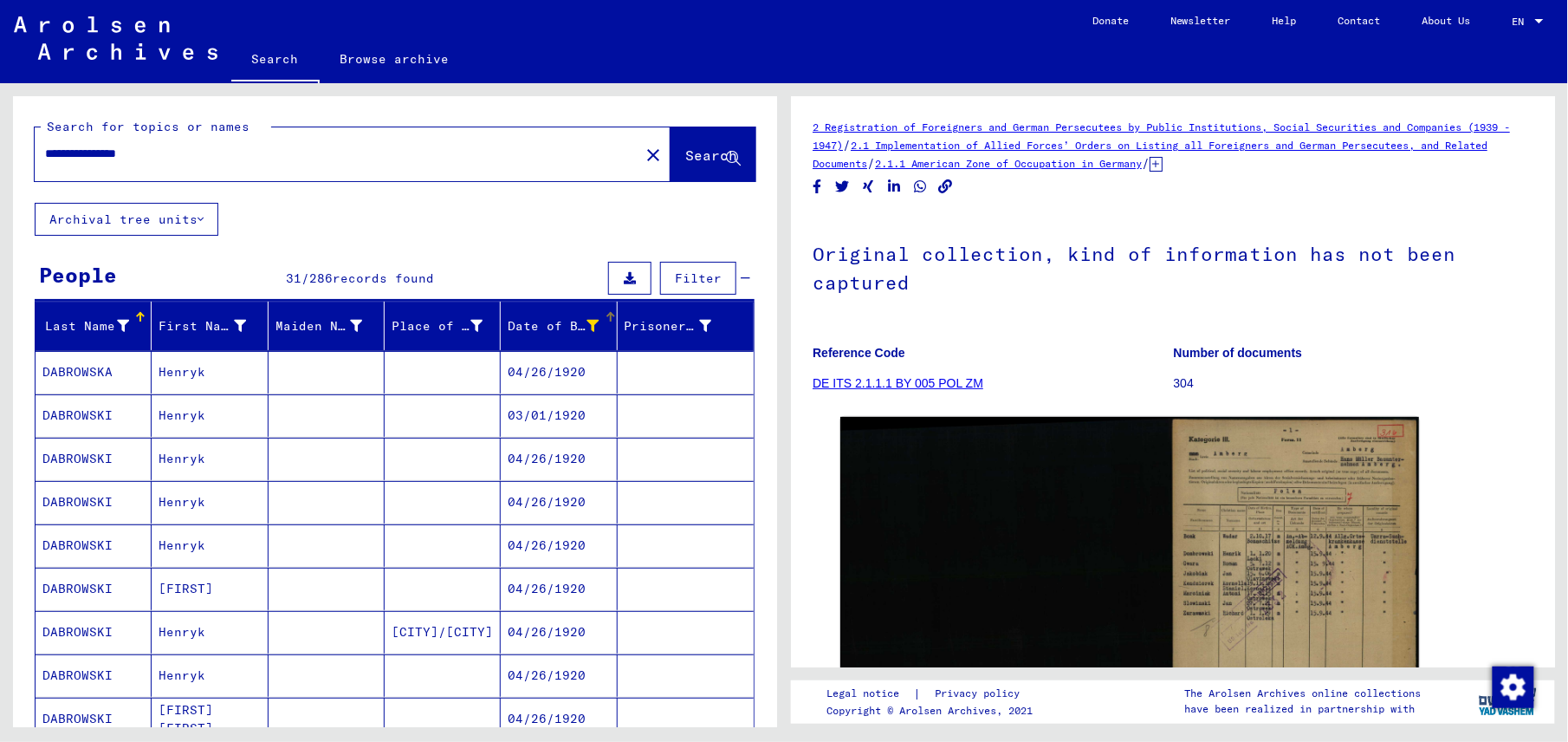 click at bounding box center (593, 326) 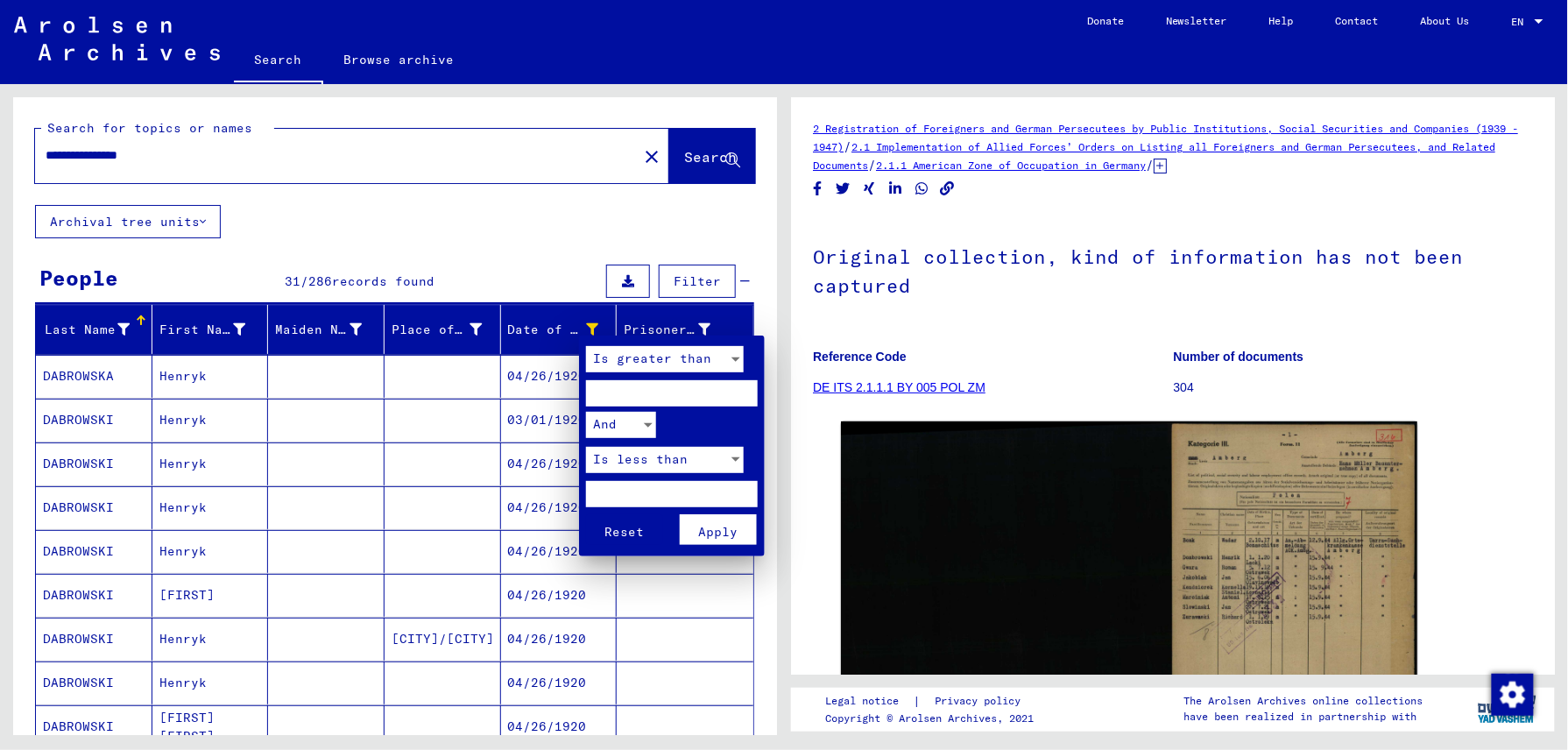 click on "Reset Apply" at bounding box center [674, 530] 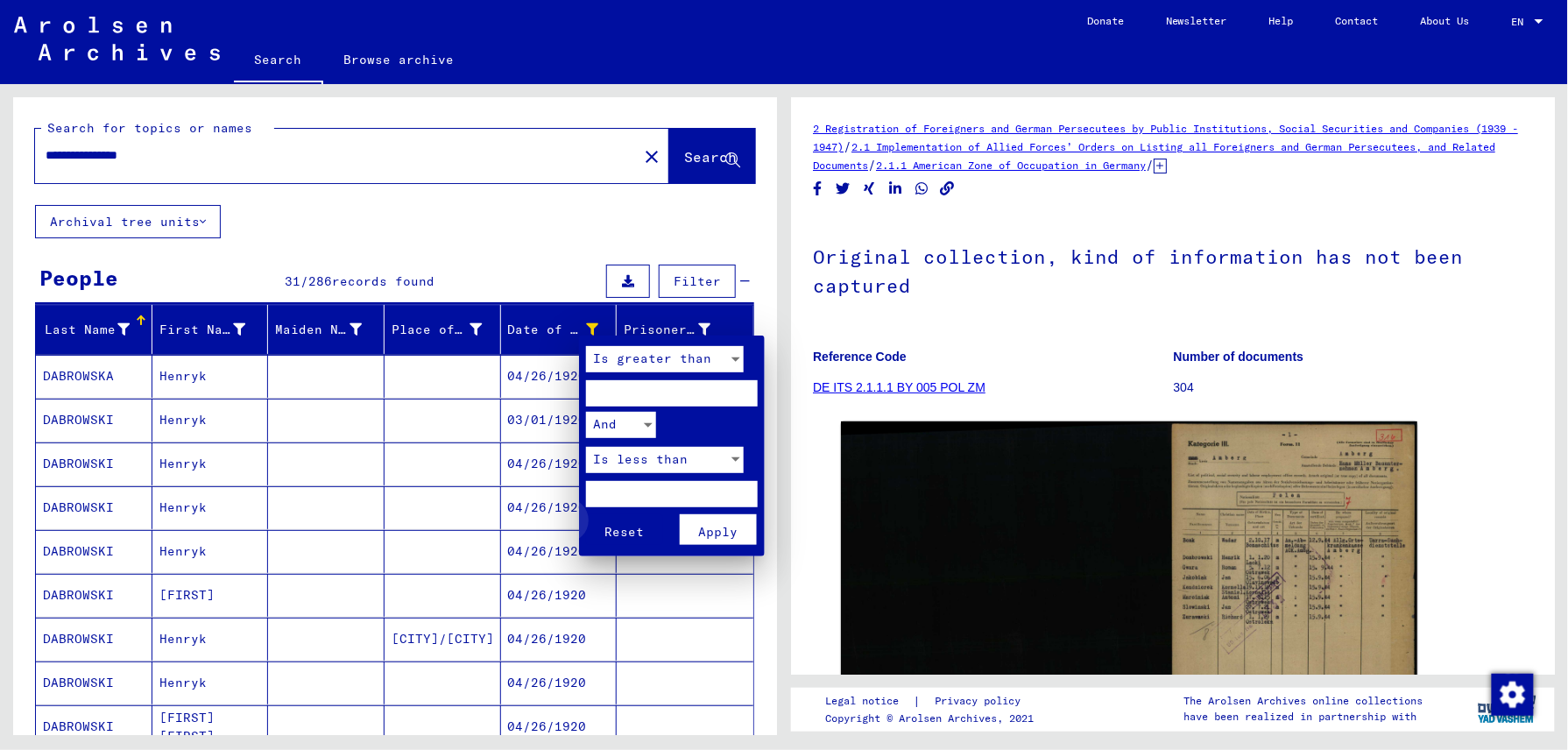 click on "Reset" at bounding box center (625, 532) 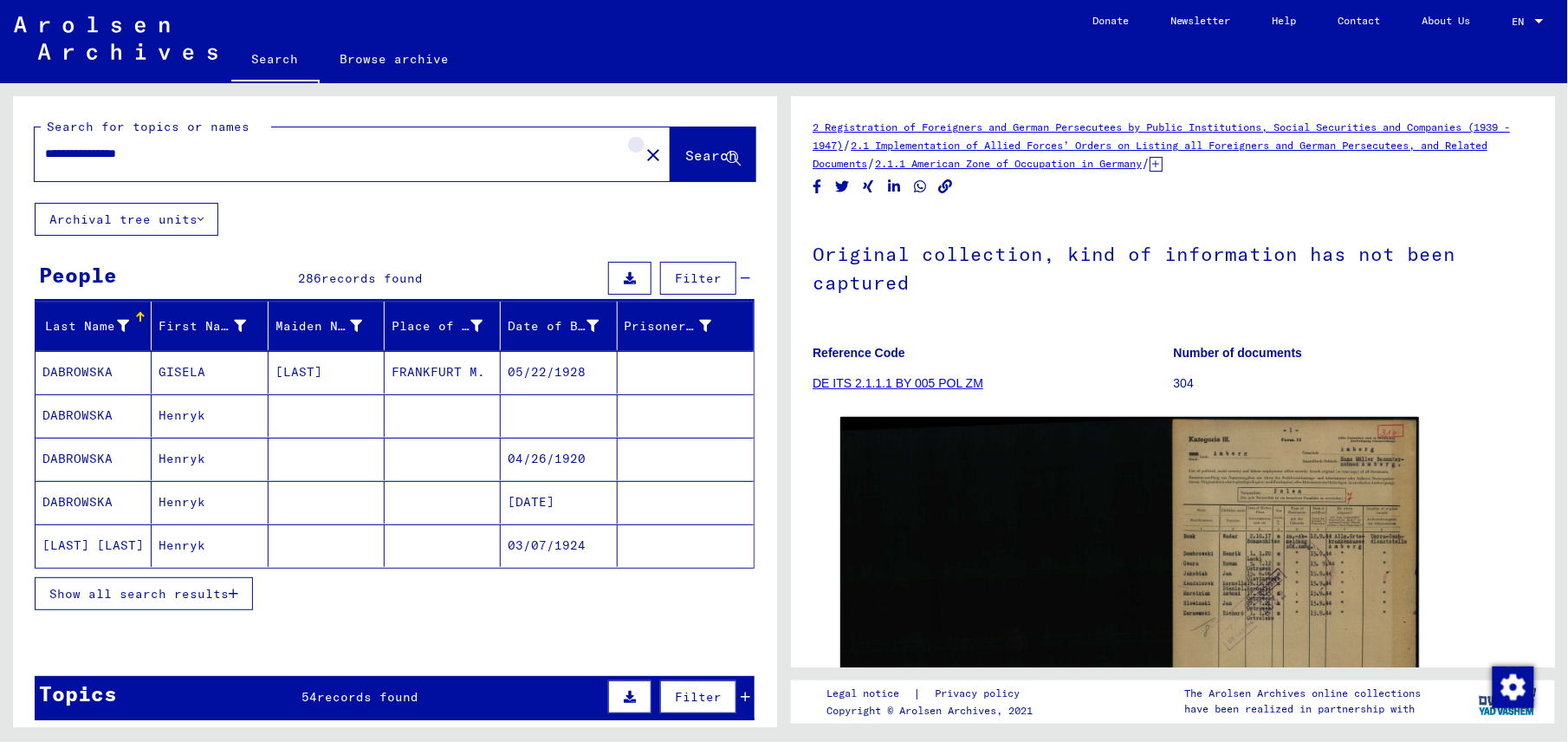 click on "close" 